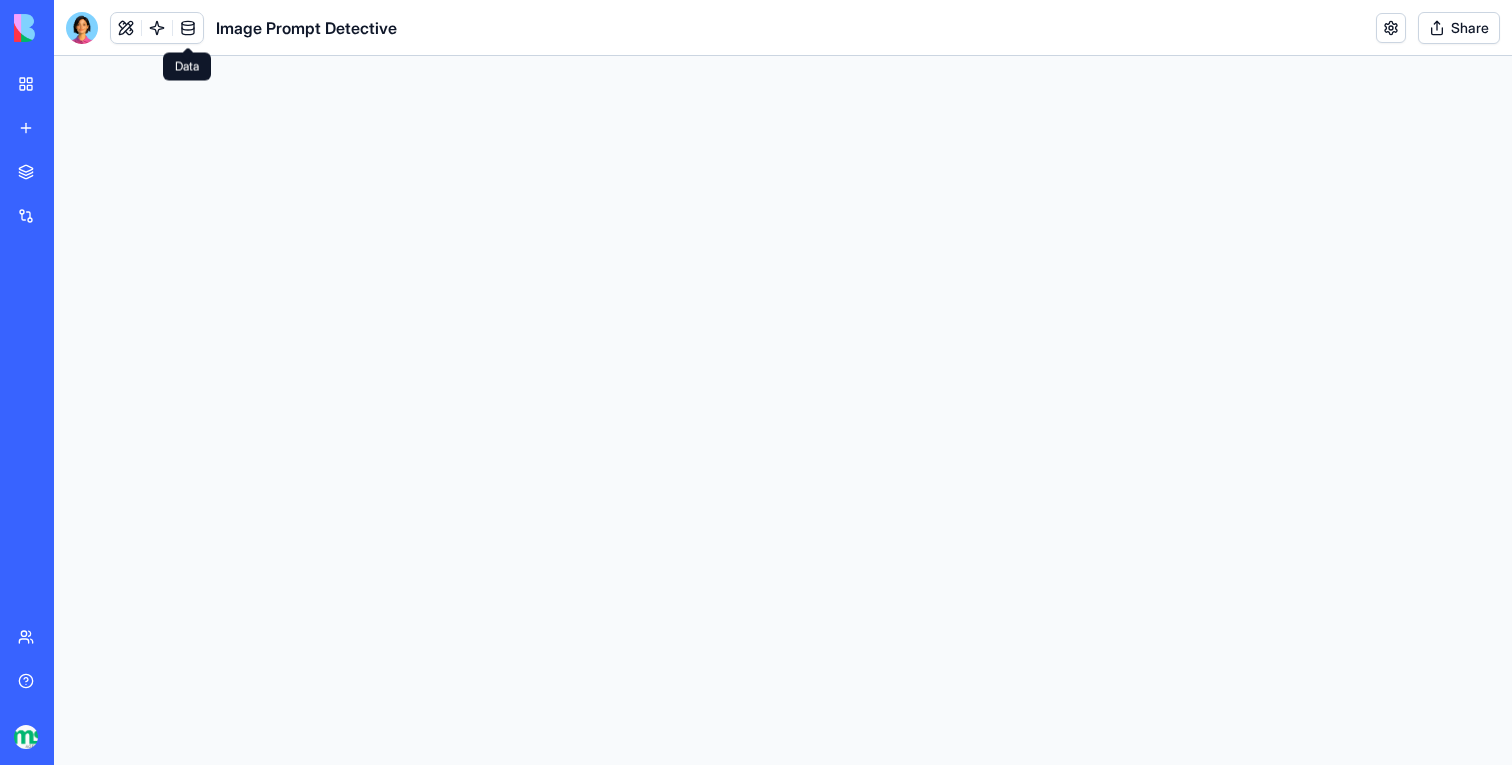 scroll, scrollTop: 0, scrollLeft: 0, axis: both 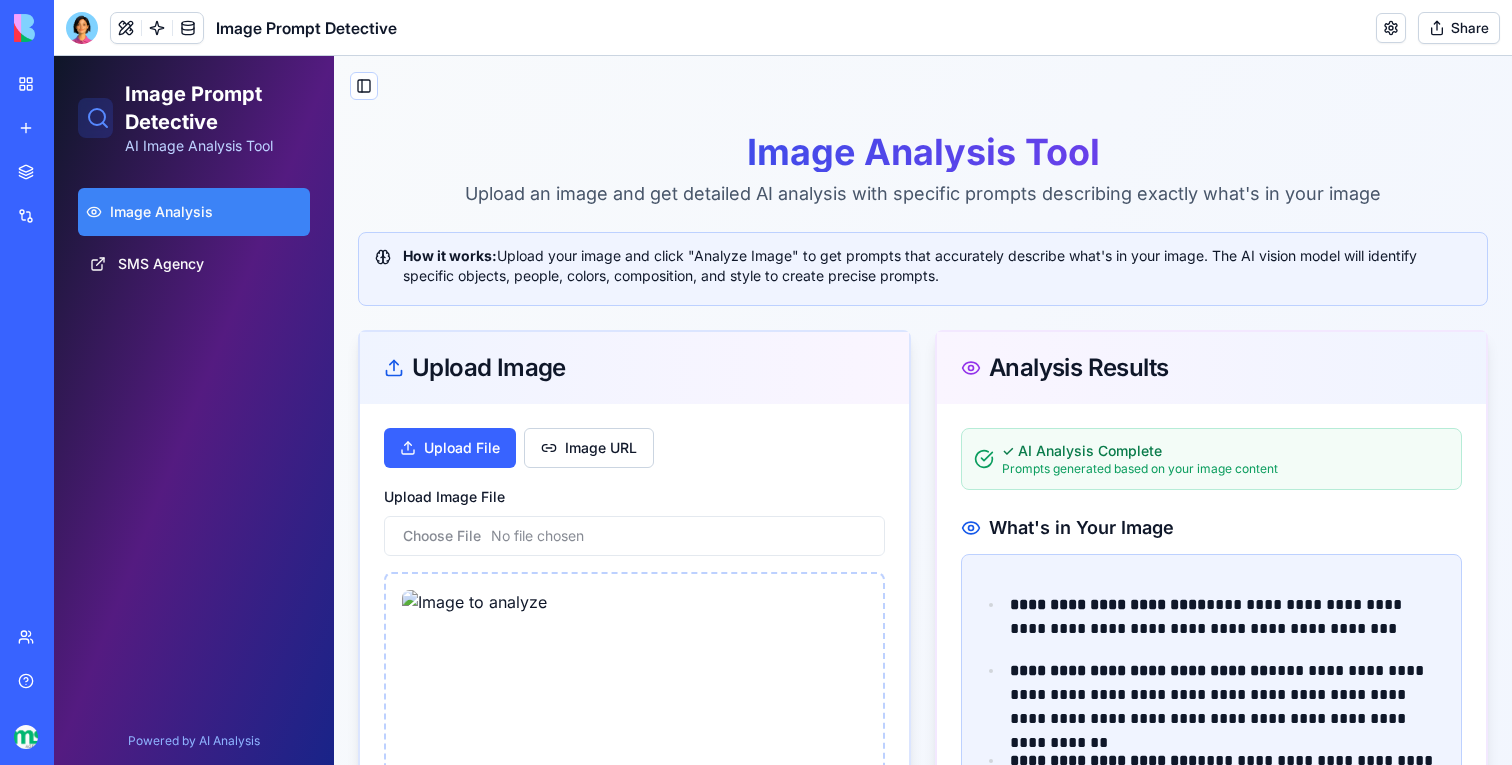 click on "My workspace" at bounding box center (46, 84) 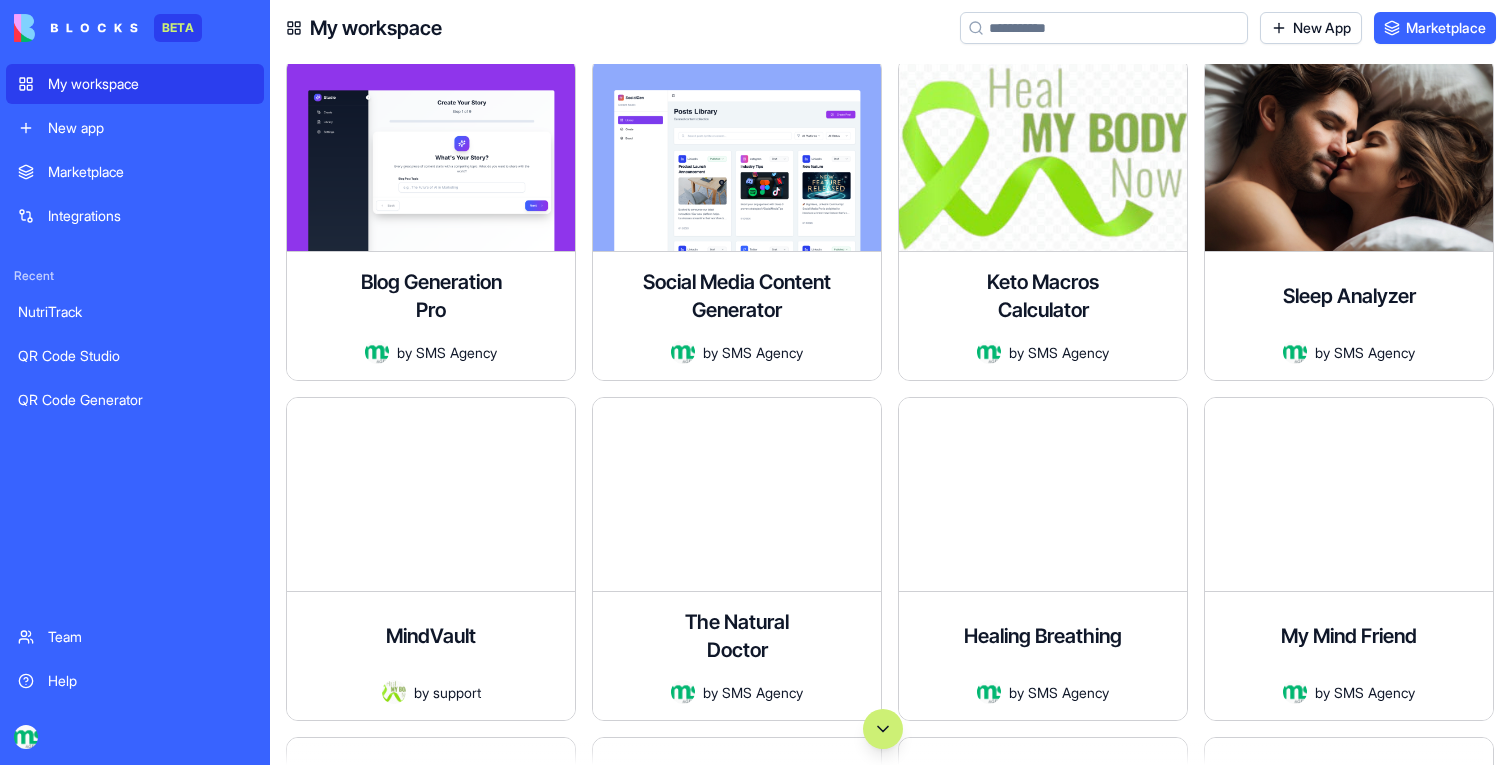 scroll, scrollTop: 0, scrollLeft: 0, axis: both 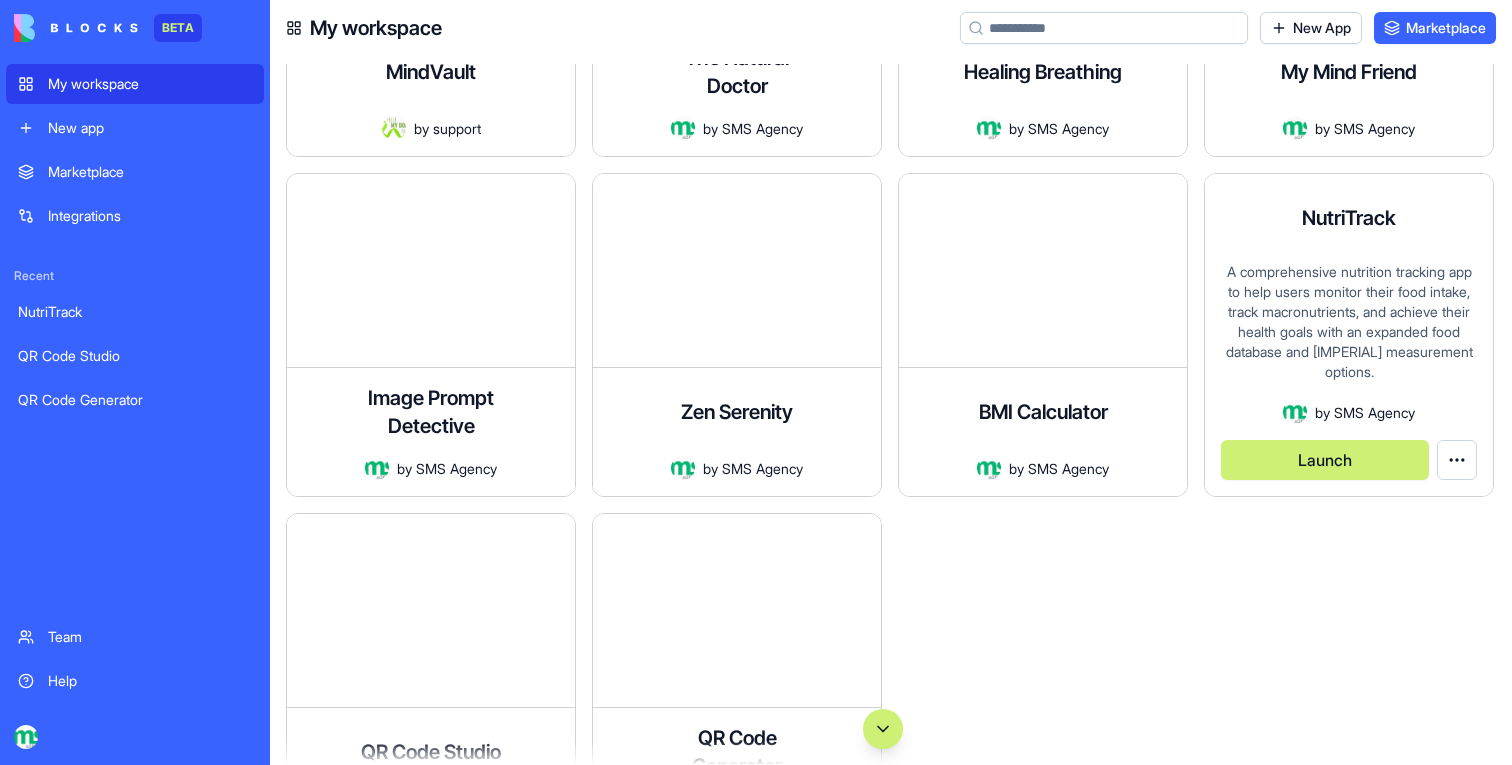 click on "Launch" at bounding box center [1325, 460] 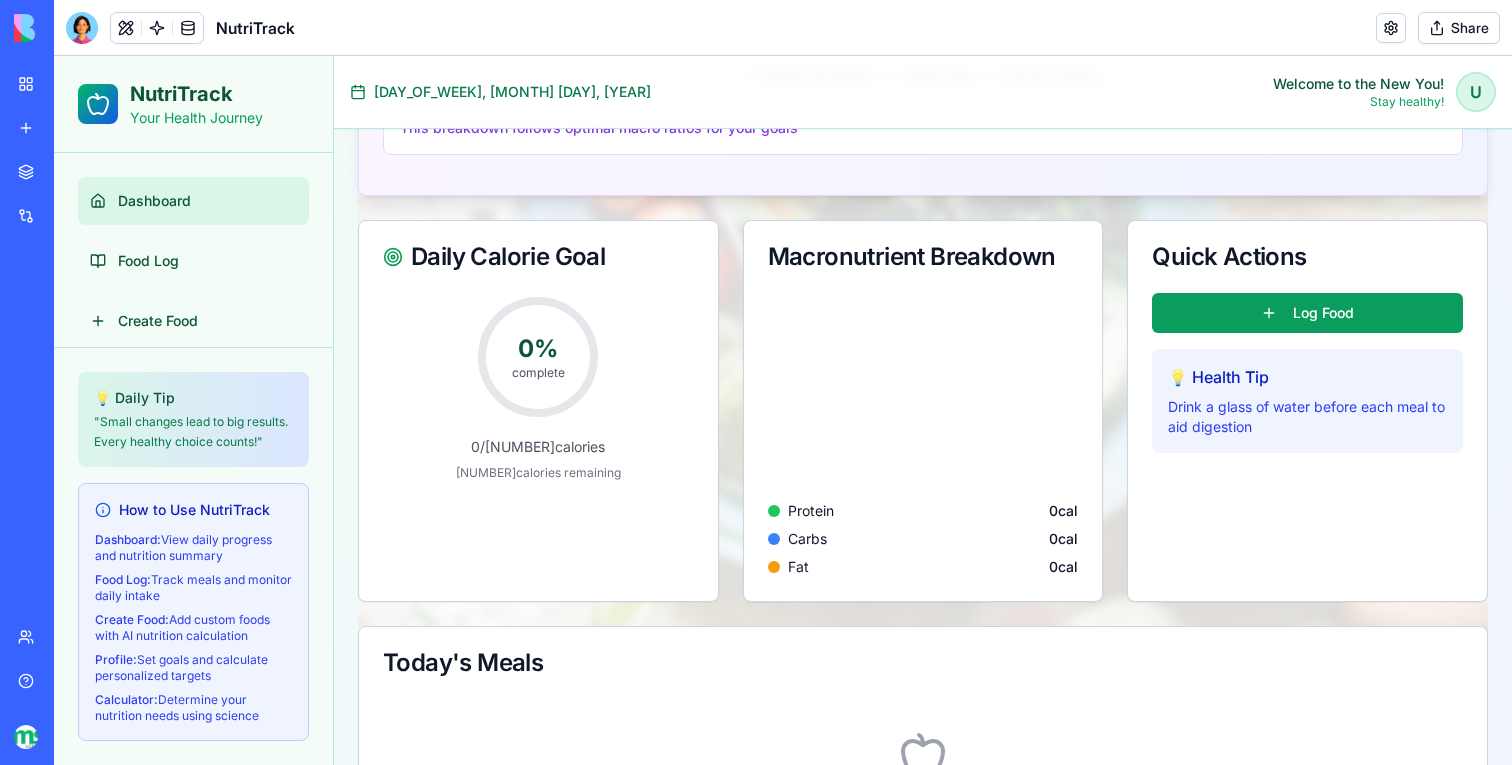 scroll, scrollTop: 434, scrollLeft: 0, axis: vertical 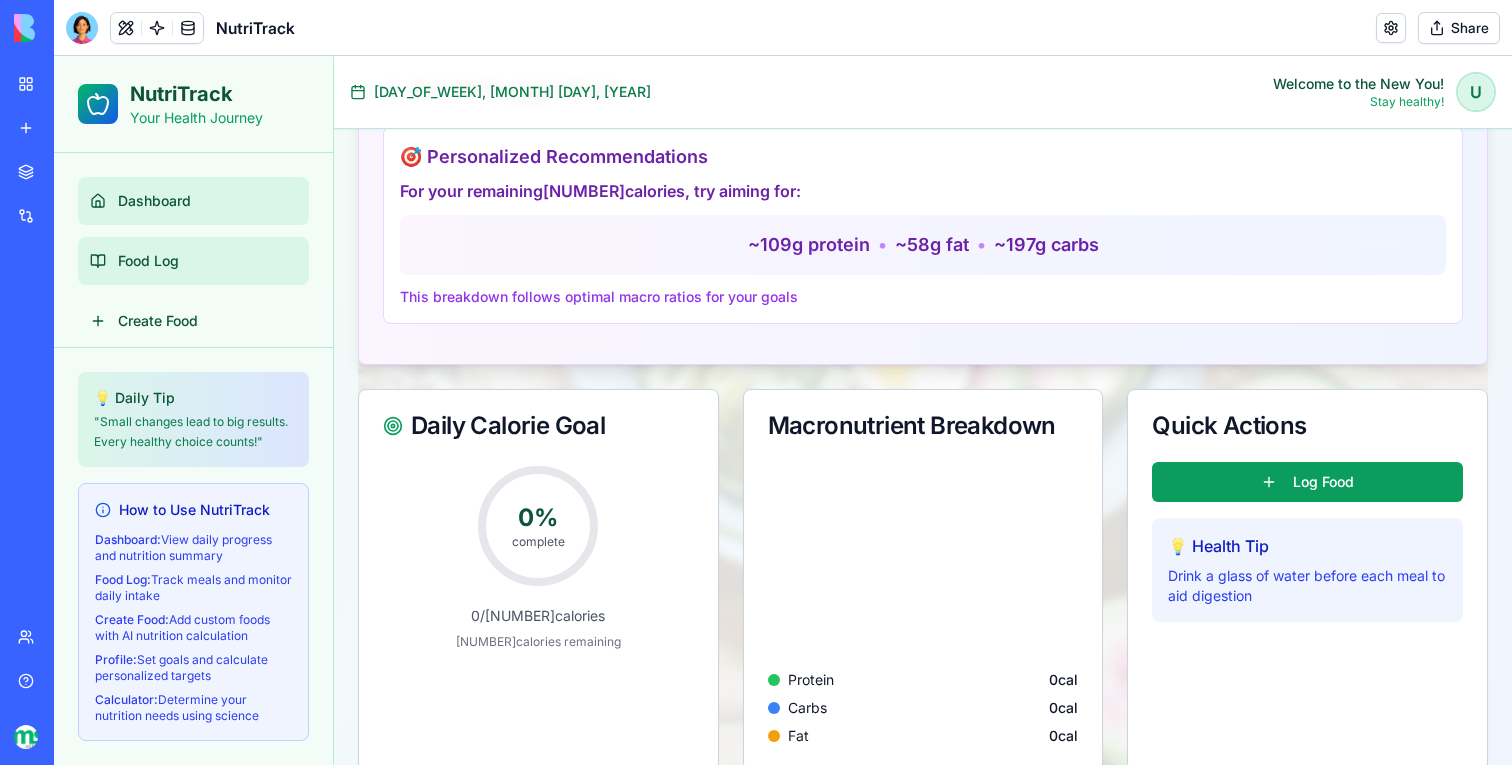 click on "Food Log" at bounding box center [193, 261] 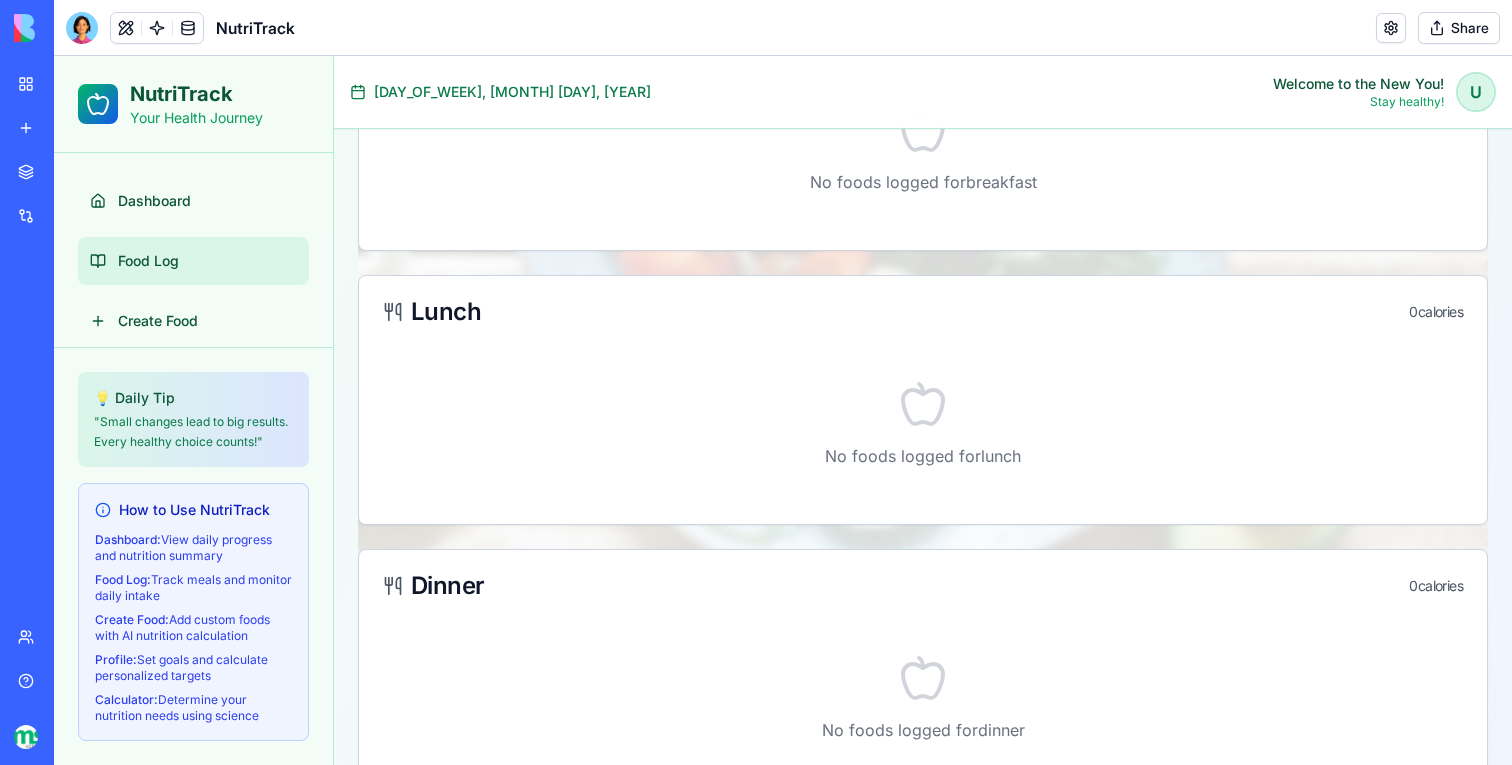 scroll, scrollTop: 0, scrollLeft: 0, axis: both 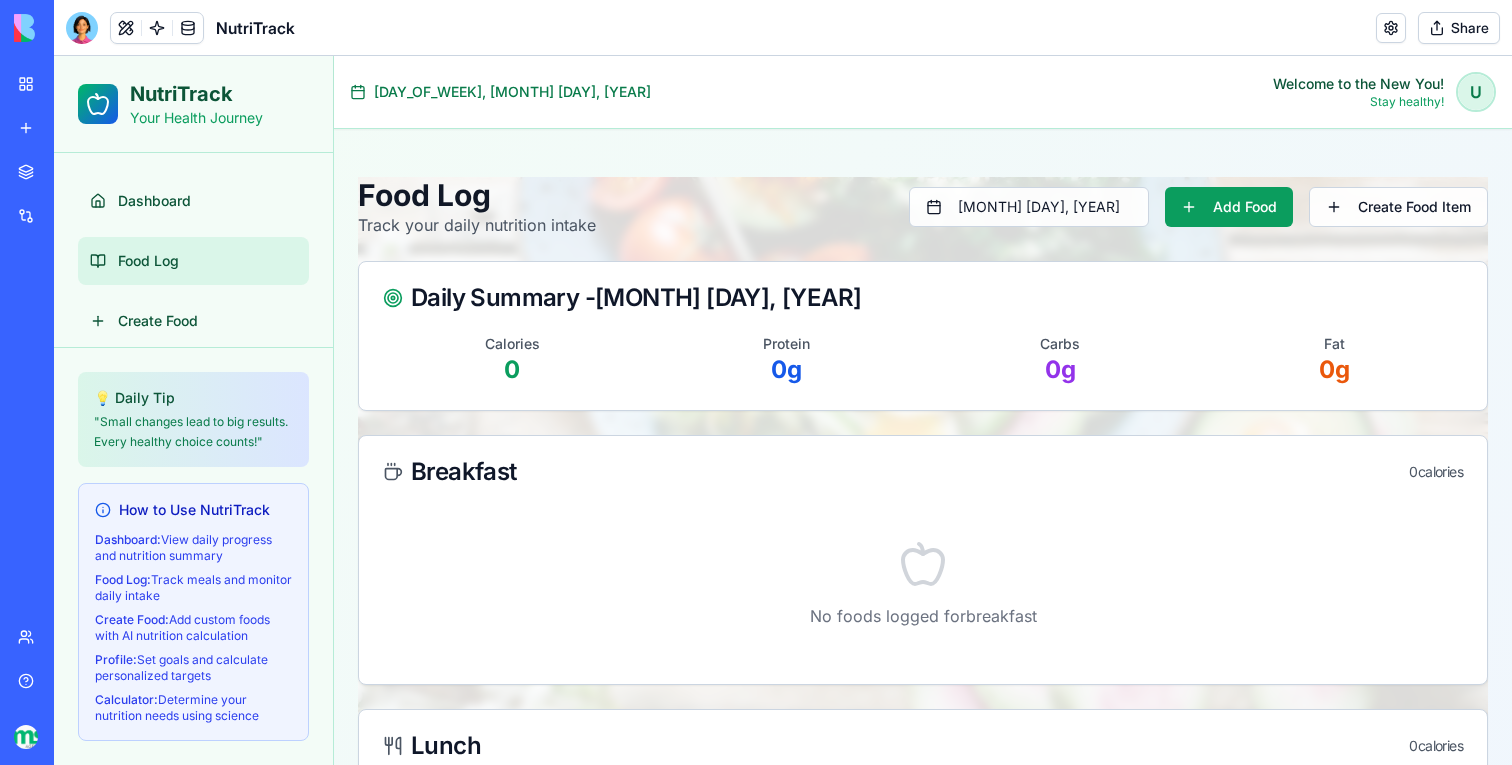 click on "My workspace" at bounding box center (46, 84) 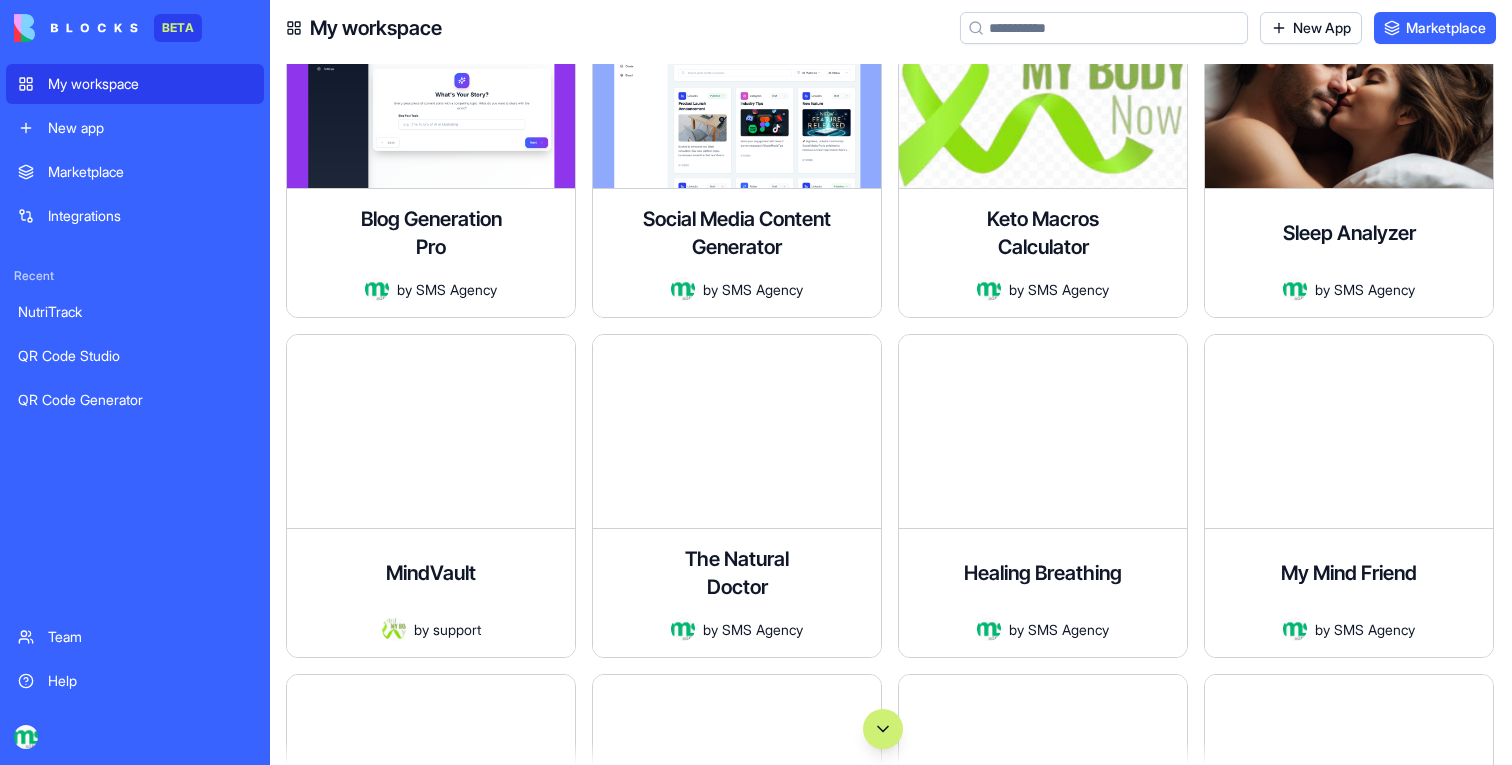 scroll, scrollTop: 0, scrollLeft: 0, axis: both 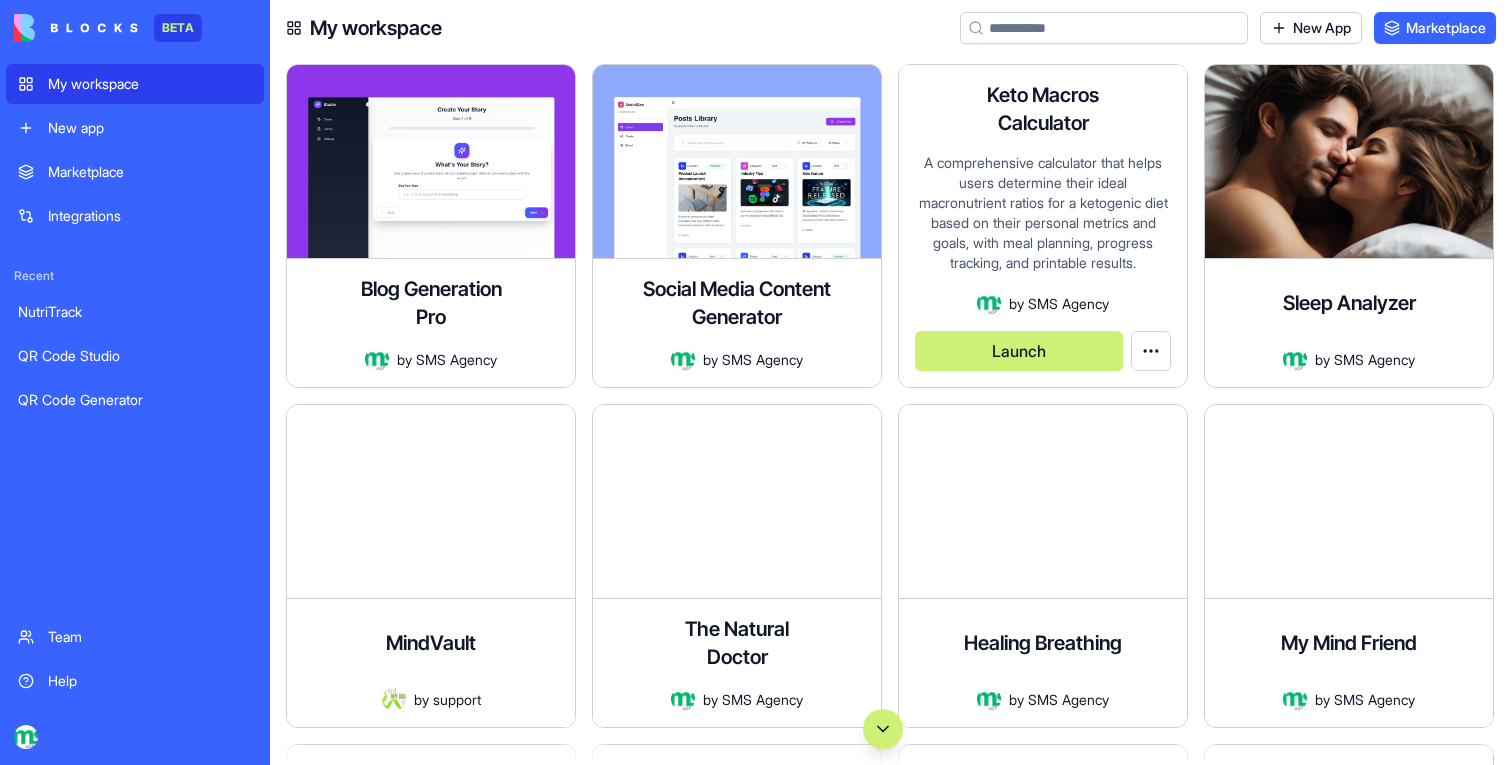click on "Launch" at bounding box center [1019, 351] 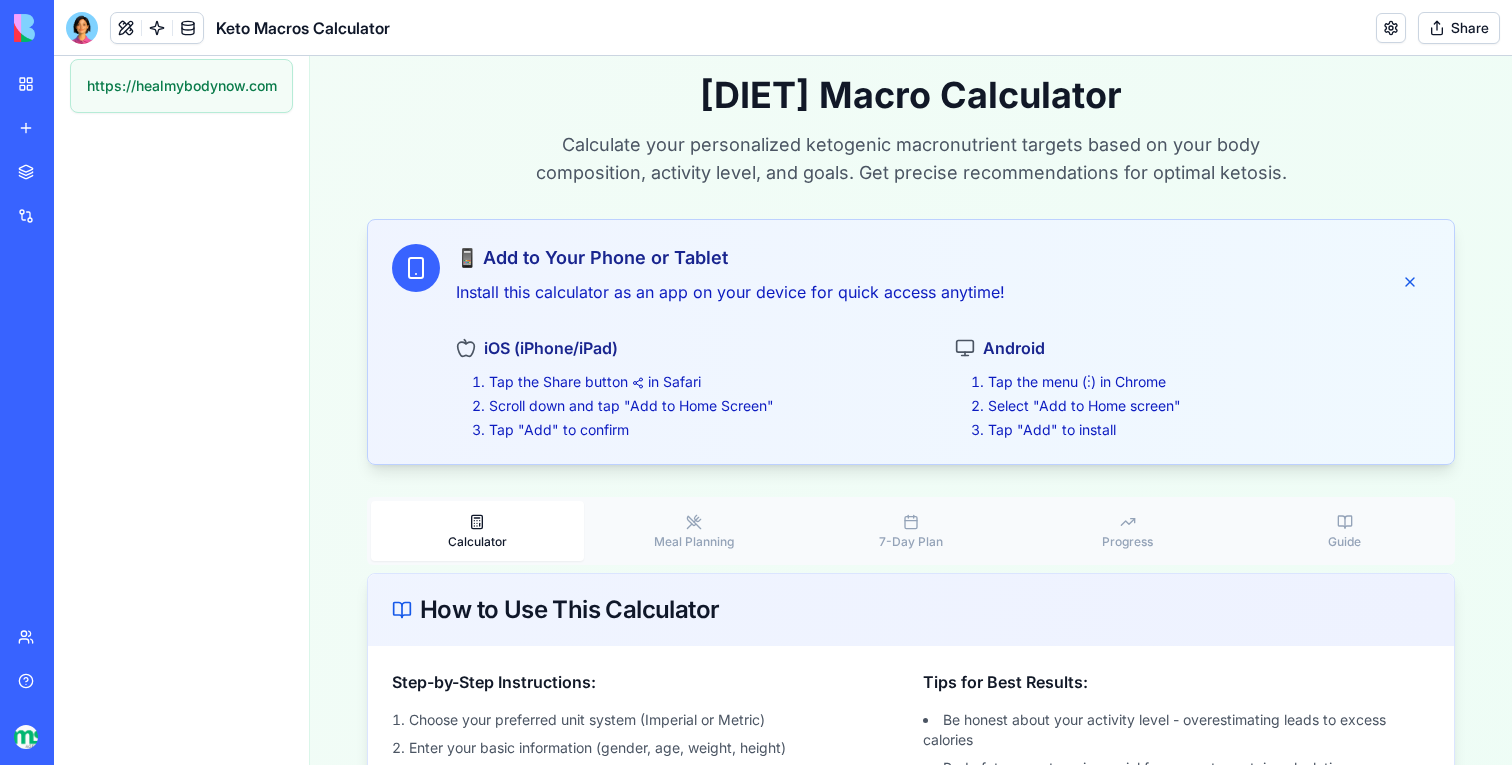 scroll, scrollTop: 101, scrollLeft: 0, axis: vertical 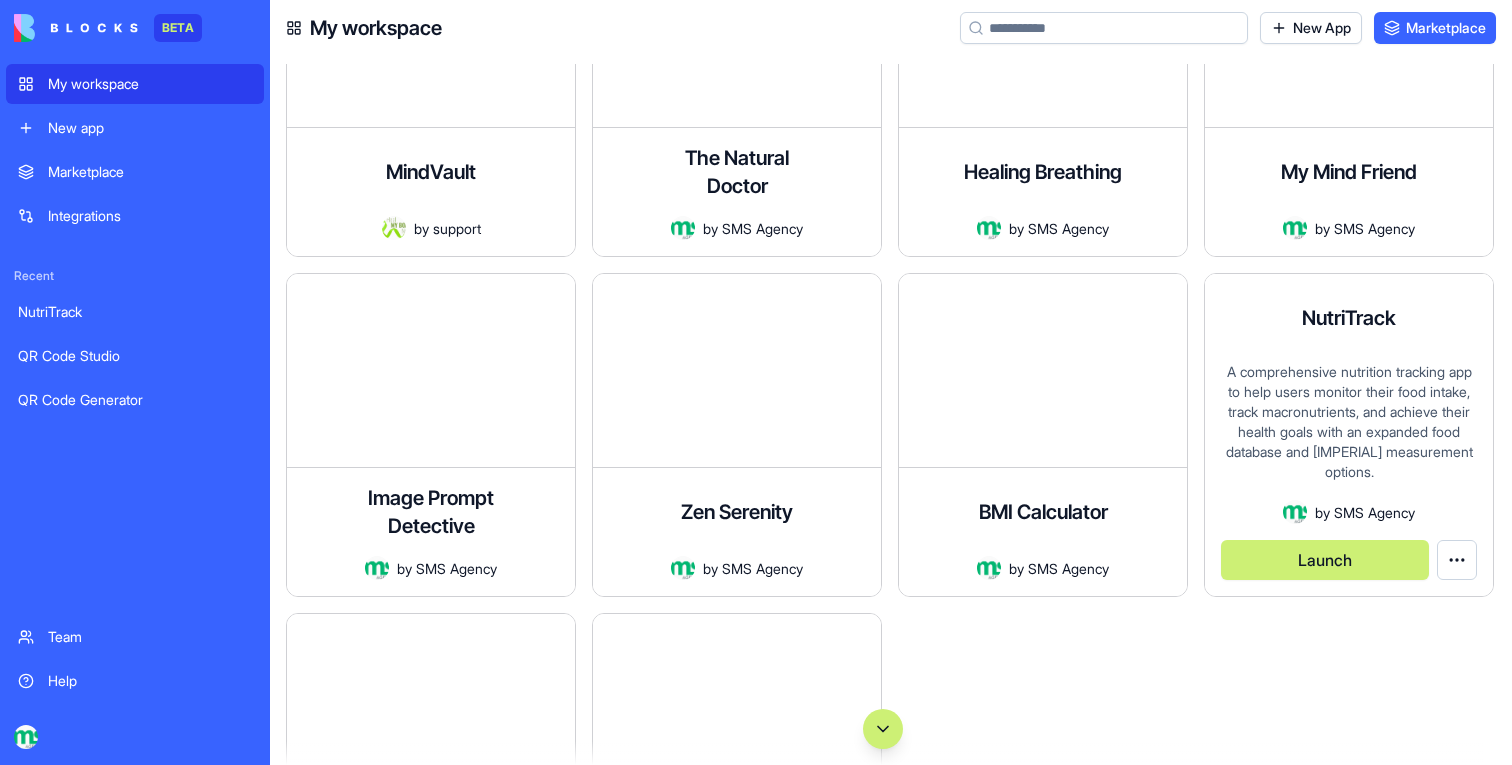 click on "Launch" at bounding box center [1325, 560] 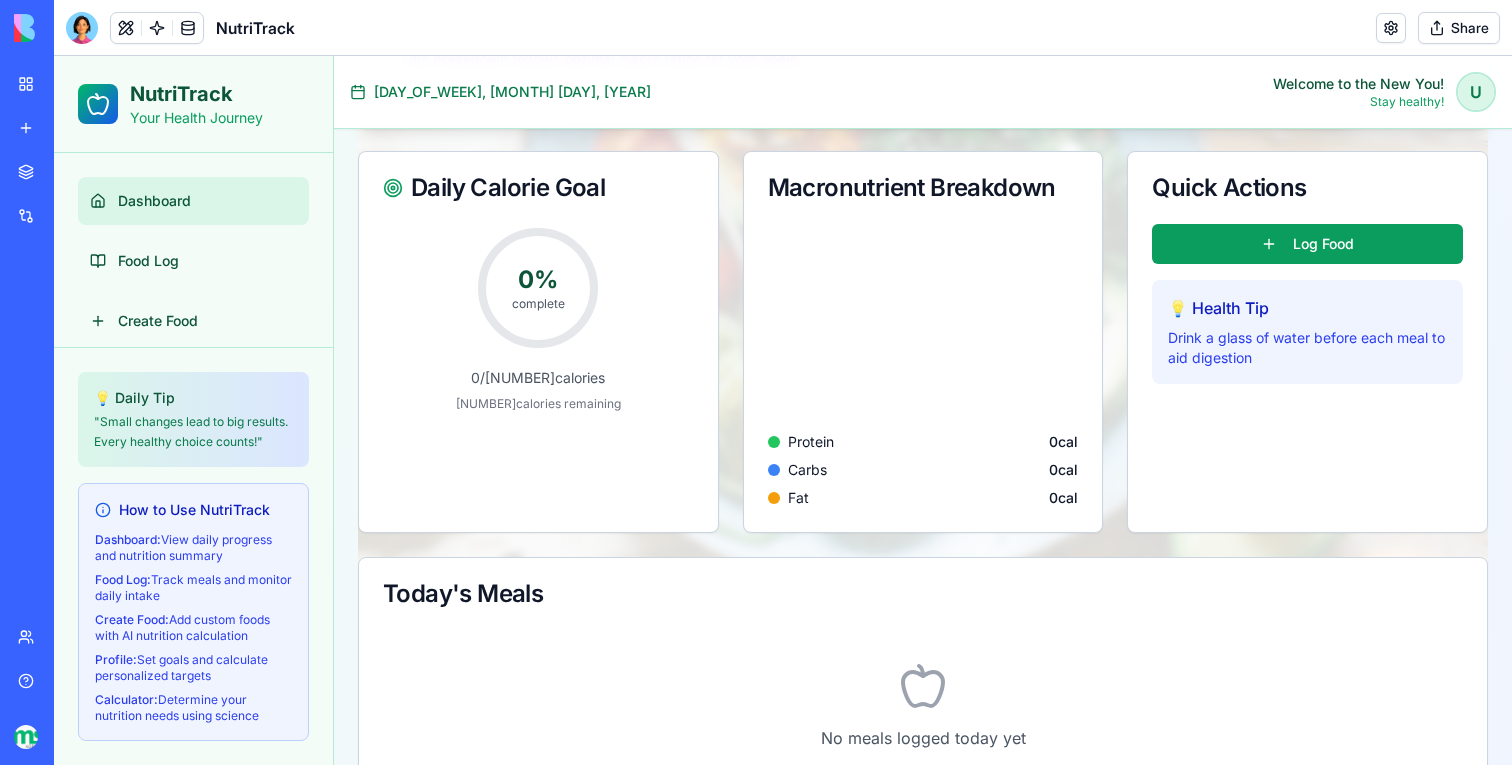 scroll, scrollTop: 935, scrollLeft: 0, axis: vertical 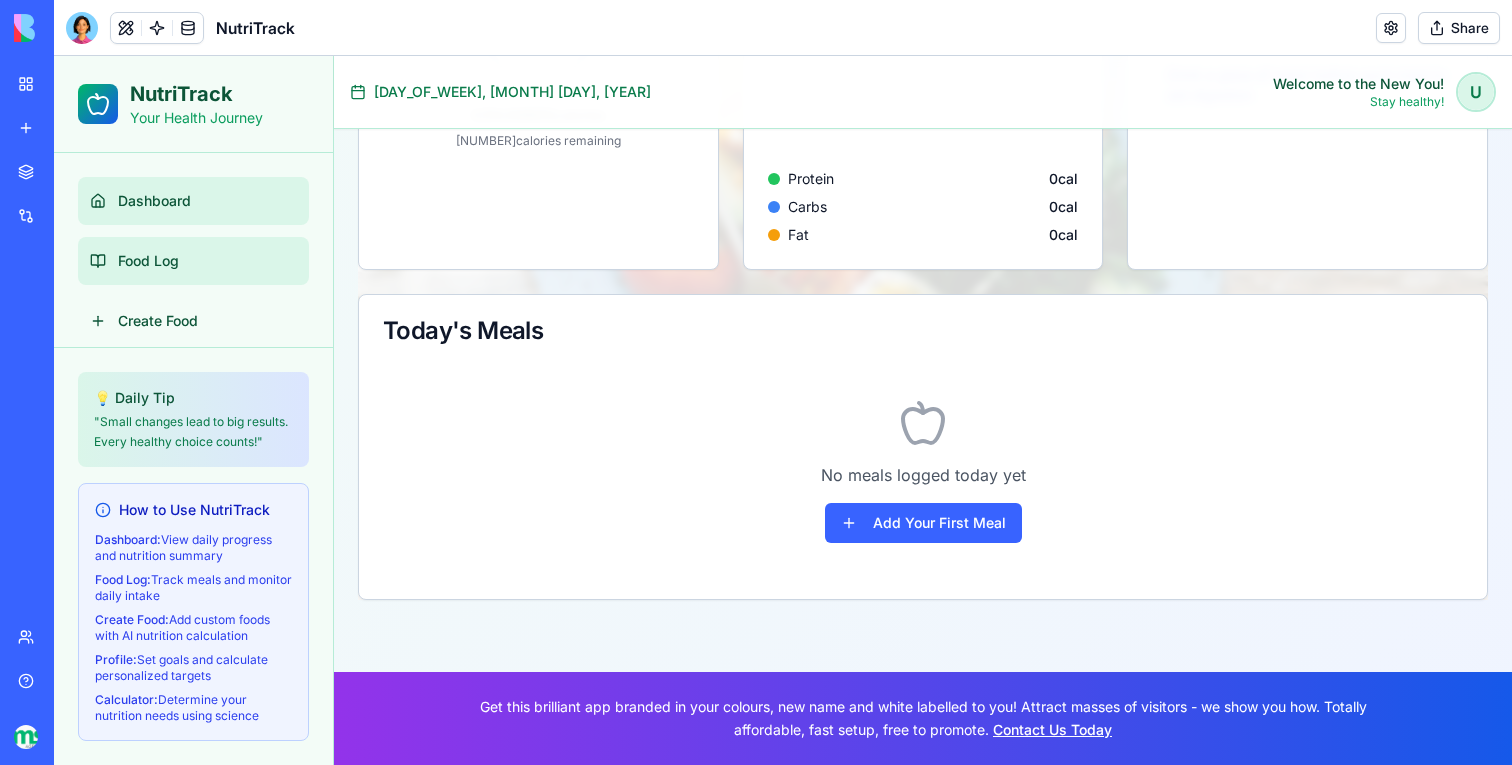 click on "Food Log" at bounding box center [193, 261] 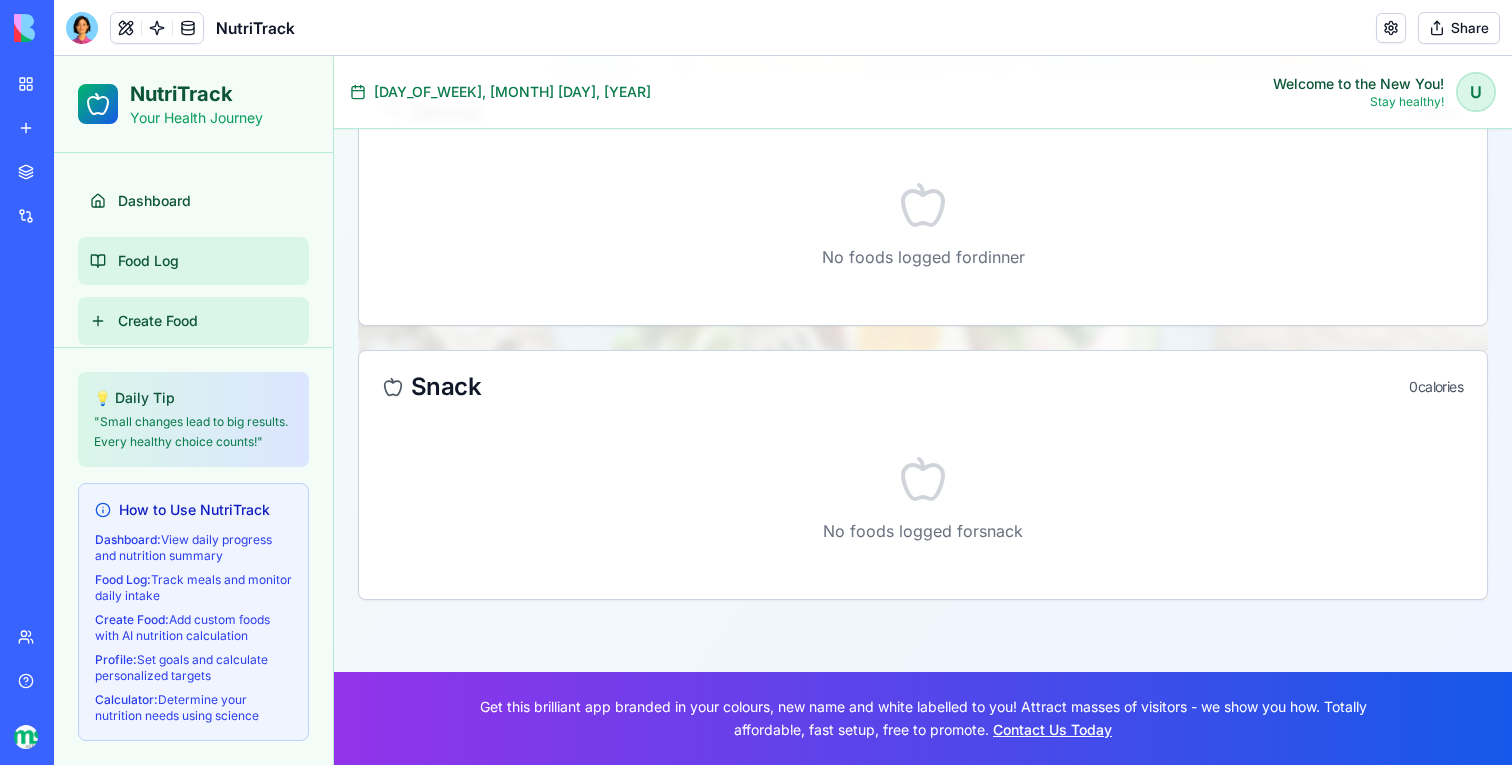 click on "Create Food" at bounding box center (158, 321) 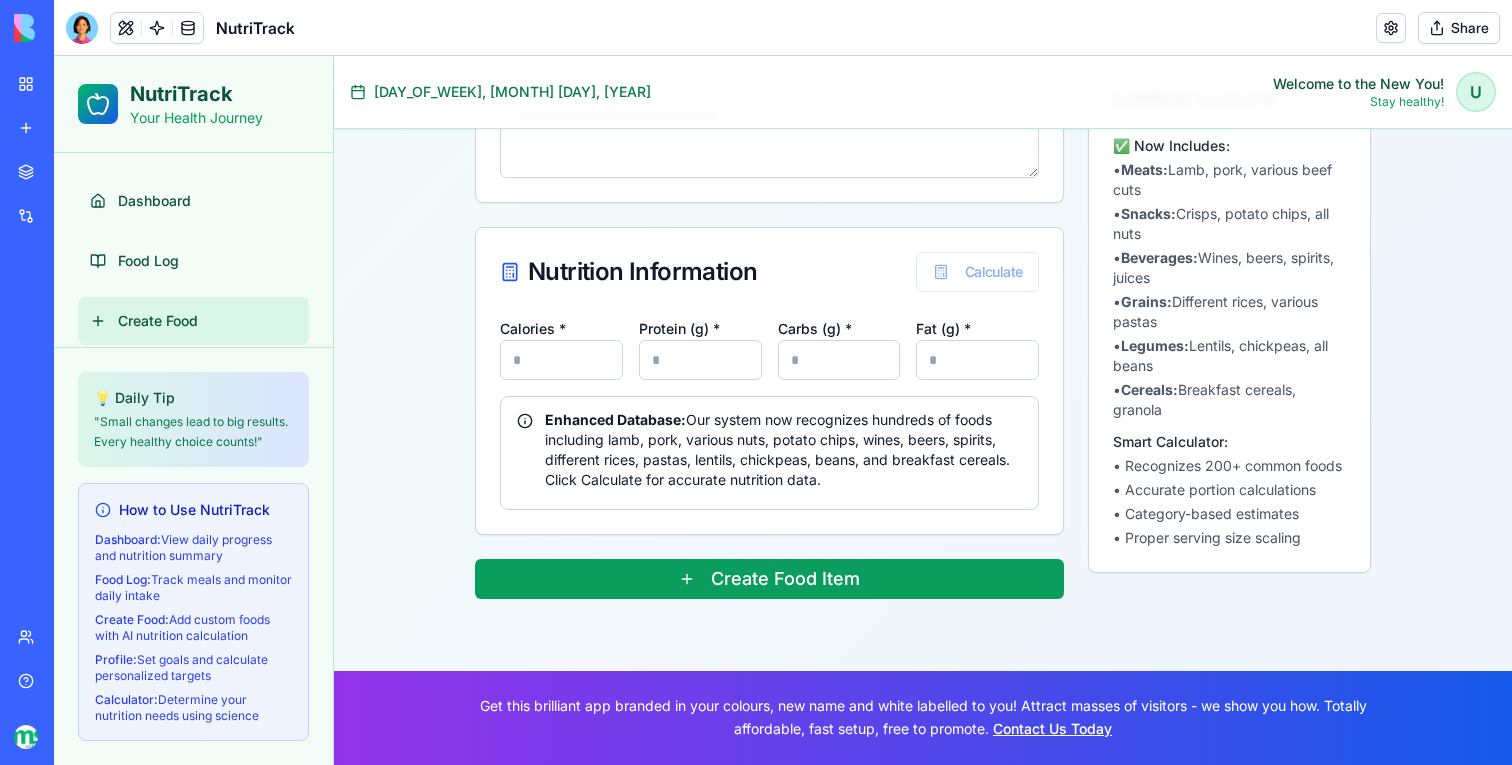 scroll, scrollTop: 0, scrollLeft: 0, axis: both 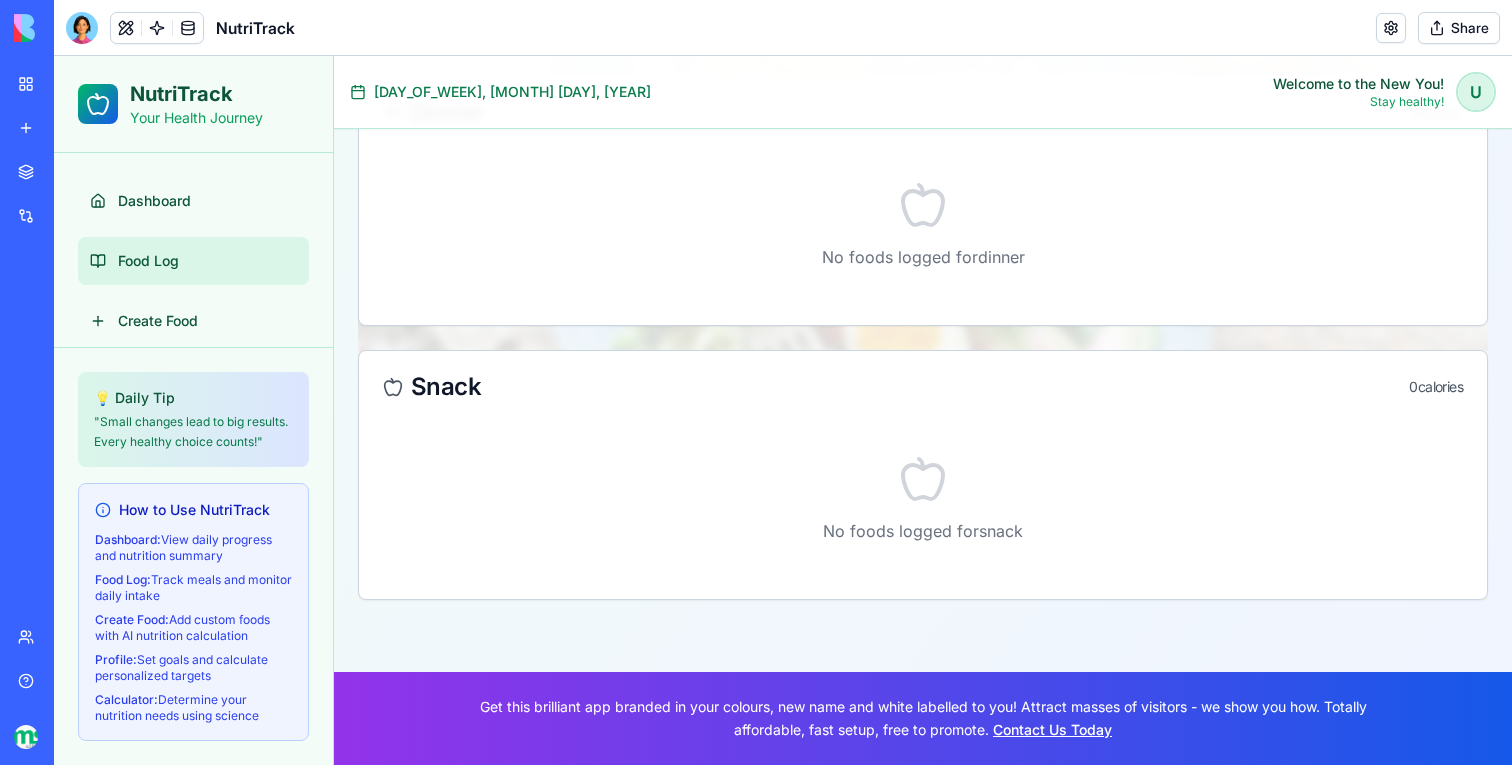 click on "My workspace" at bounding box center (46, 84) 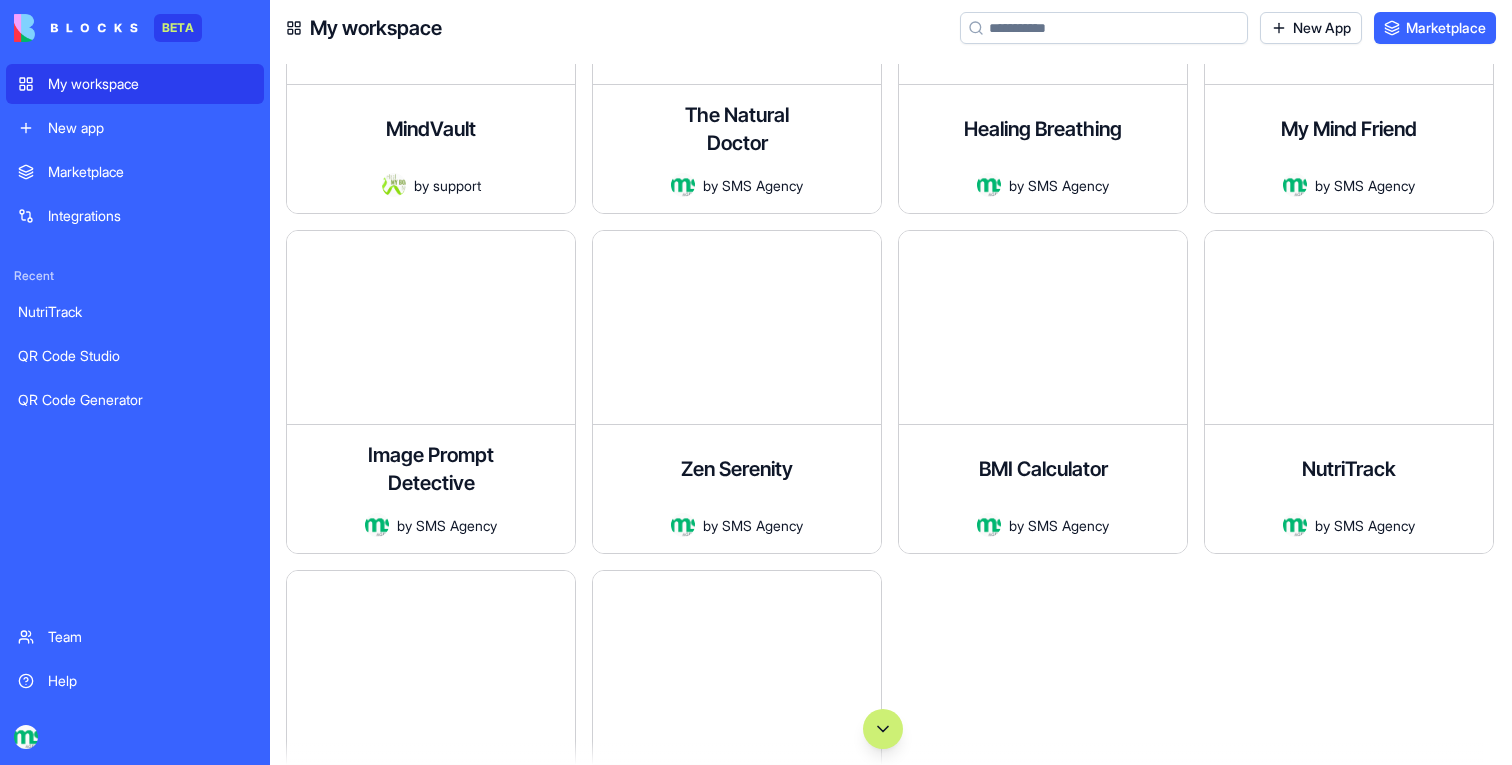 scroll, scrollTop: 512, scrollLeft: 0, axis: vertical 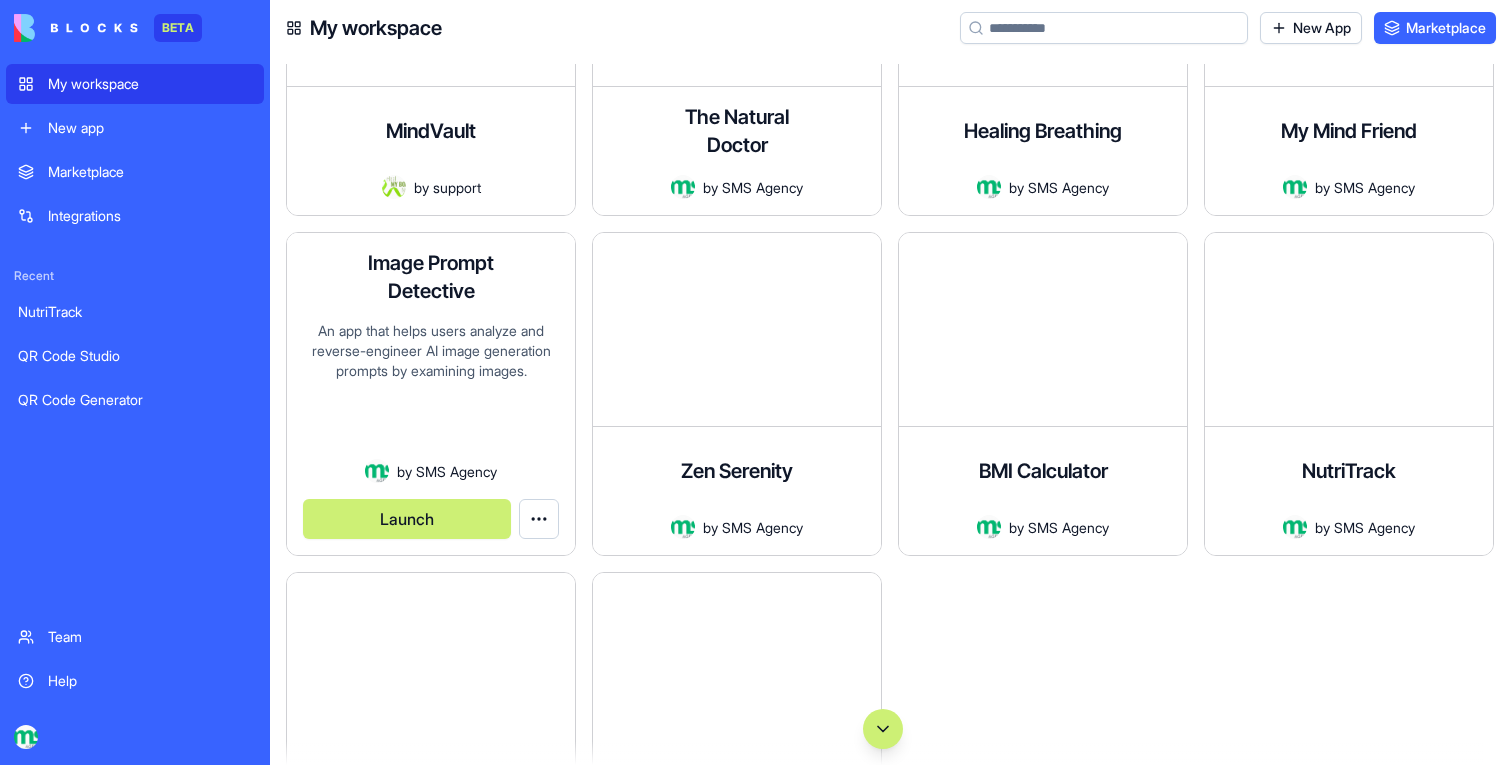 click on "An app that helps users analyze and reverse-engineer AI image generation prompts by examining images." at bounding box center [431, 390] 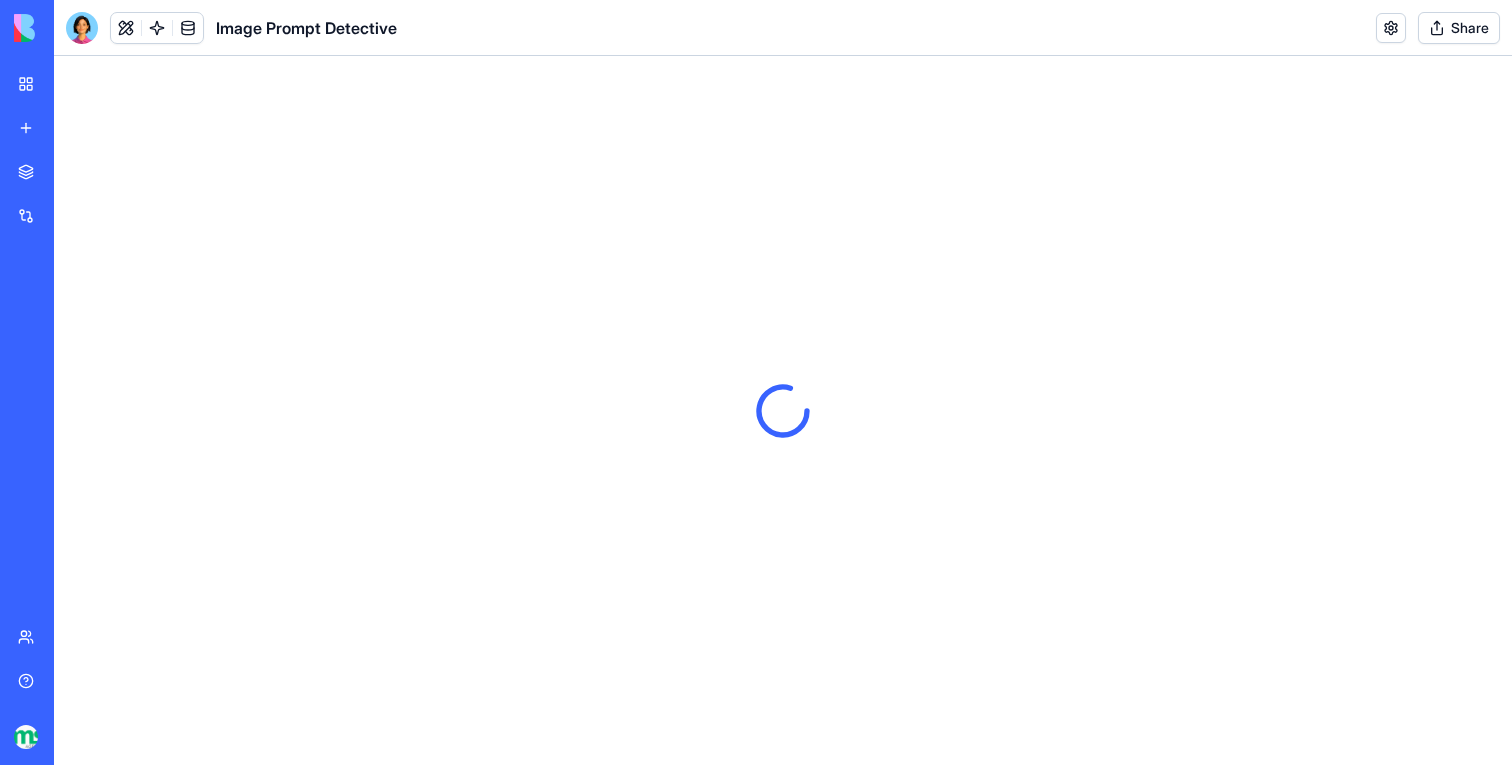 scroll, scrollTop: 0, scrollLeft: 0, axis: both 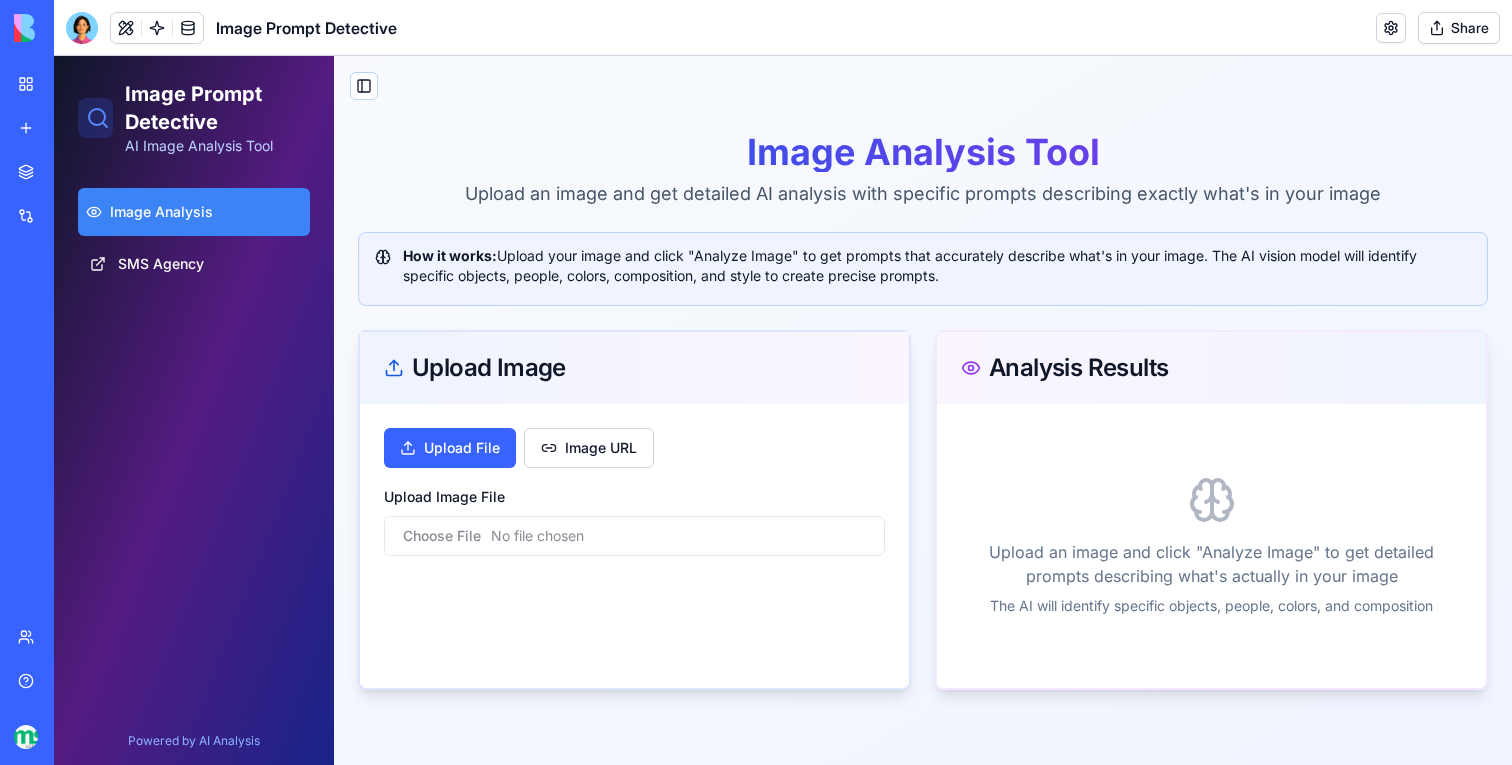 click on "My workspace" at bounding box center (46, 84) 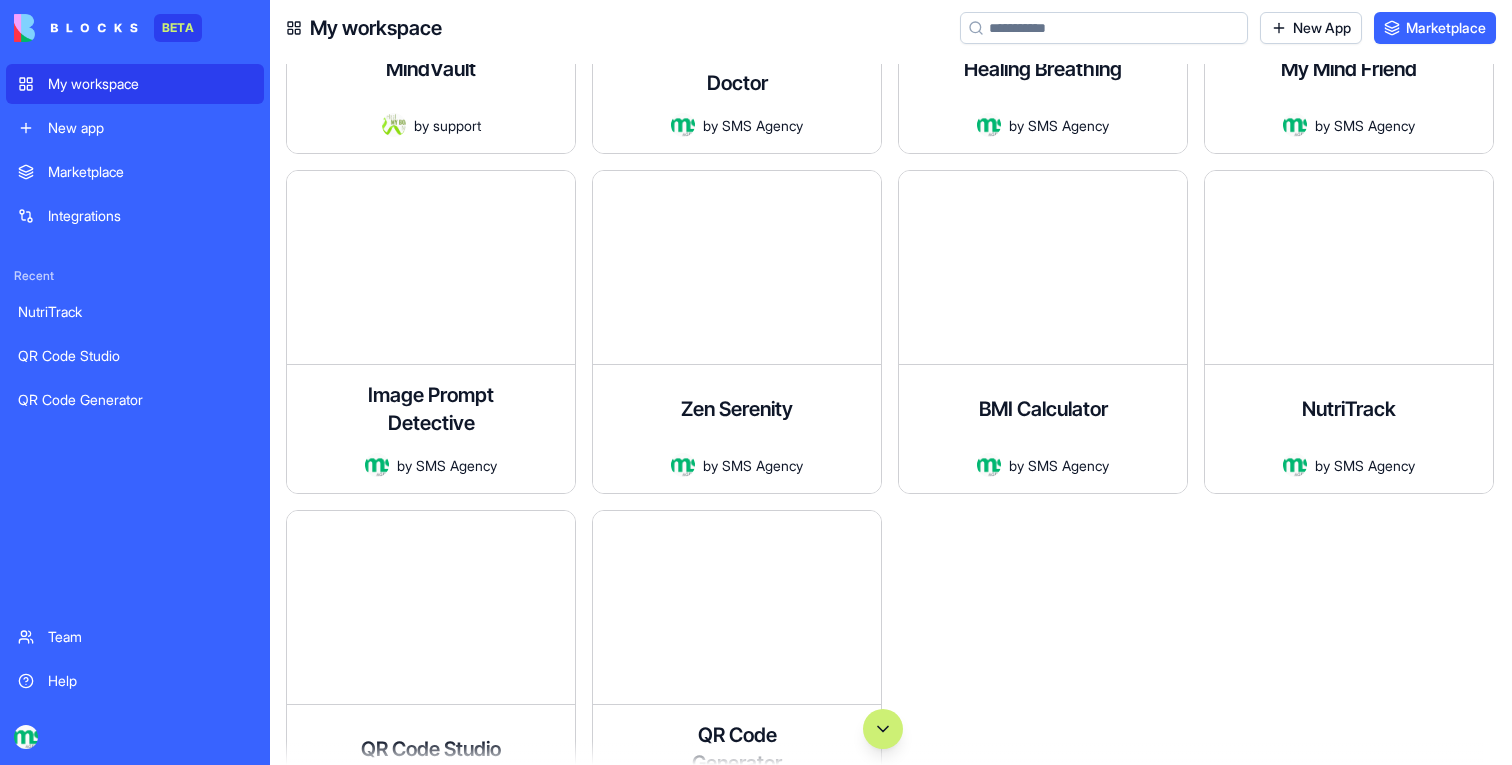 scroll, scrollTop: 538, scrollLeft: 0, axis: vertical 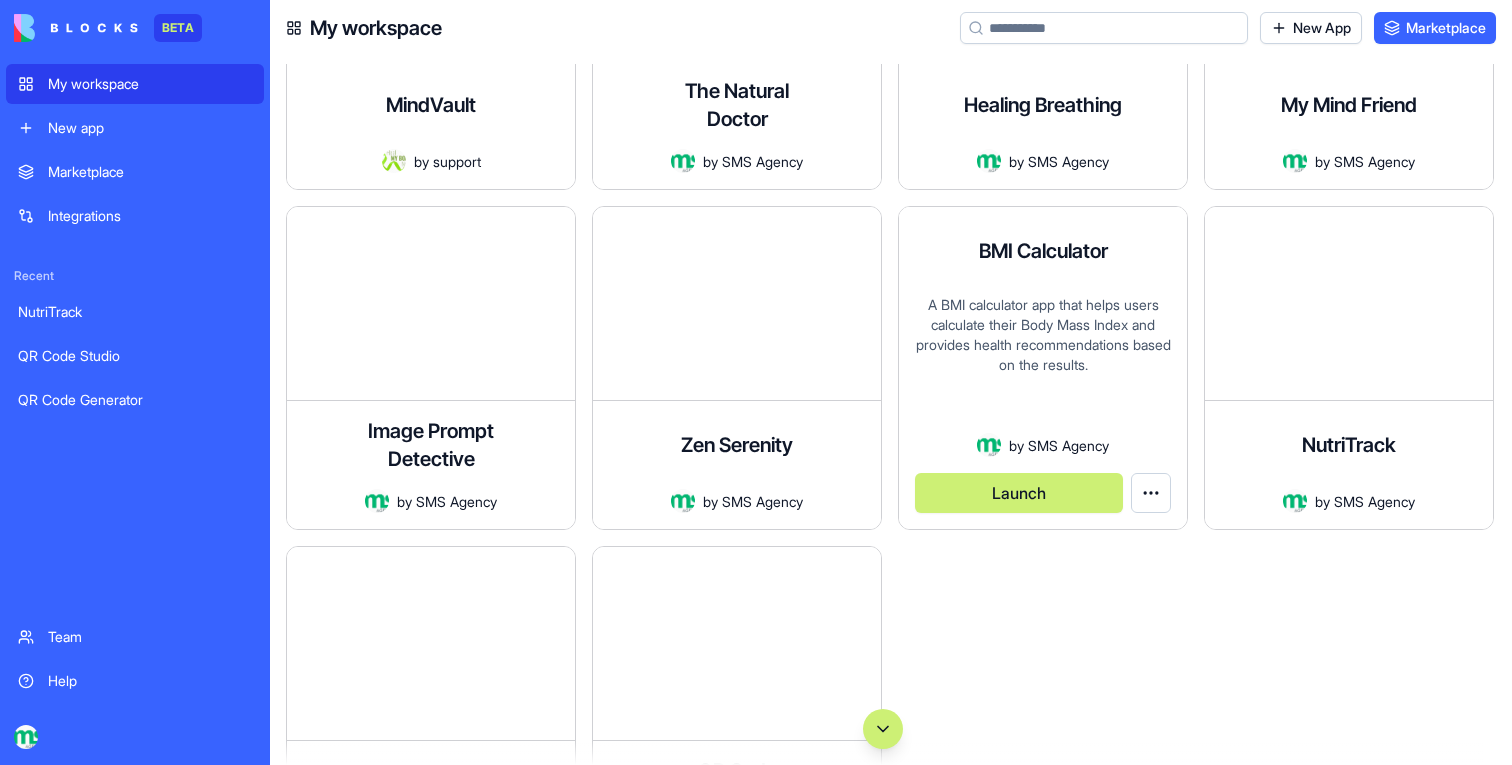 click on "Launch" at bounding box center (1019, 493) 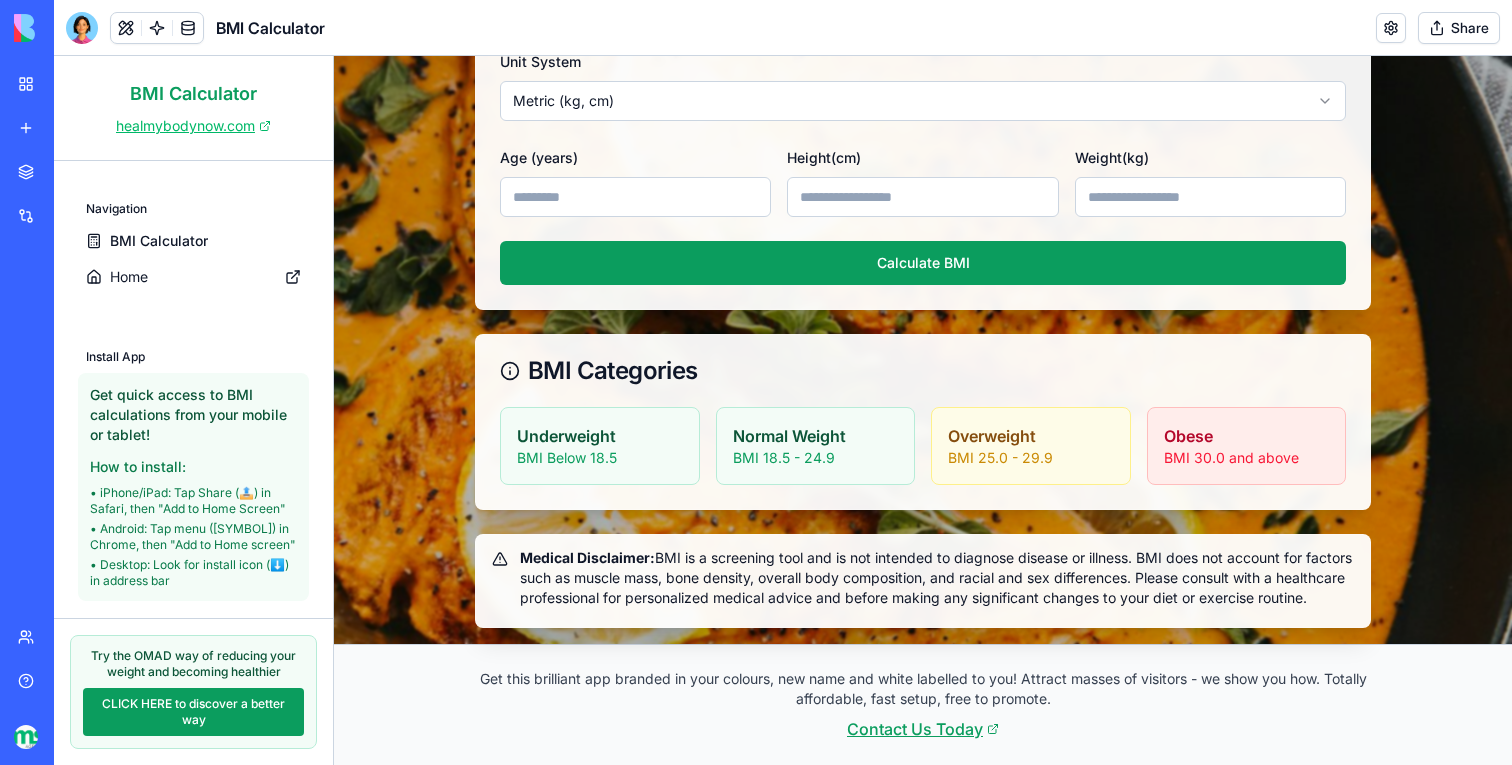 scroll, scrollTop: 0, scrollLeft: 0, axis: both 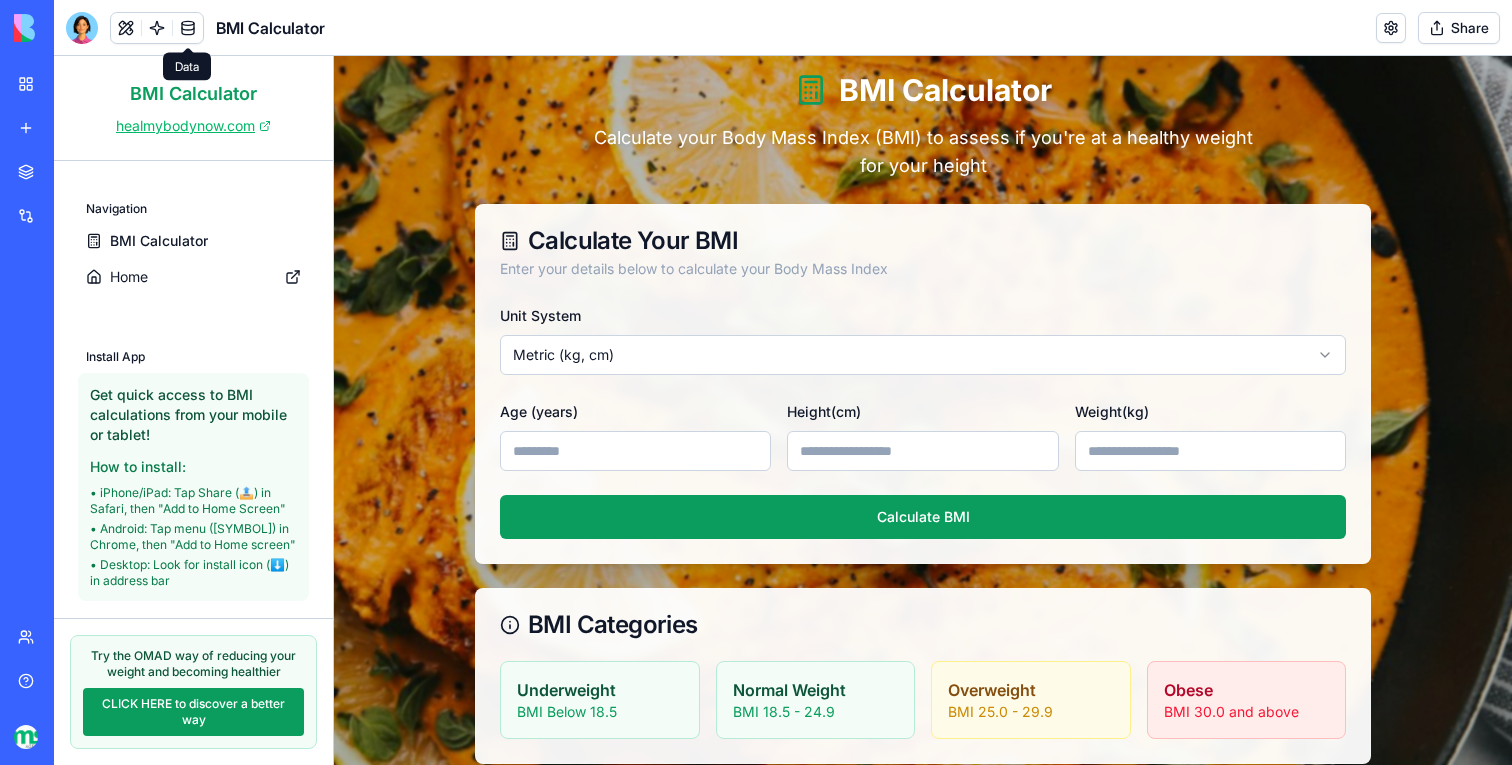 click on "Home" at bounding box center (193, 277) 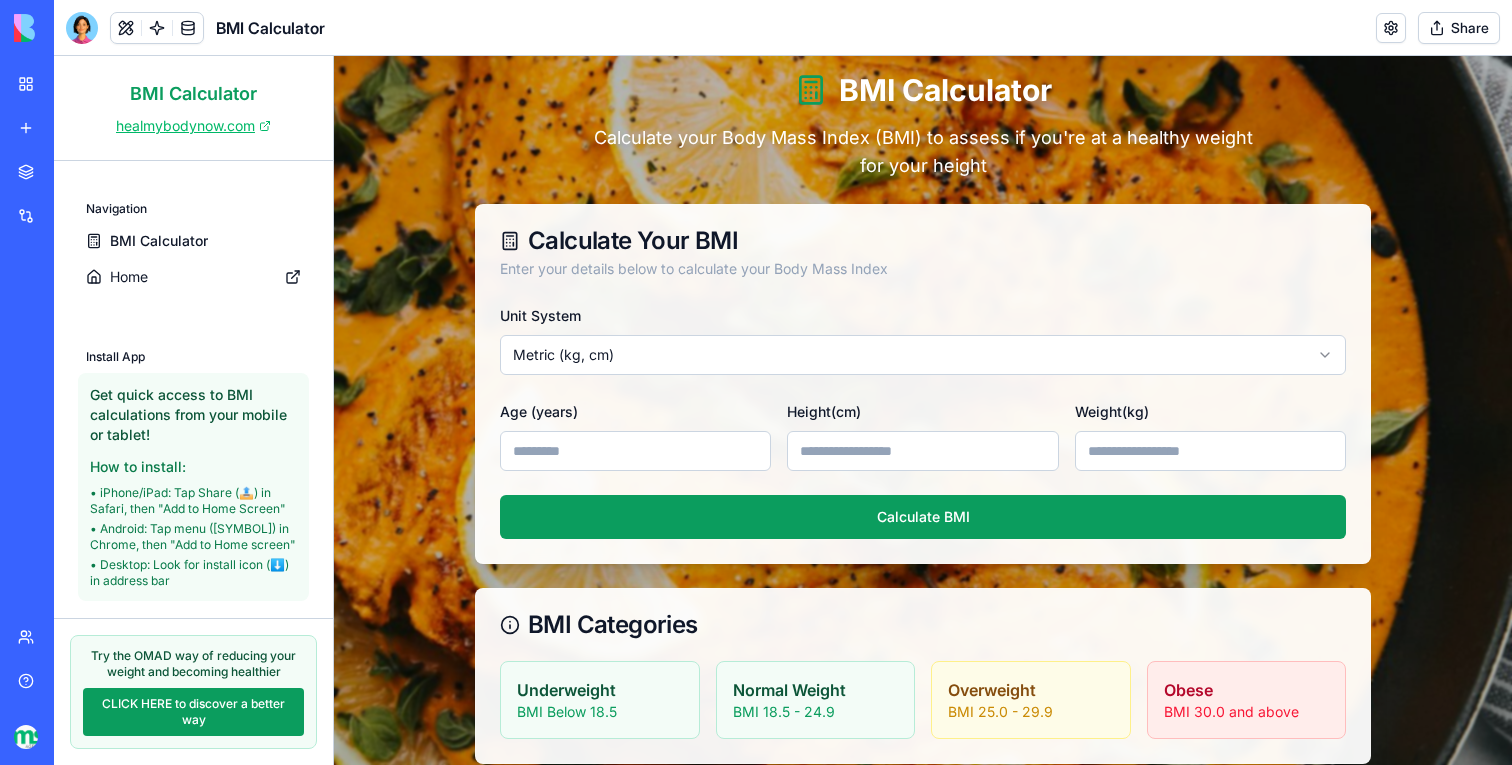 click on "Home" at bounding box center [129, 277] 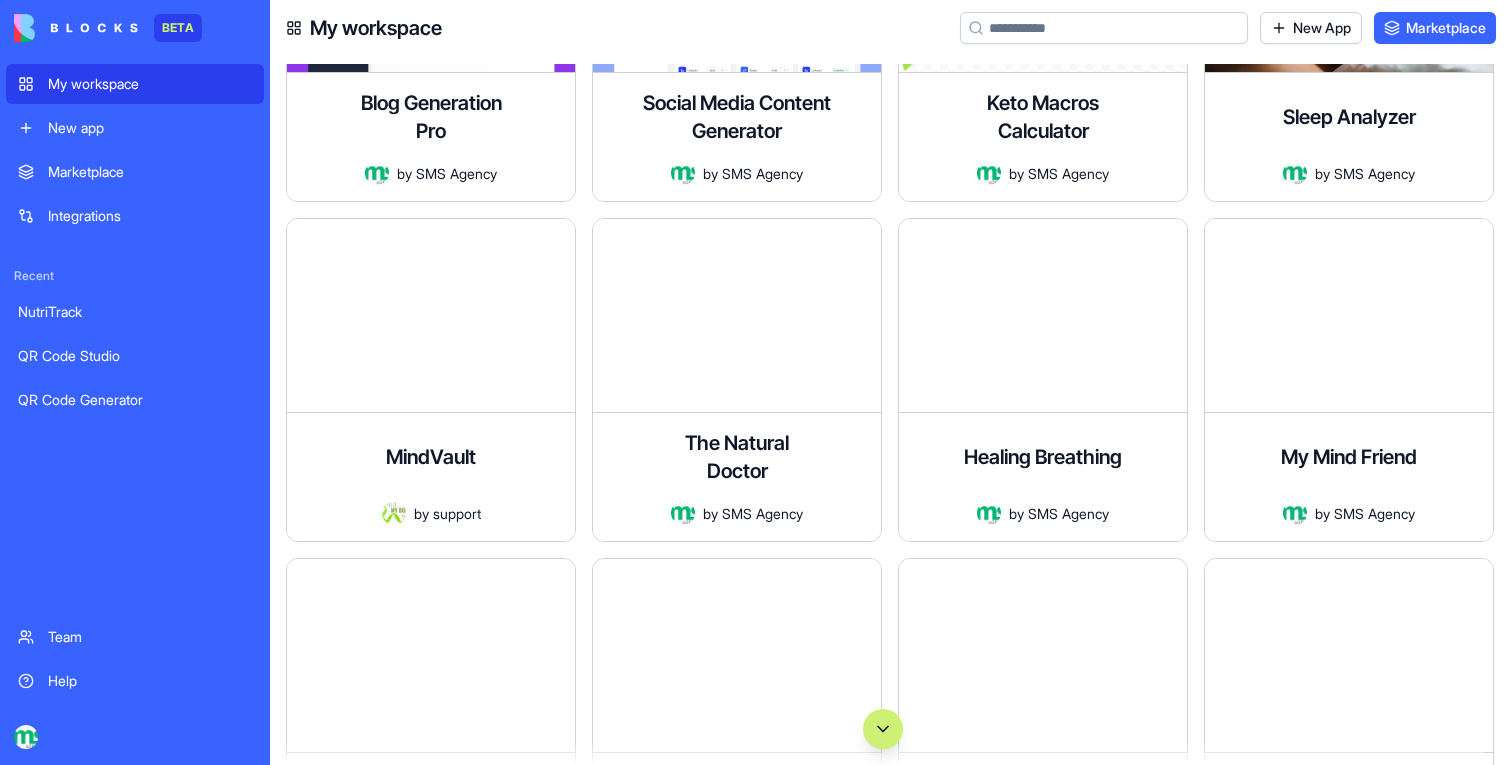 scroll, scrollTop: 202, scrollLeft: 0, axis: vertical 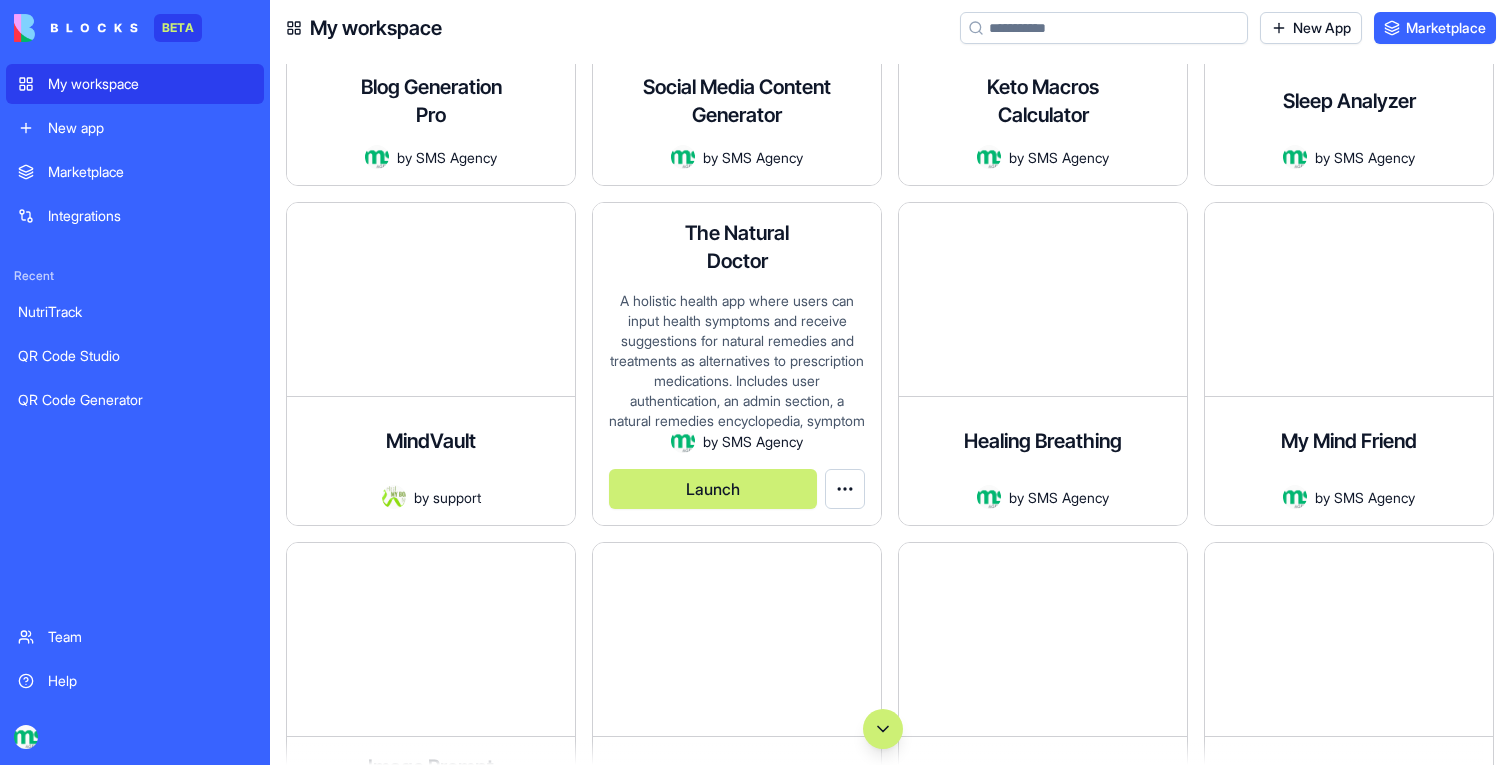 click on "Launch" at bounding box center [713, 489] 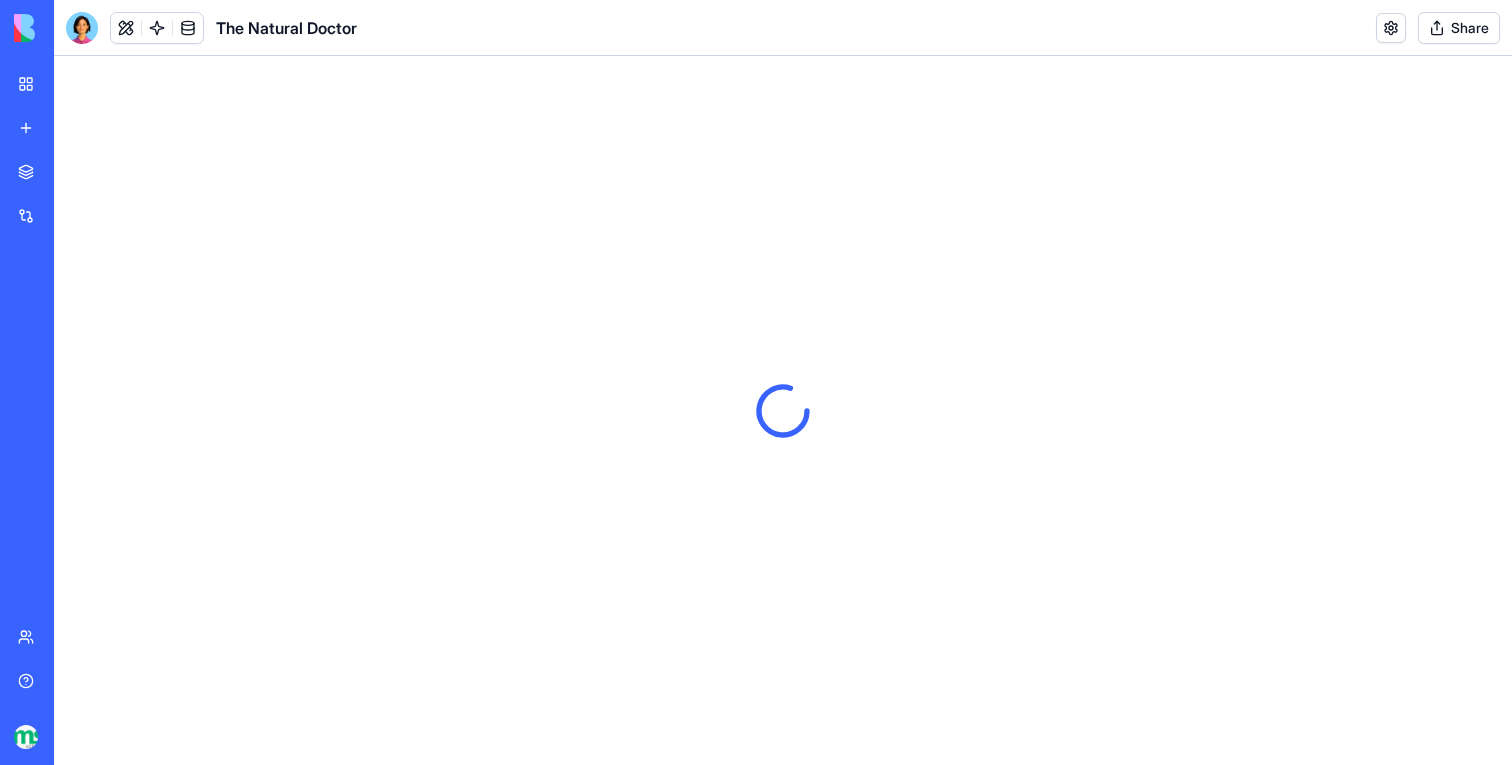 scroll, scrollTop: 0, scrollLeft: 0, axis: both 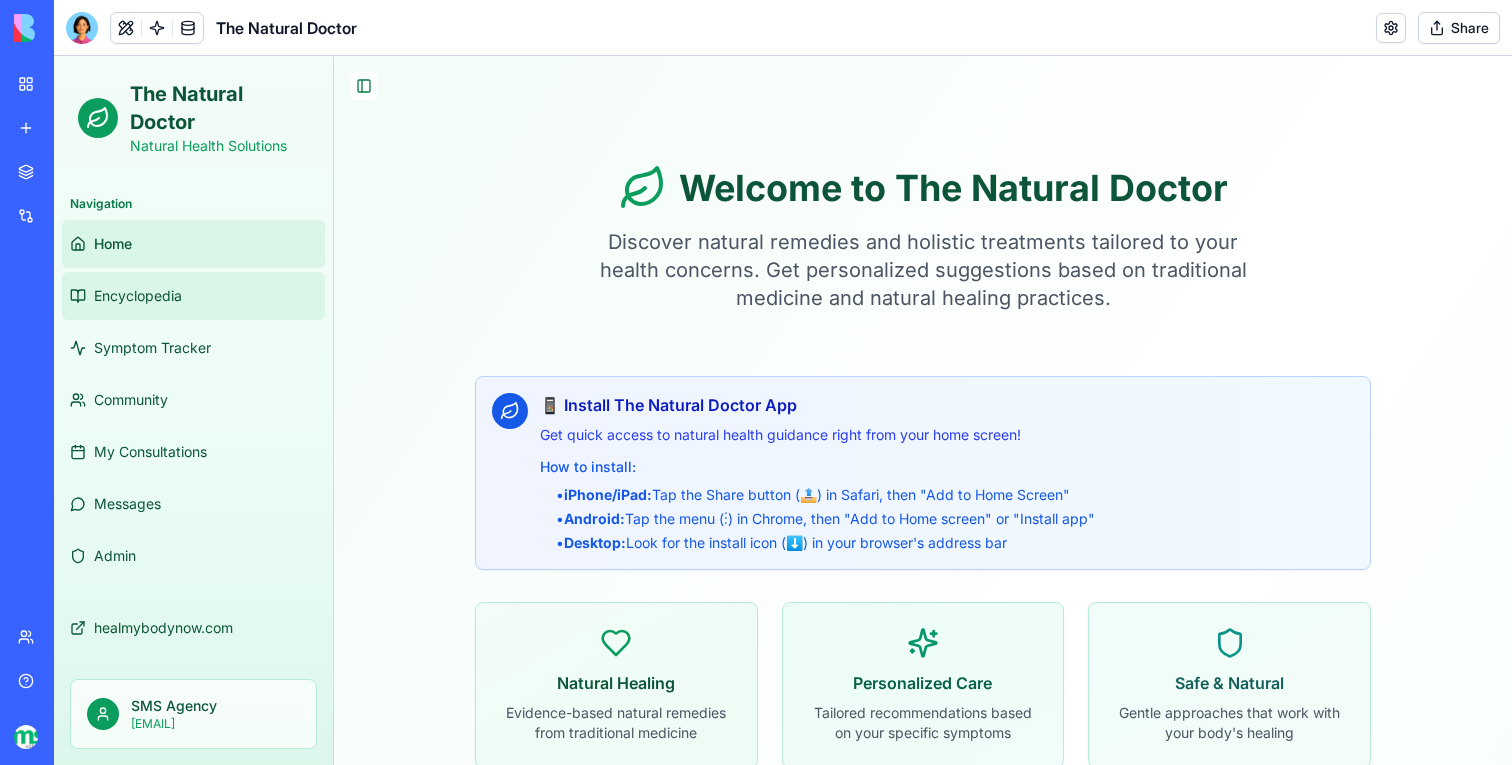 click on "Encyclopedia" at bounding box center [193, 296] 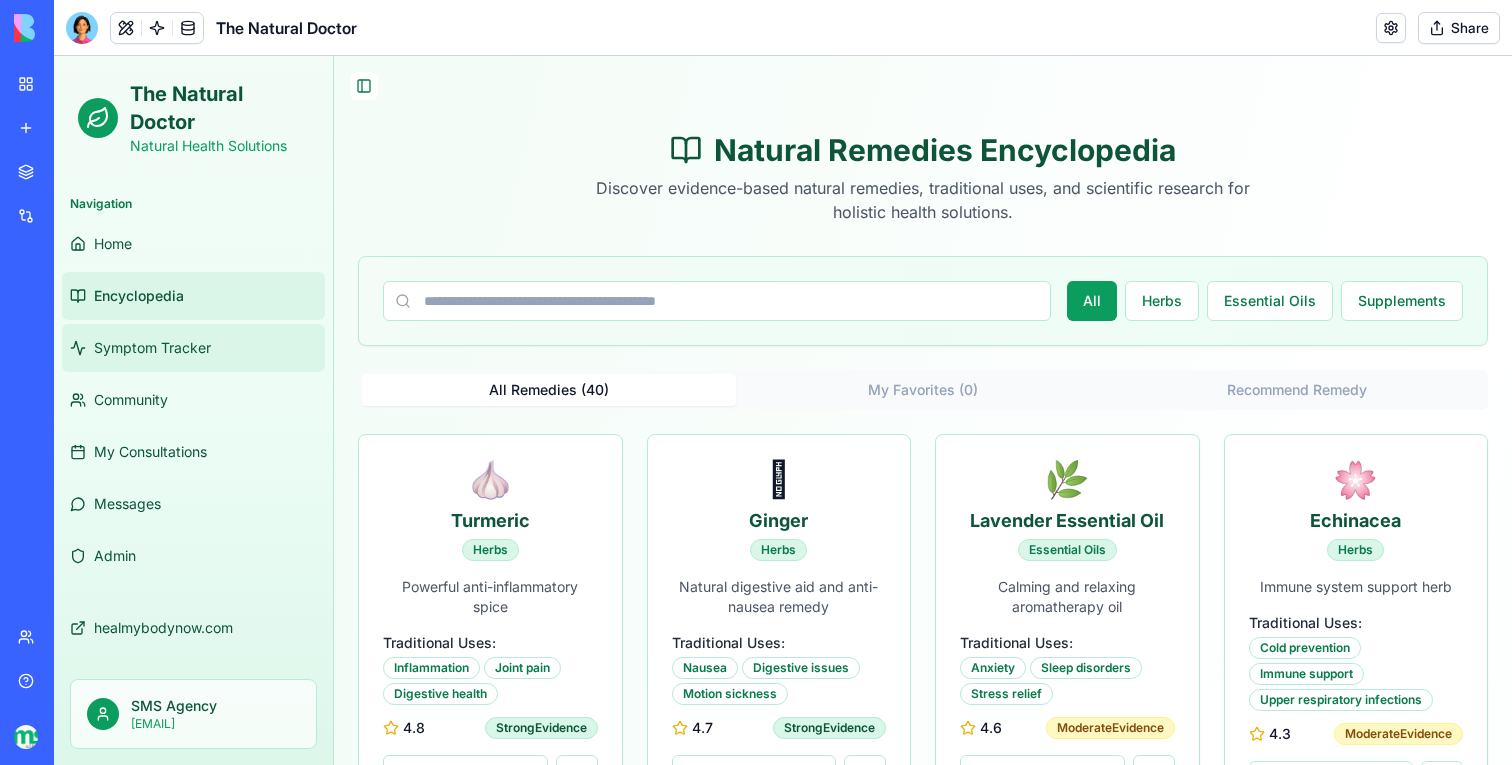 click on "Symptom Tracker" at bounding box center (193, 348) 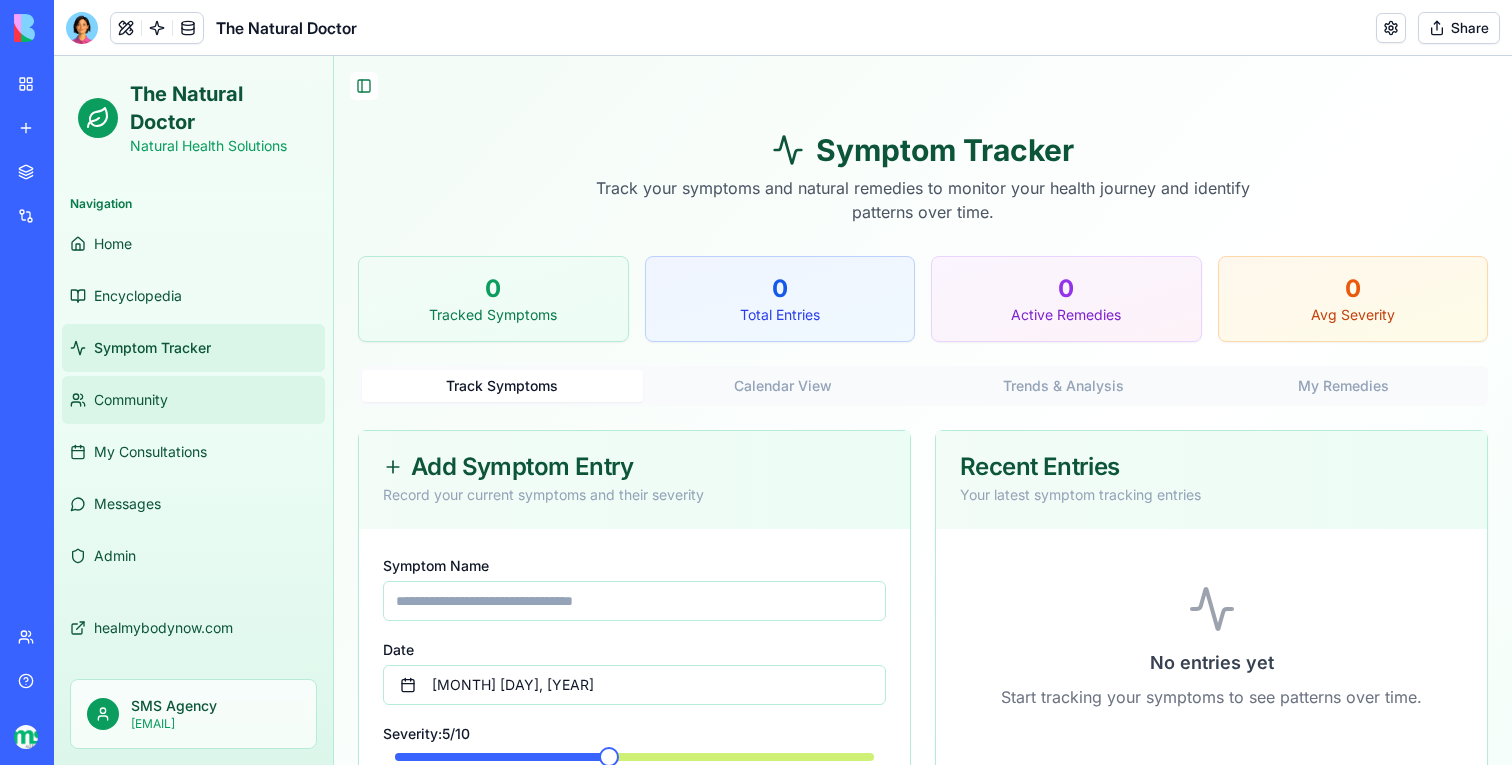 click on "Community" at bounding box center [193, 400] 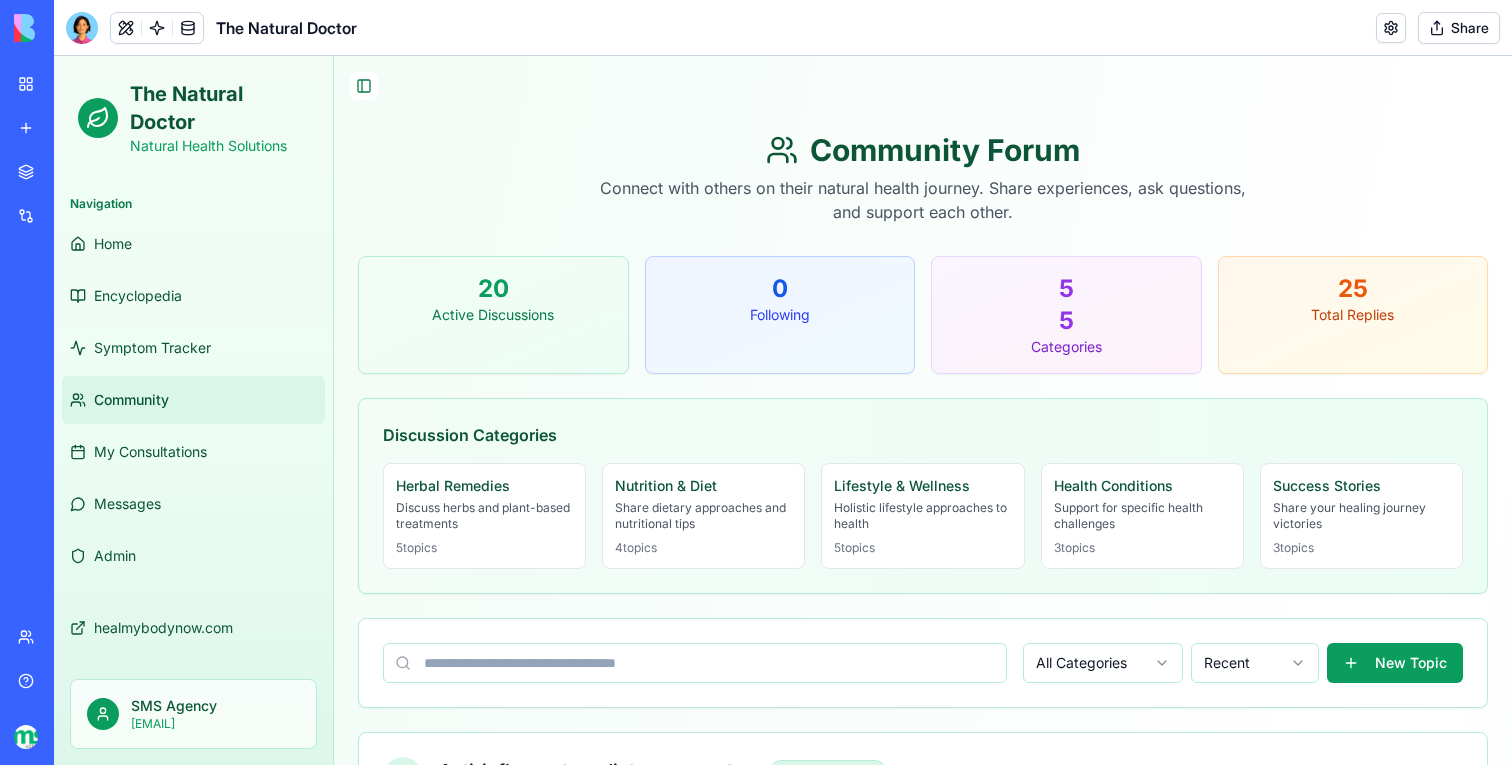 click on "Home Encyclopedia Symptom Tracker Community My Consultations Messages Admin" at bounding box center (193, 400) 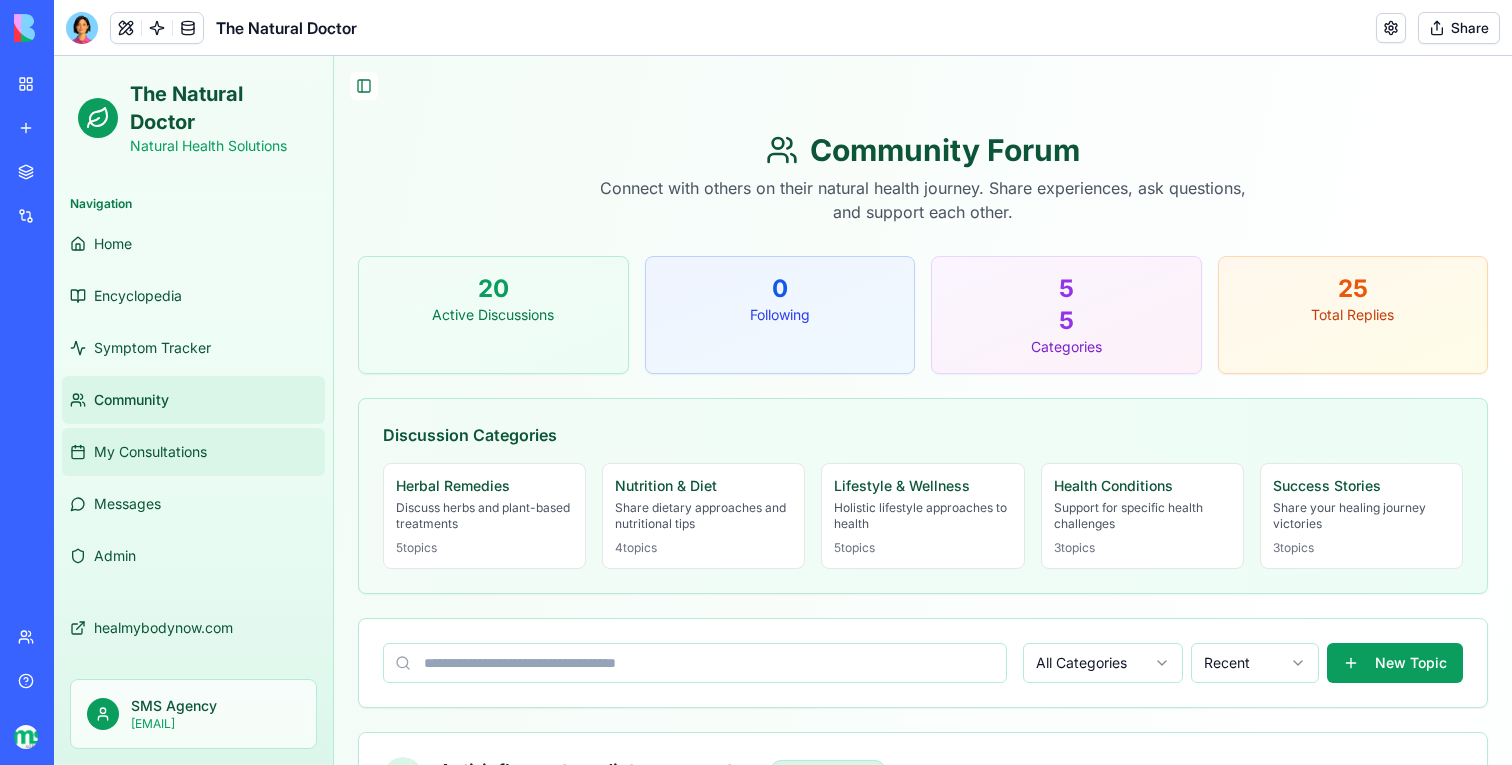 click on "My Consultations" at bounding box center [150, 452] 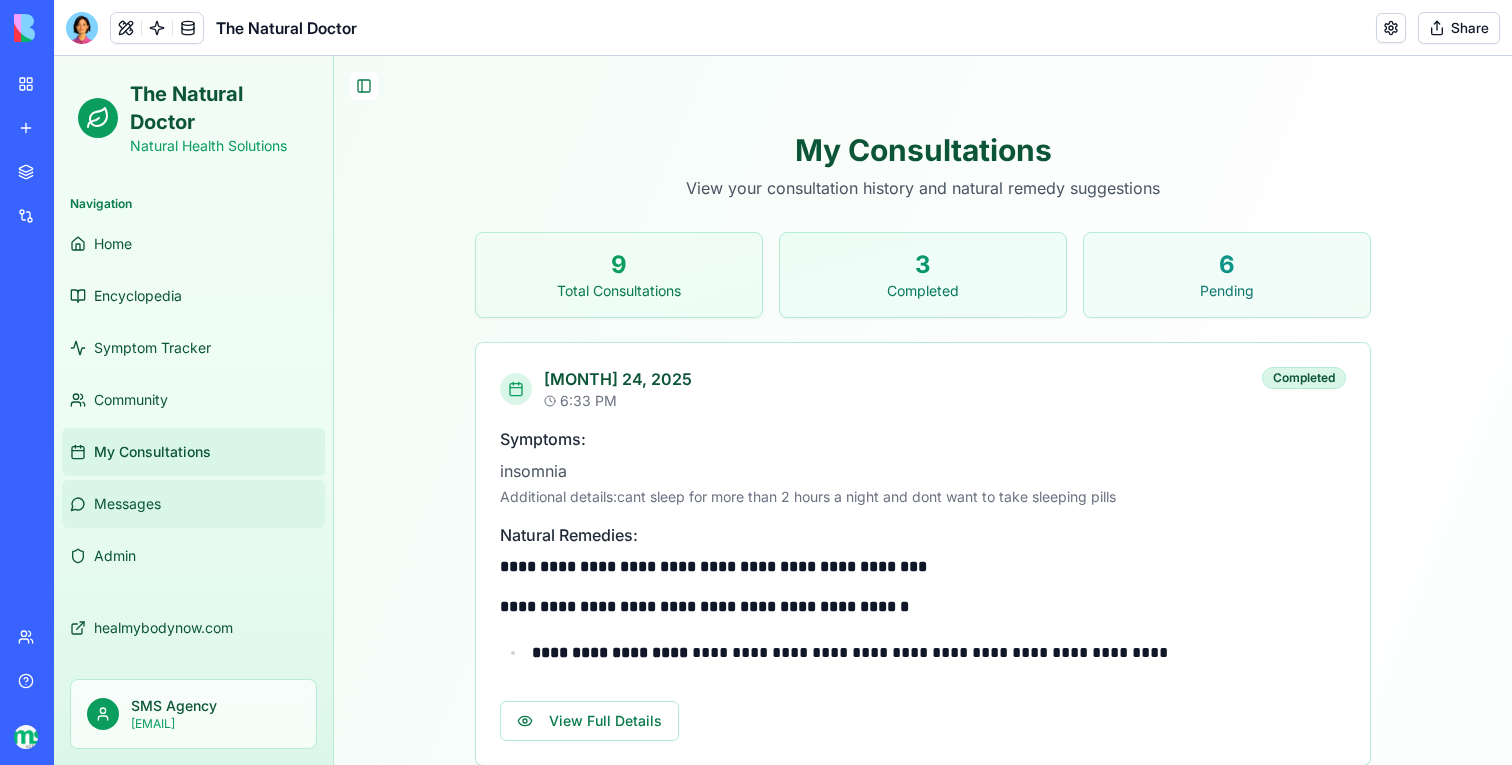 click on "Messages" at bounding box center (193, 504) 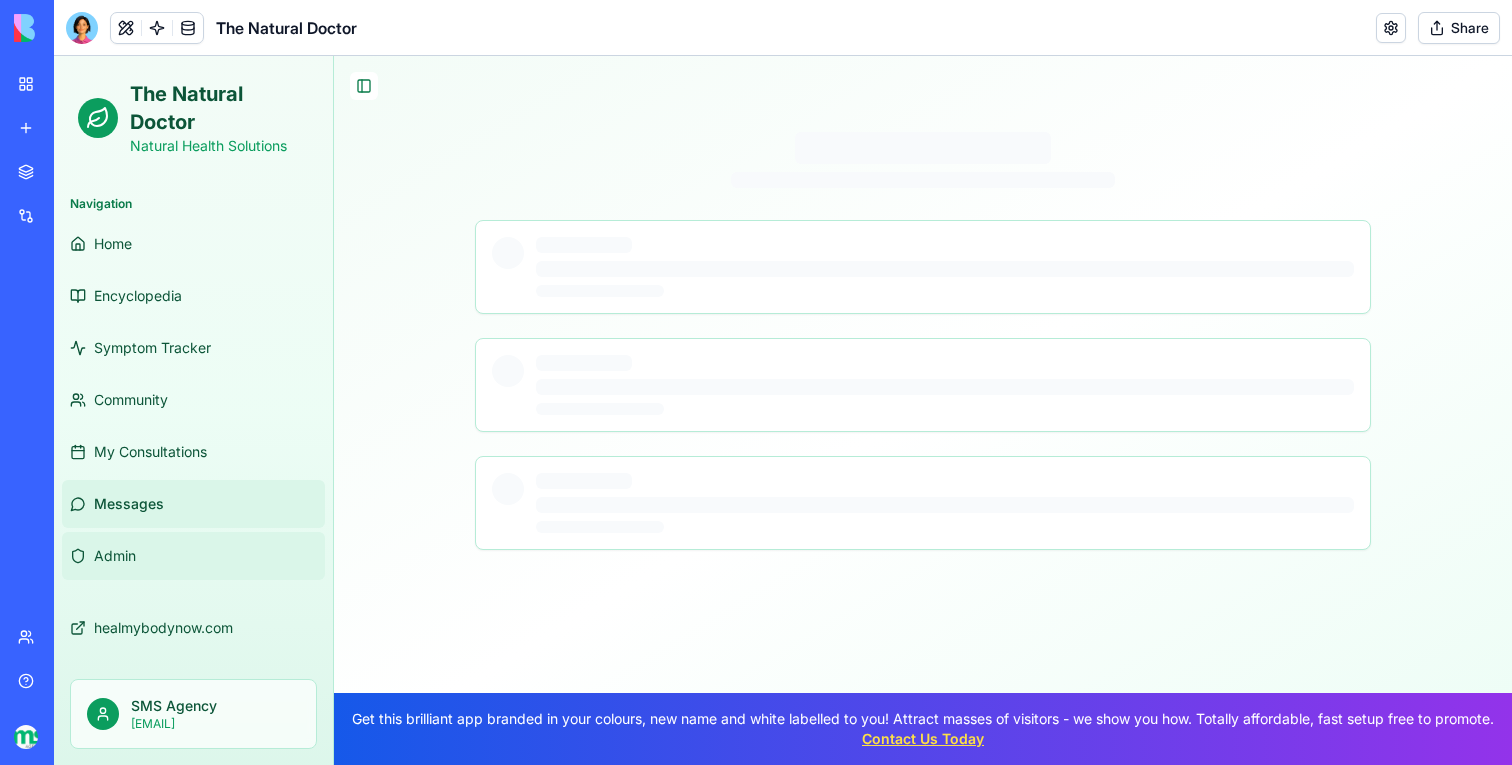 click on "Admin" at bounding box center (193, 556) 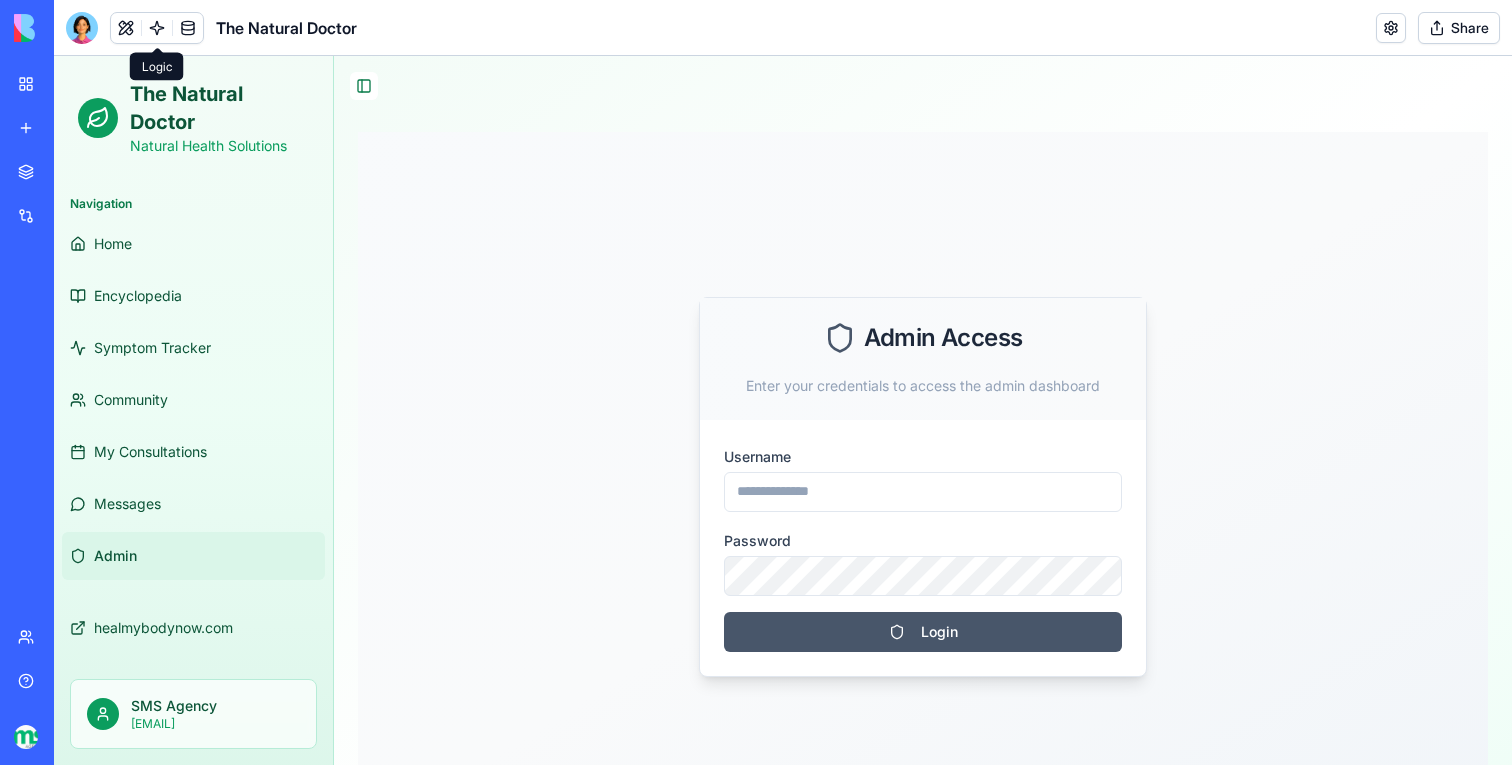 click at bounding box center [157, 28] 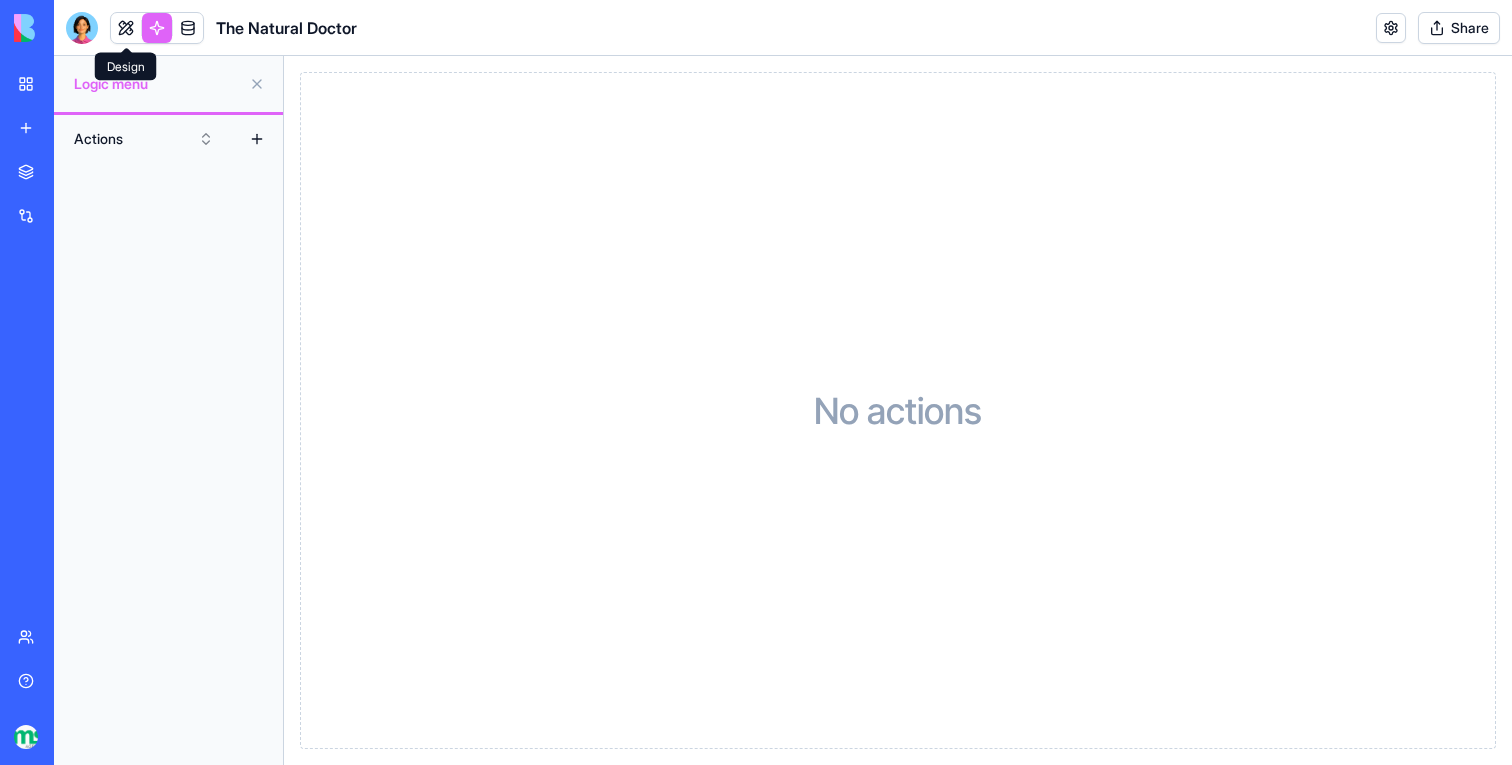 click at bounding box center [126, 28] 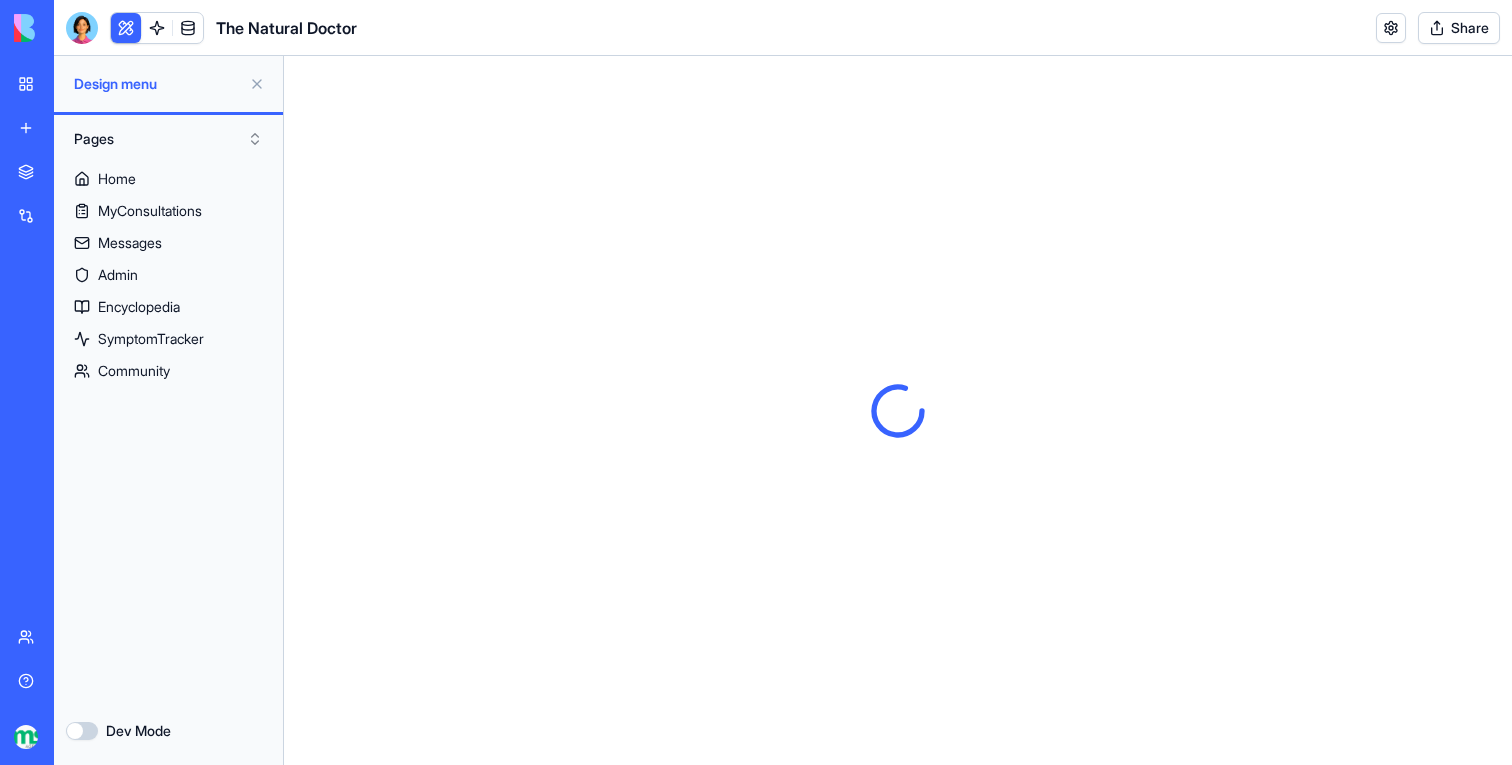 click at bounding box center [82, 28] 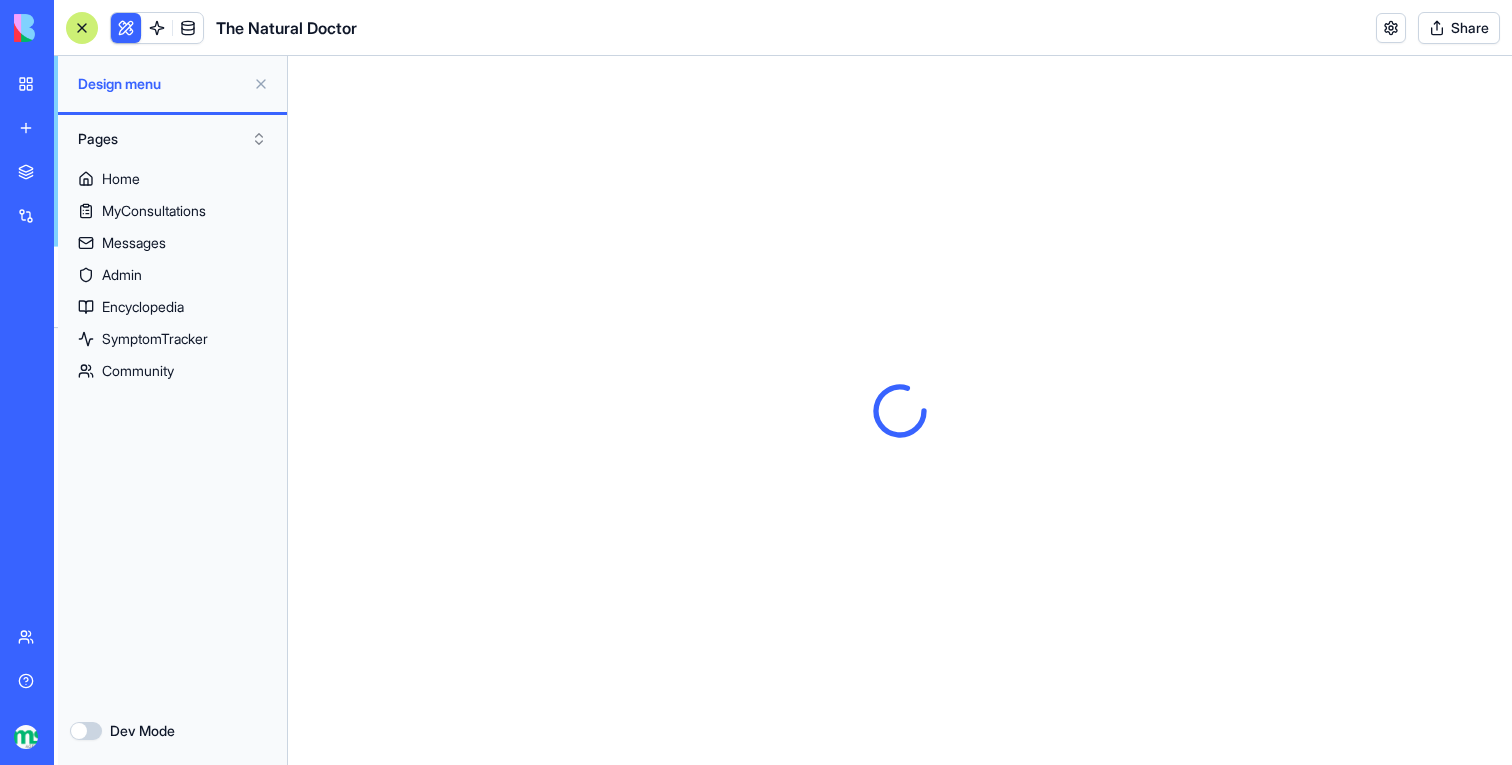 scroll, scrollTop: 0, scrollLeft: 0, axis: both 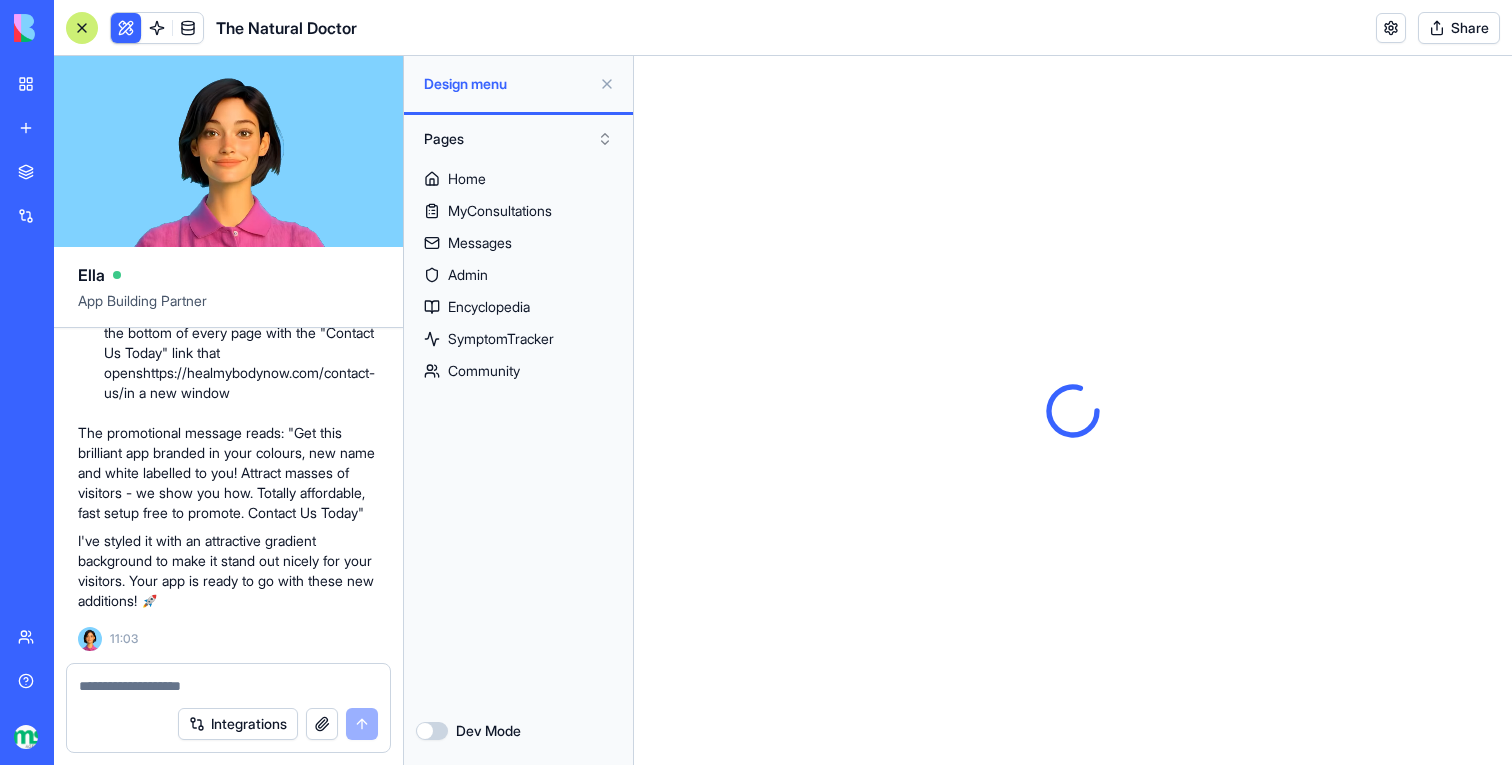 click on "My workspace" at bounding box center [46, 84] 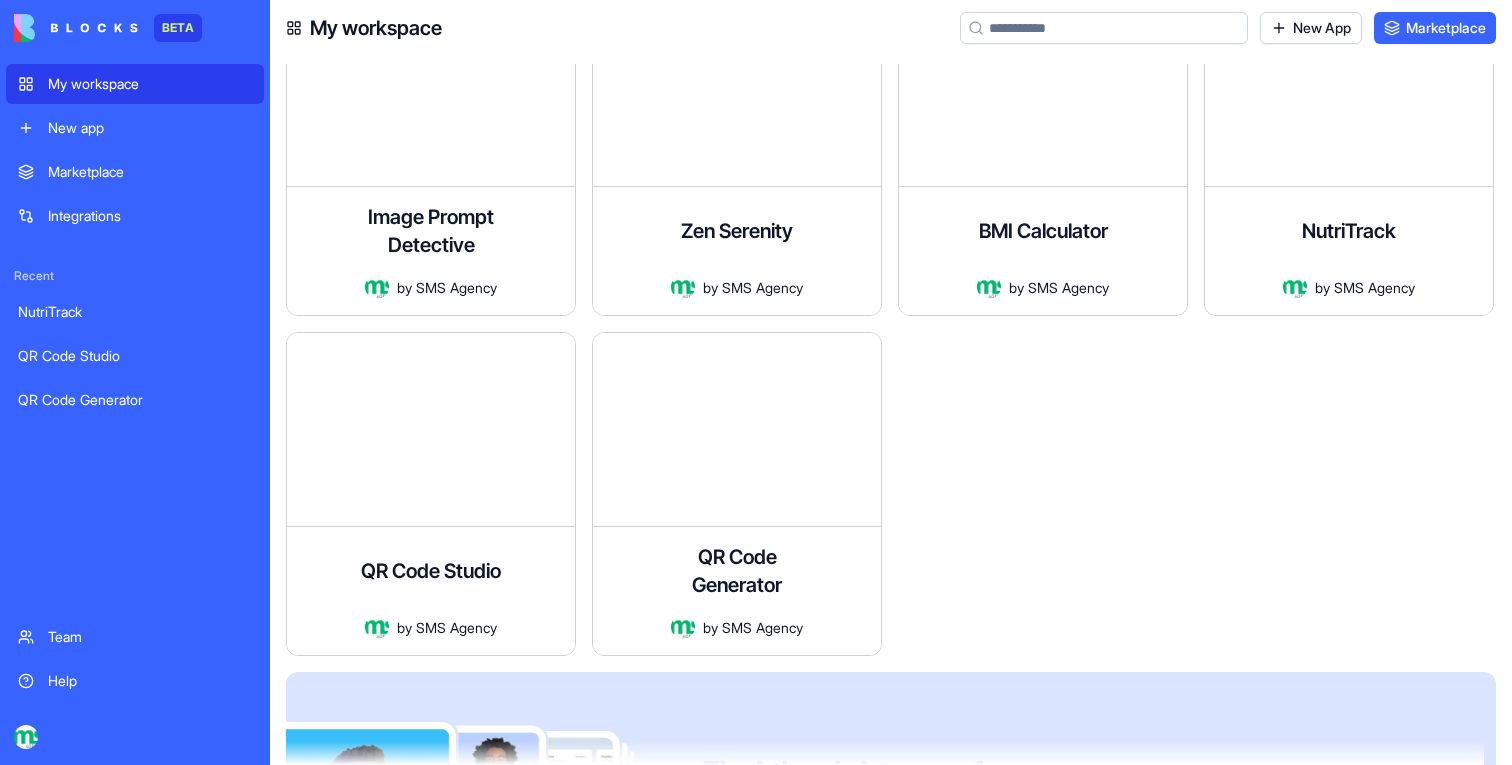 scroll, scrollTop: 718, scrollLeft: 0, axis: vertical 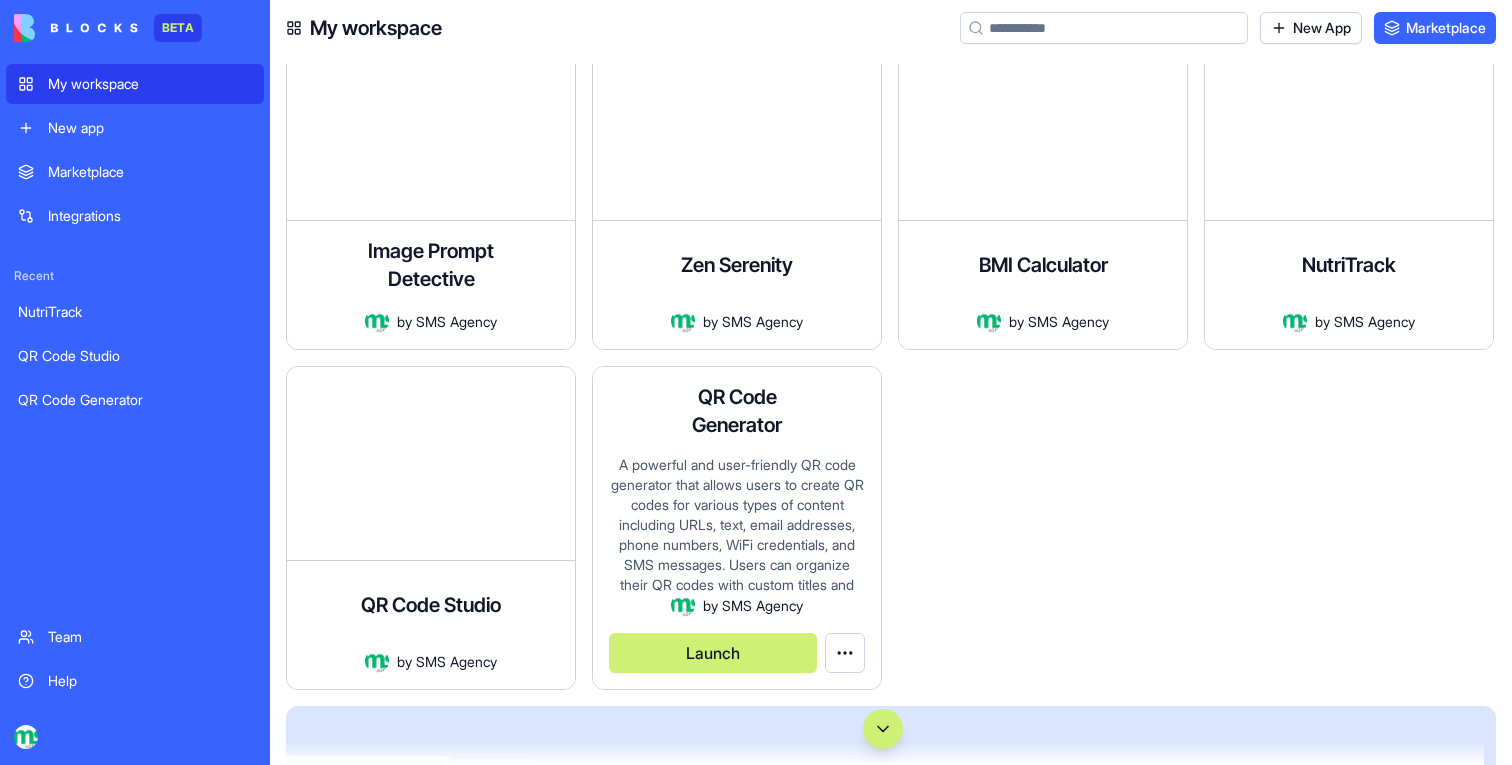 click on "A powerful and user-friendly QR code generator that allows users to create QR codes for various types of content including URLs, text, email addresses, phone numbers, WiFi credentials, and SMS messages. Users can organize their QR codes with custom titles and easily download or share them." at bounding box center [737, 524] 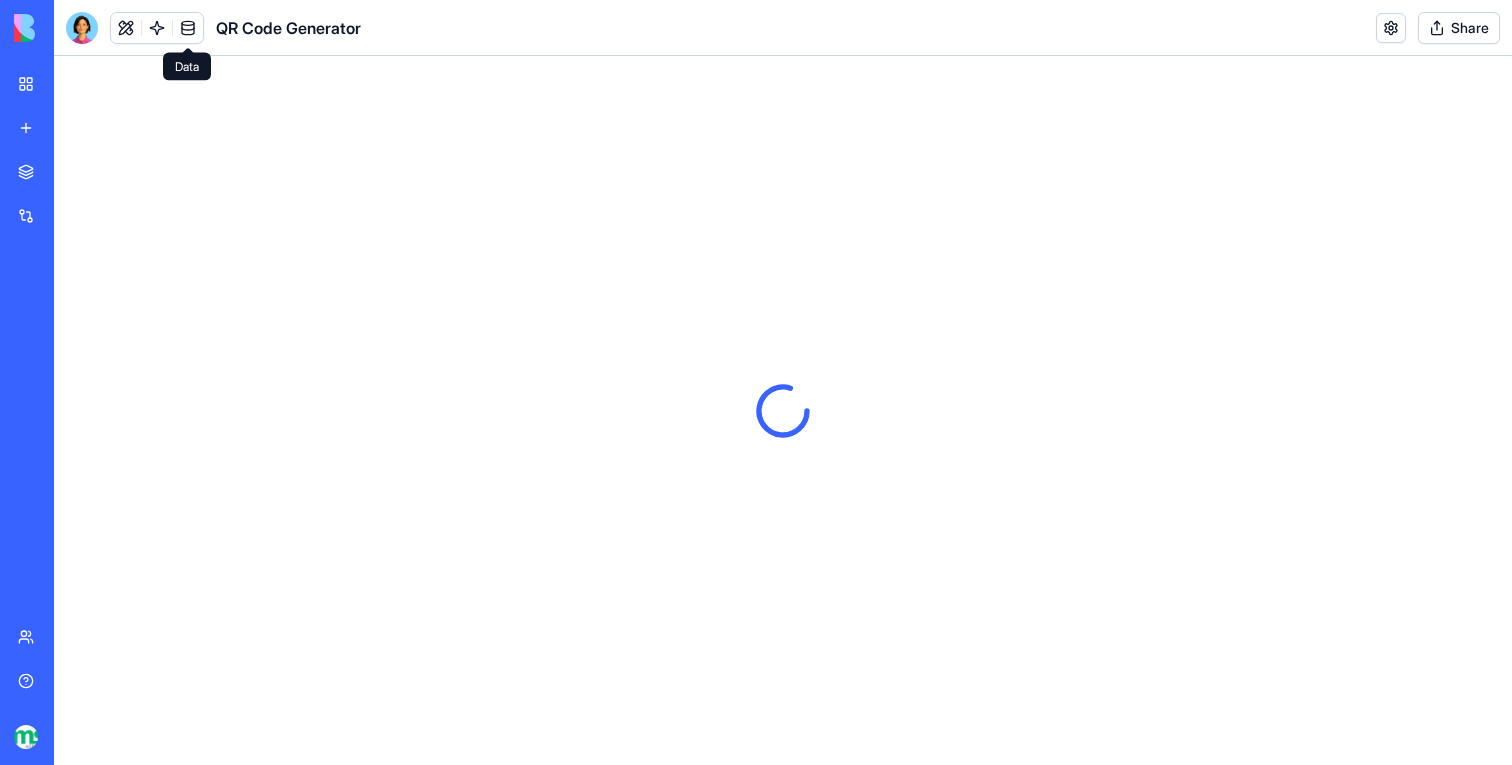 click at bounding box center [188, 28] 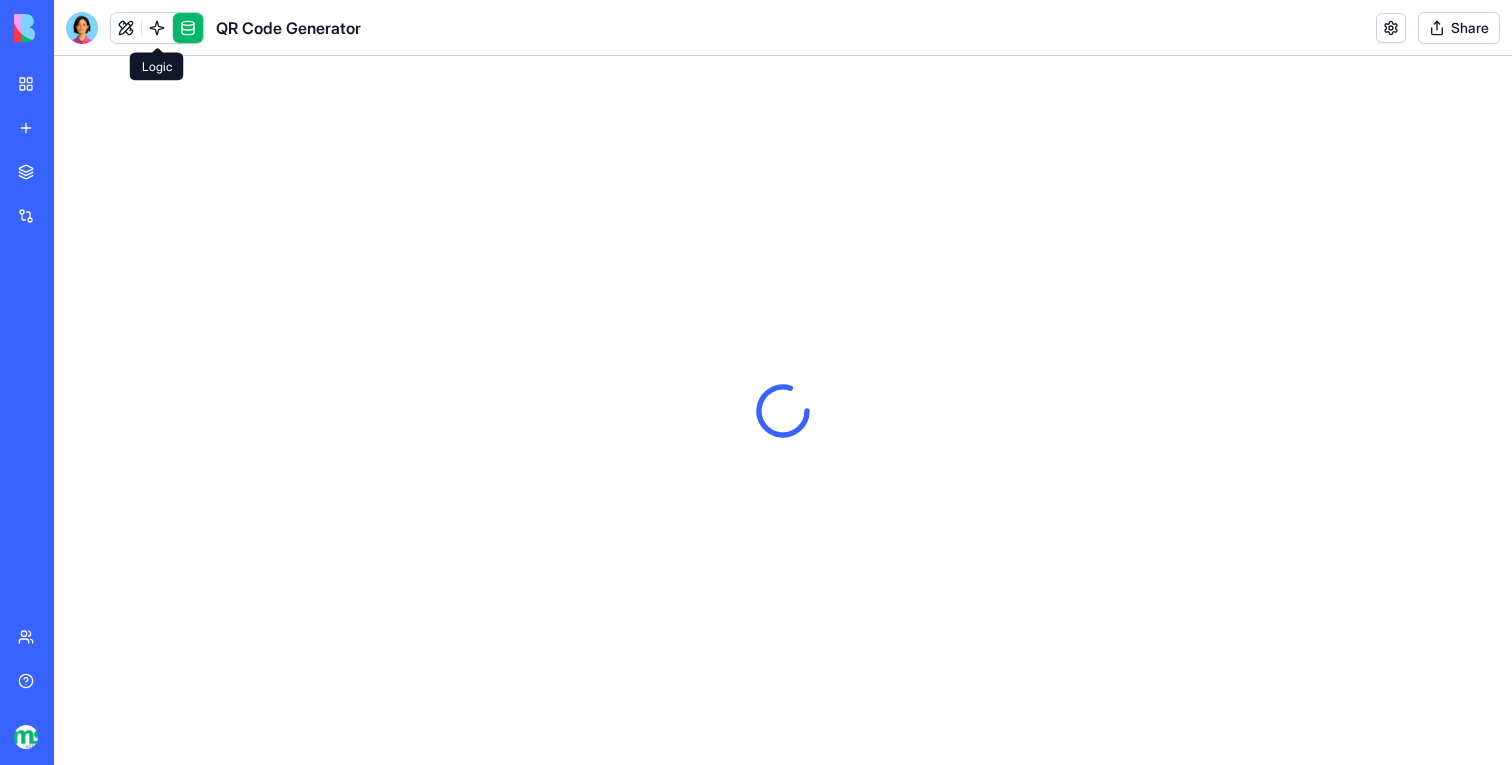click at bounding box center (157, 28) 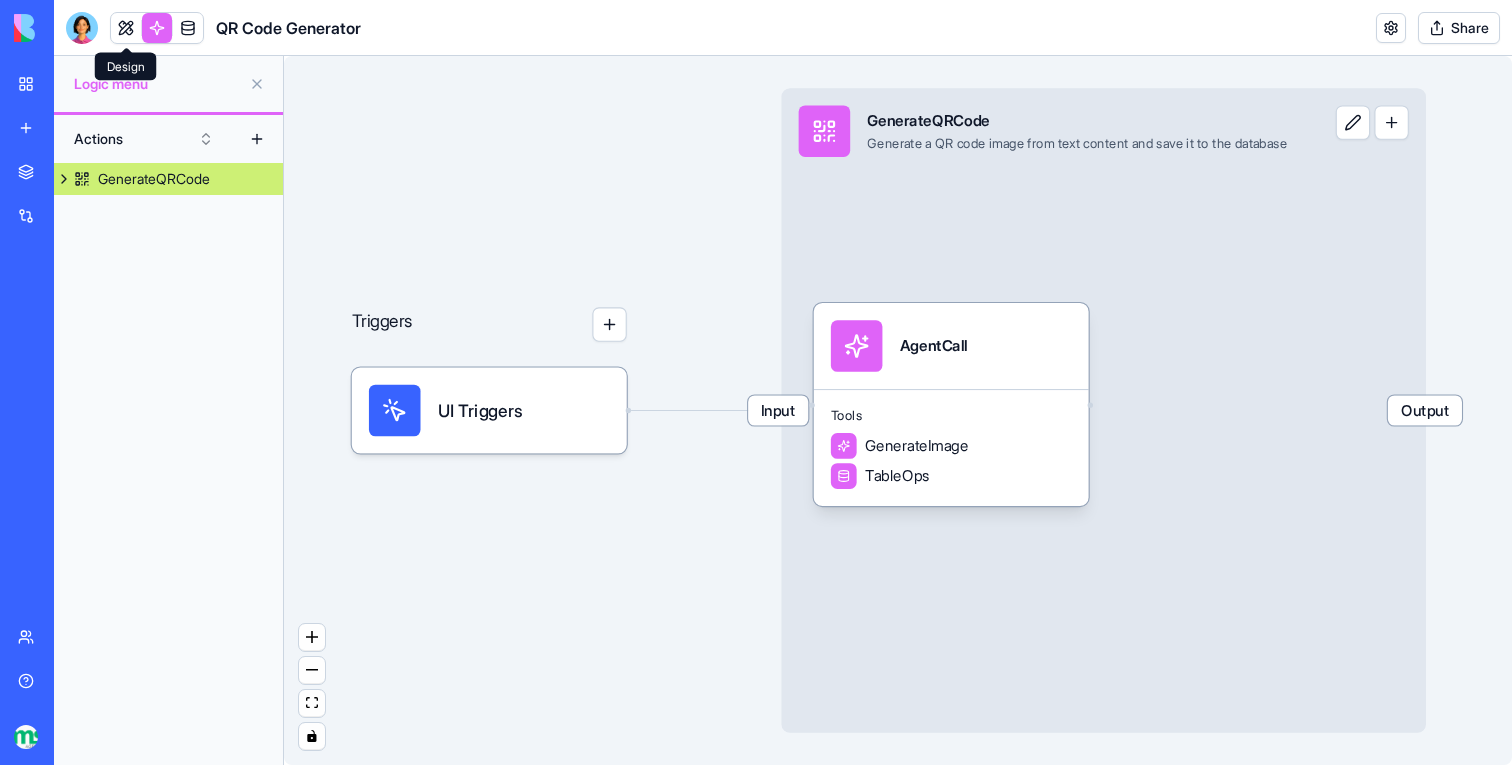 click at bounding box center [126, 28] 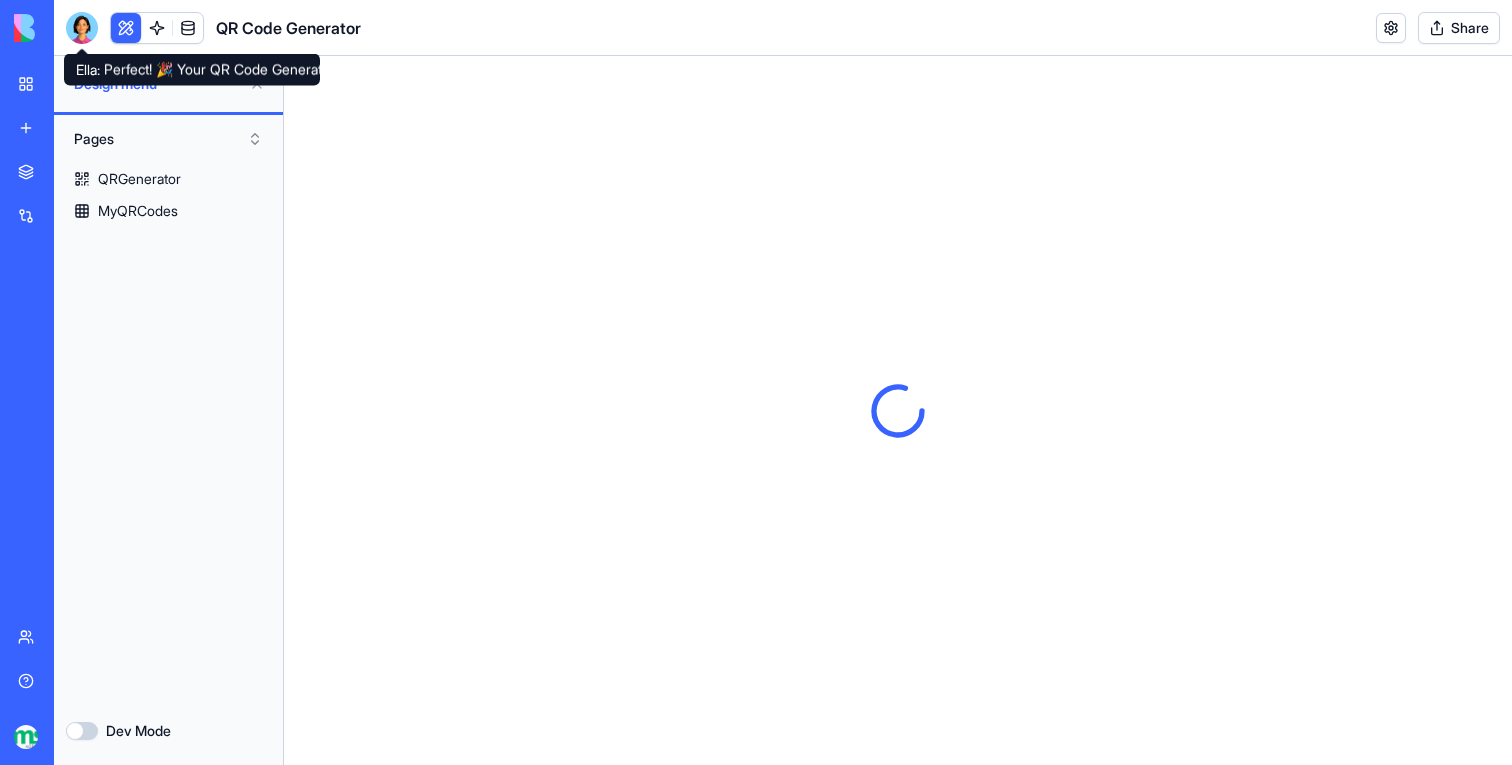 scroll, scrollTop: 0, scrollLeft: 0, axis: both 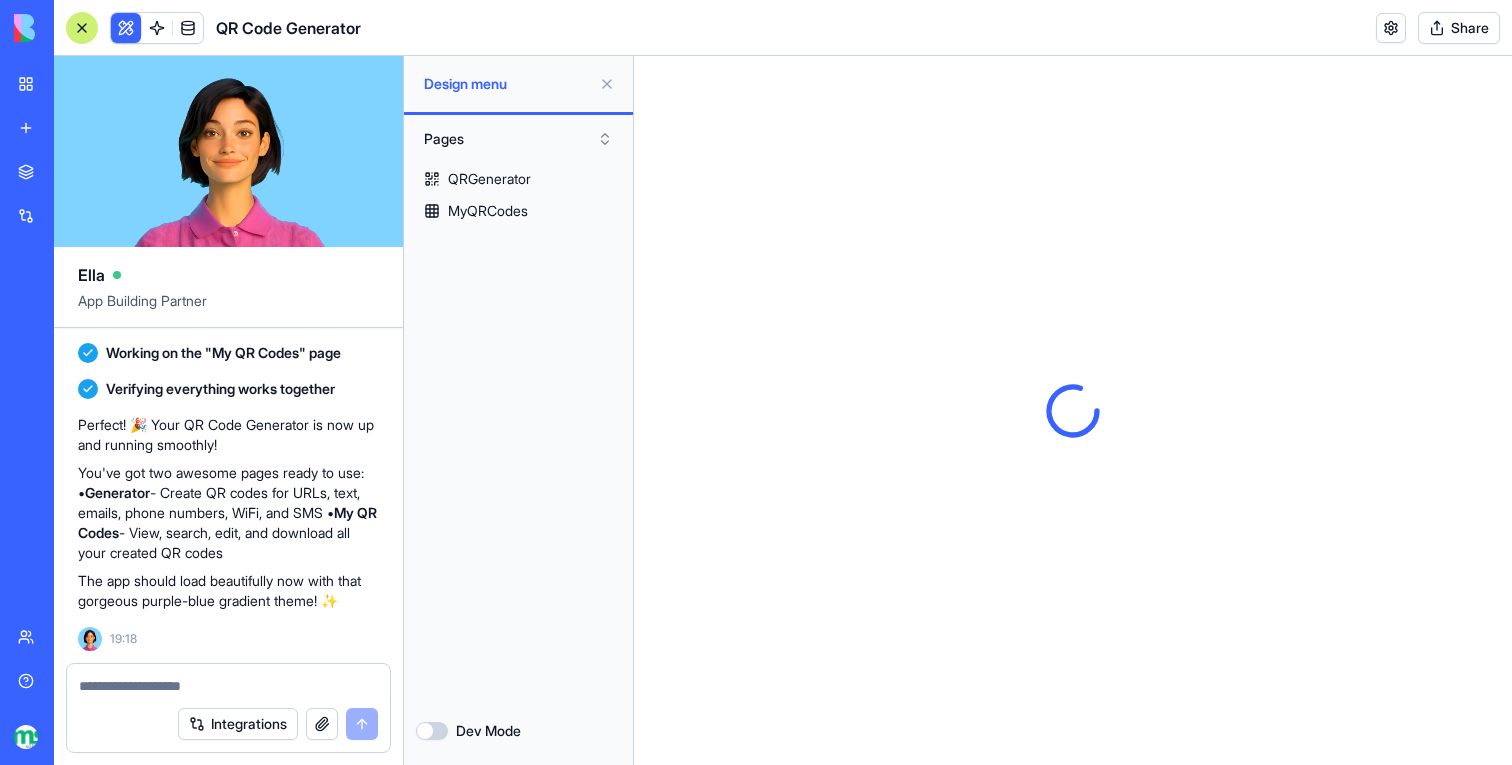 click on "My workspace" at bounding box center [46, 84] 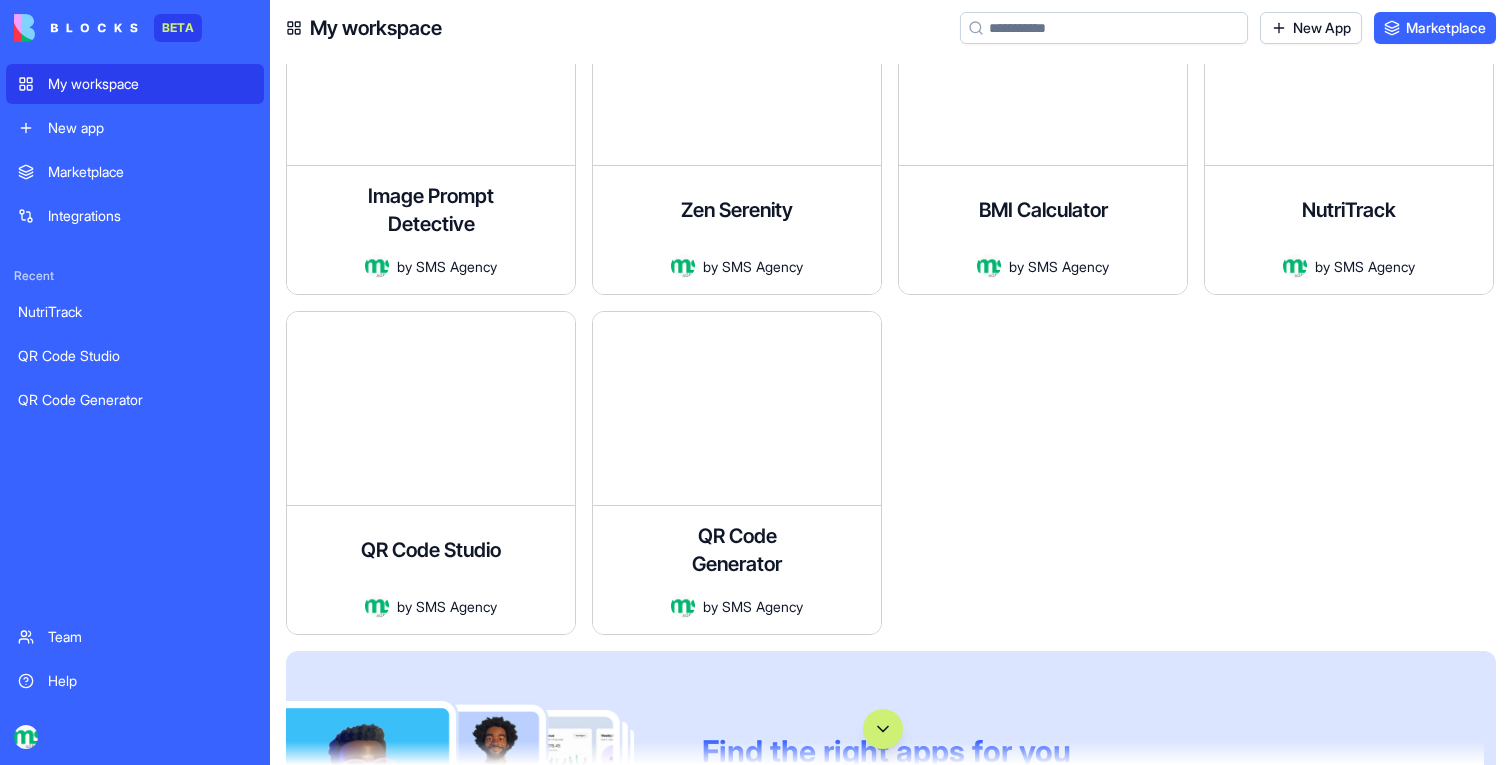scroll, scrollTop: 805, scrollLeft: 0, axis: vertical 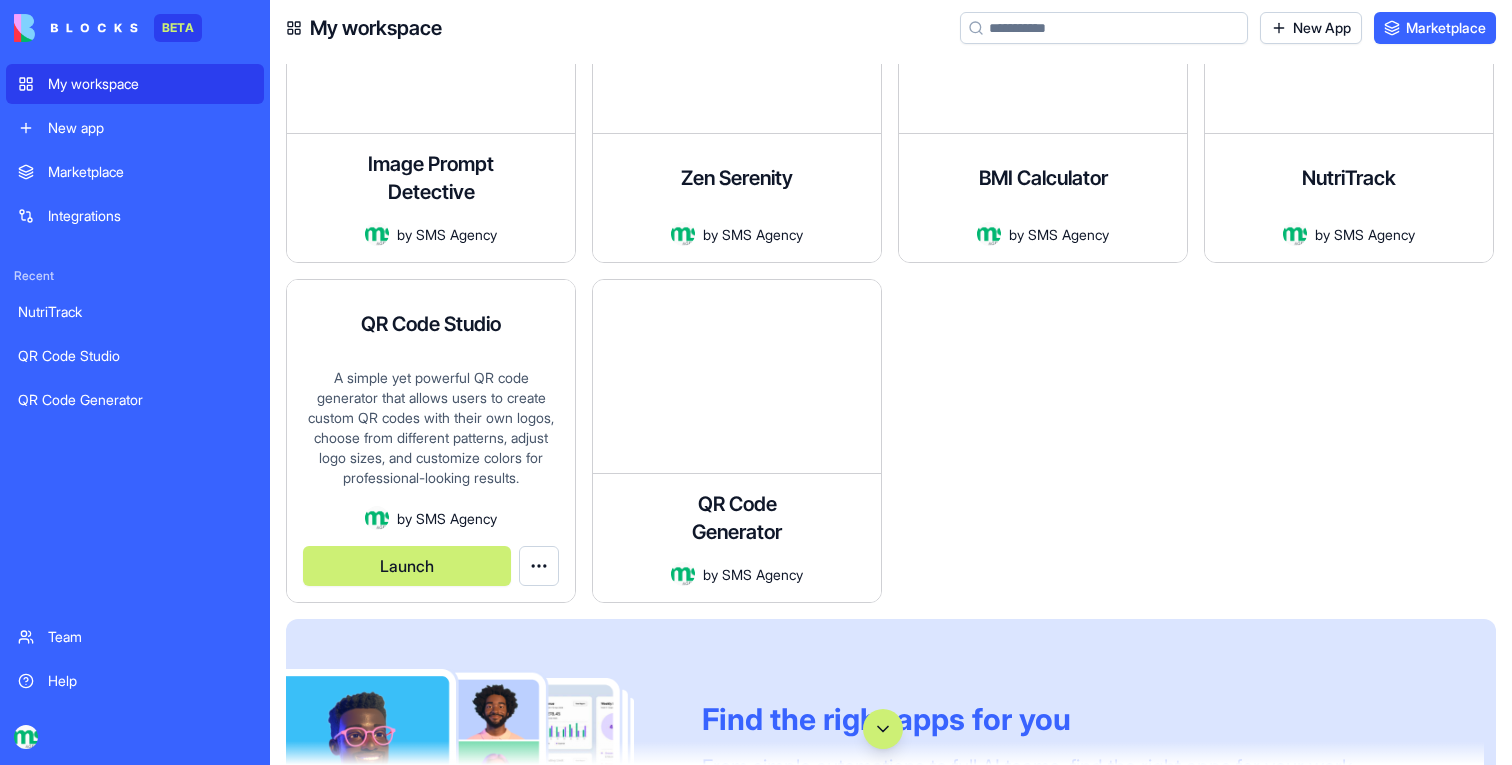 click on "Launch" at bounding box center [407, 566] 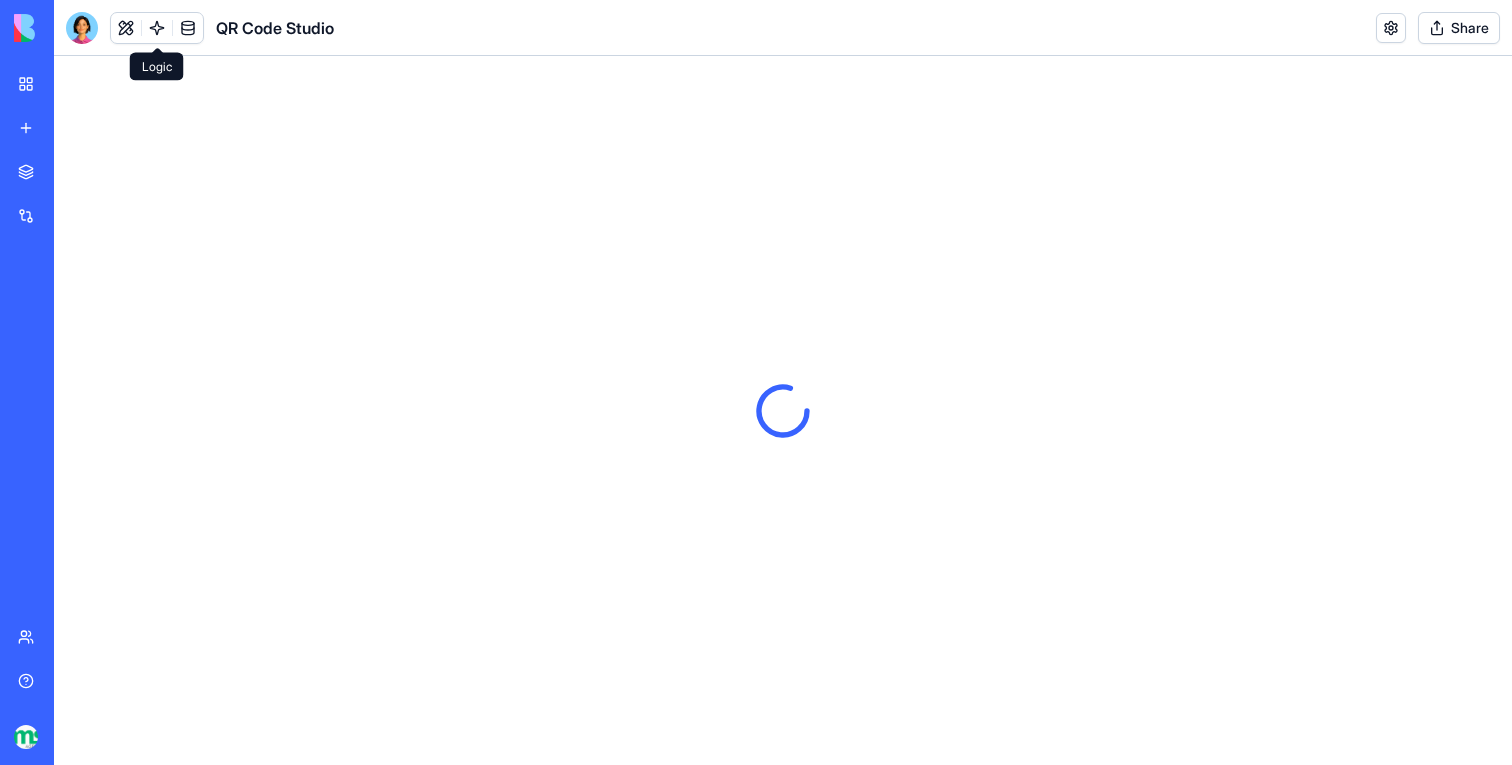 click at bounding box center (157, 28) 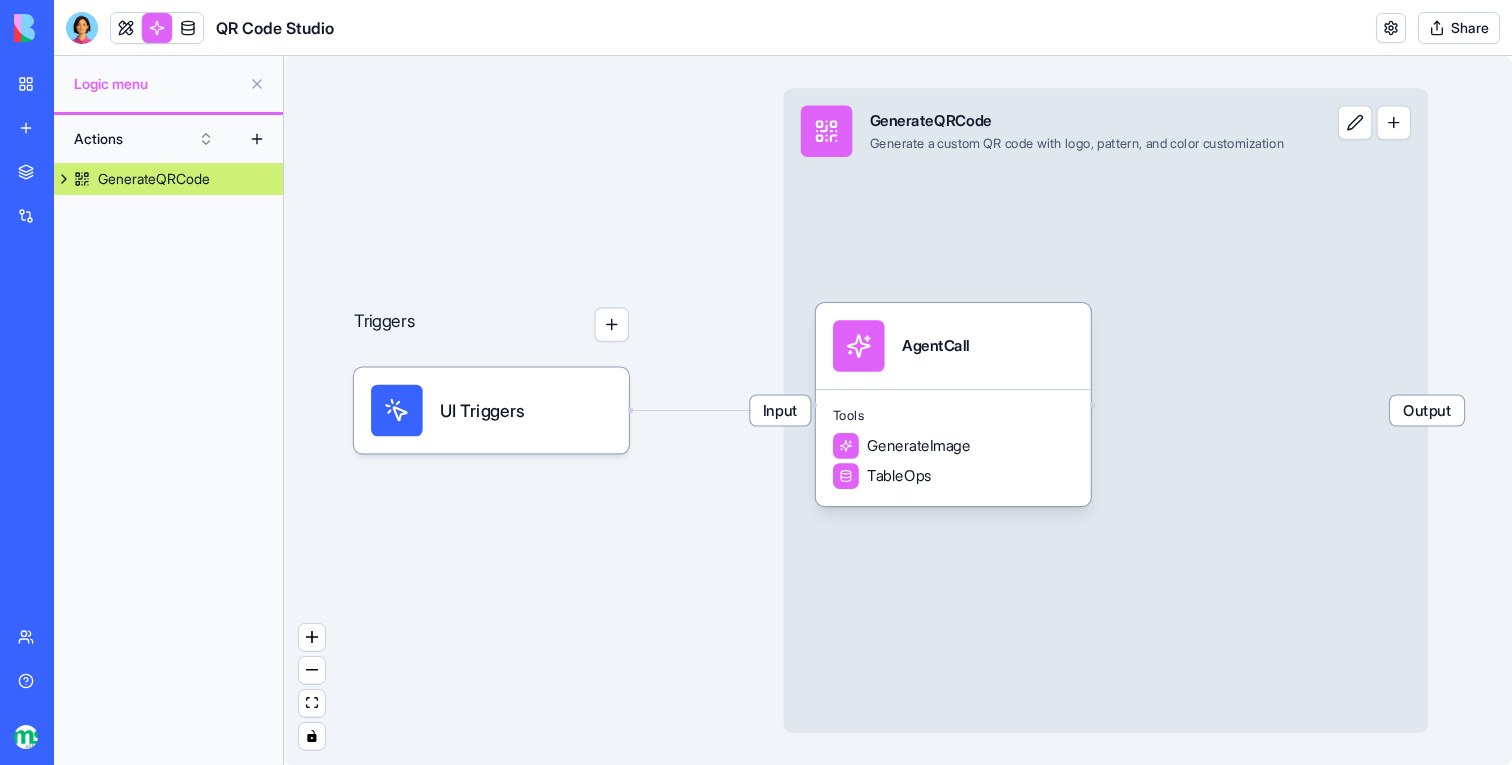 click on "My workspace" at bounding box center [46, 84] 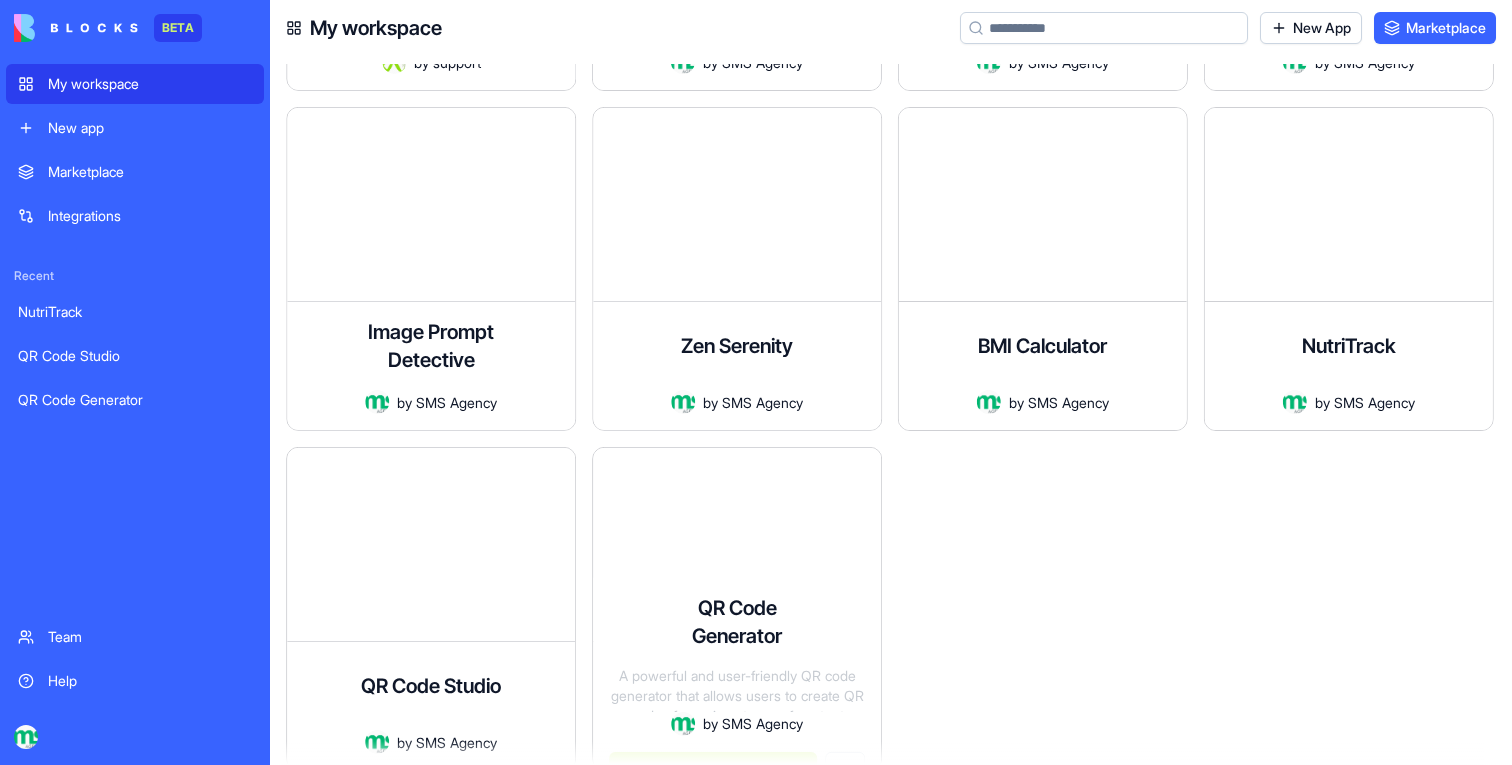 scroll, scrollTop: 605, scrollLeft: 0, axis: vertical 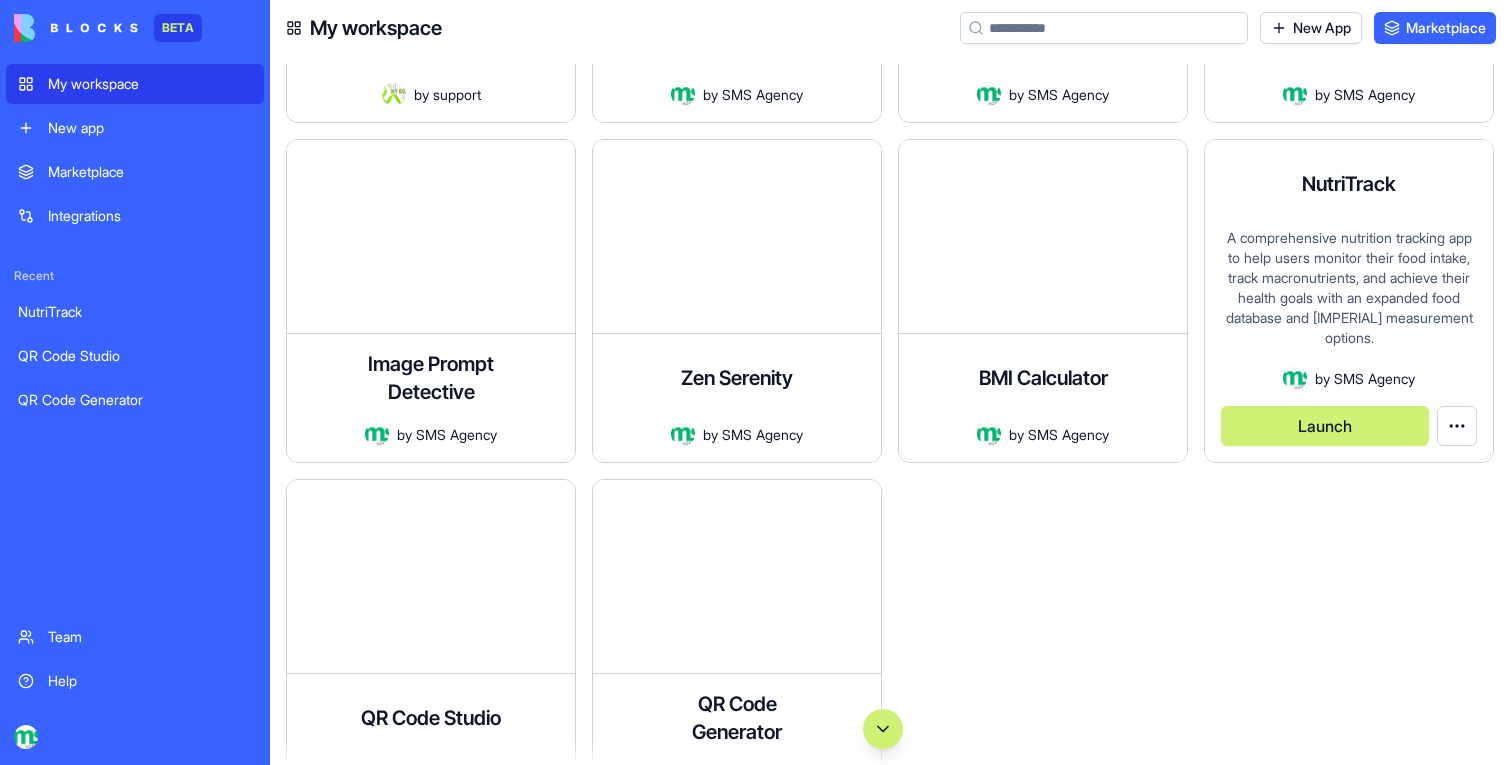 click on "Launch" at bounding box center (1325, 426) 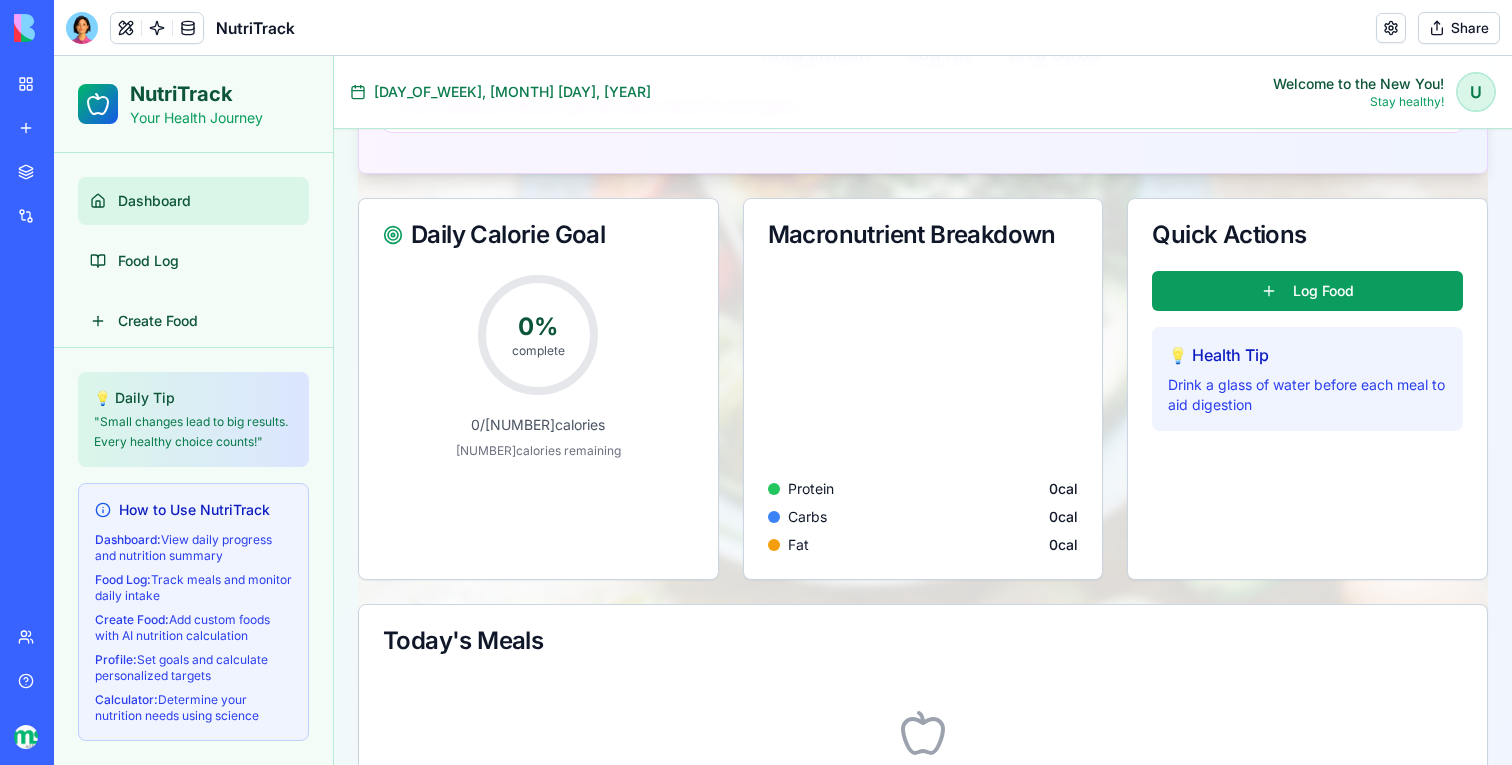 scroll, scrollTop: 935, scrollLeft: 0, axis: vertical 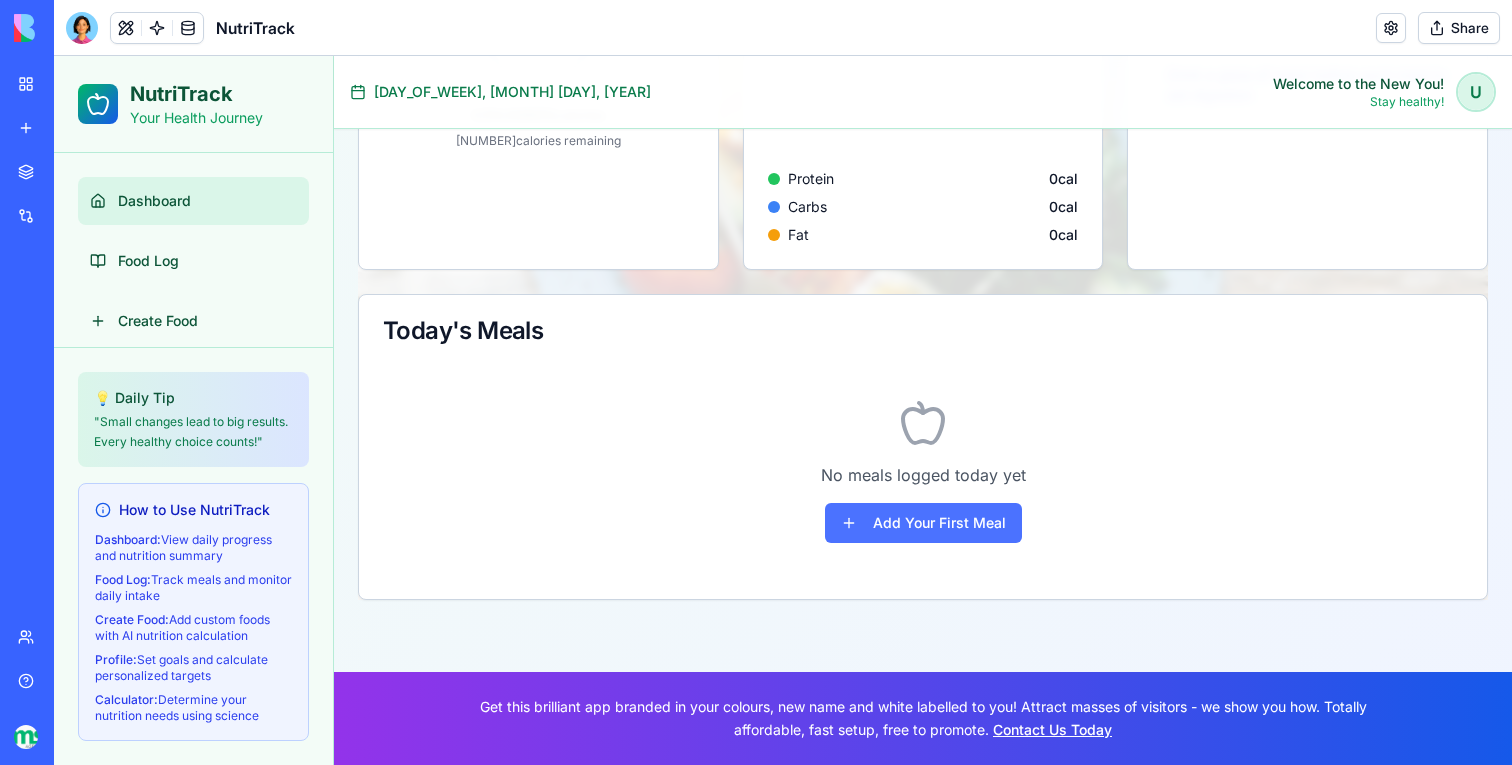 click on "Add Your First Meal" at bounding box center [923, 523] 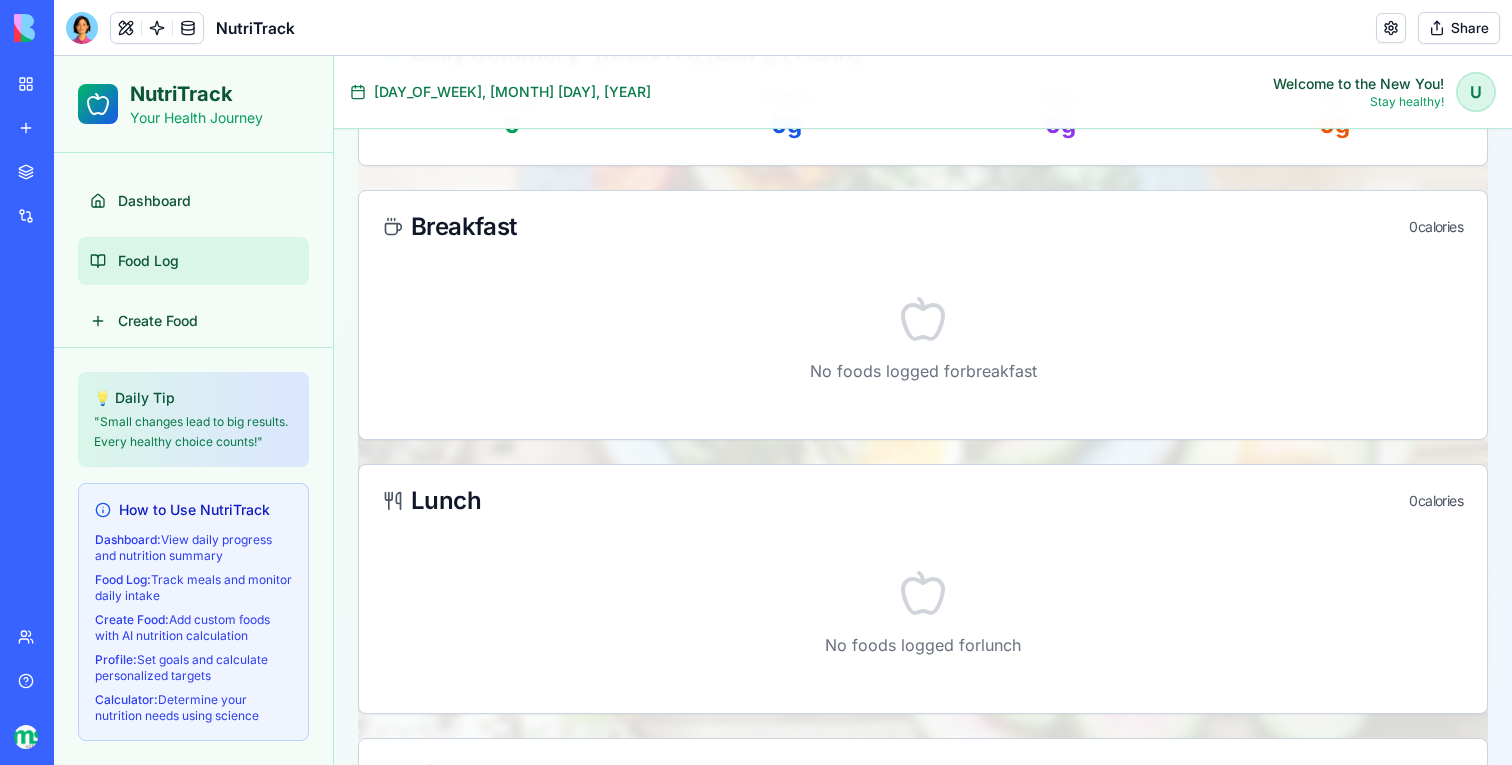 scroll, scrollTop: 0, scrollLeft: 0, axis: both 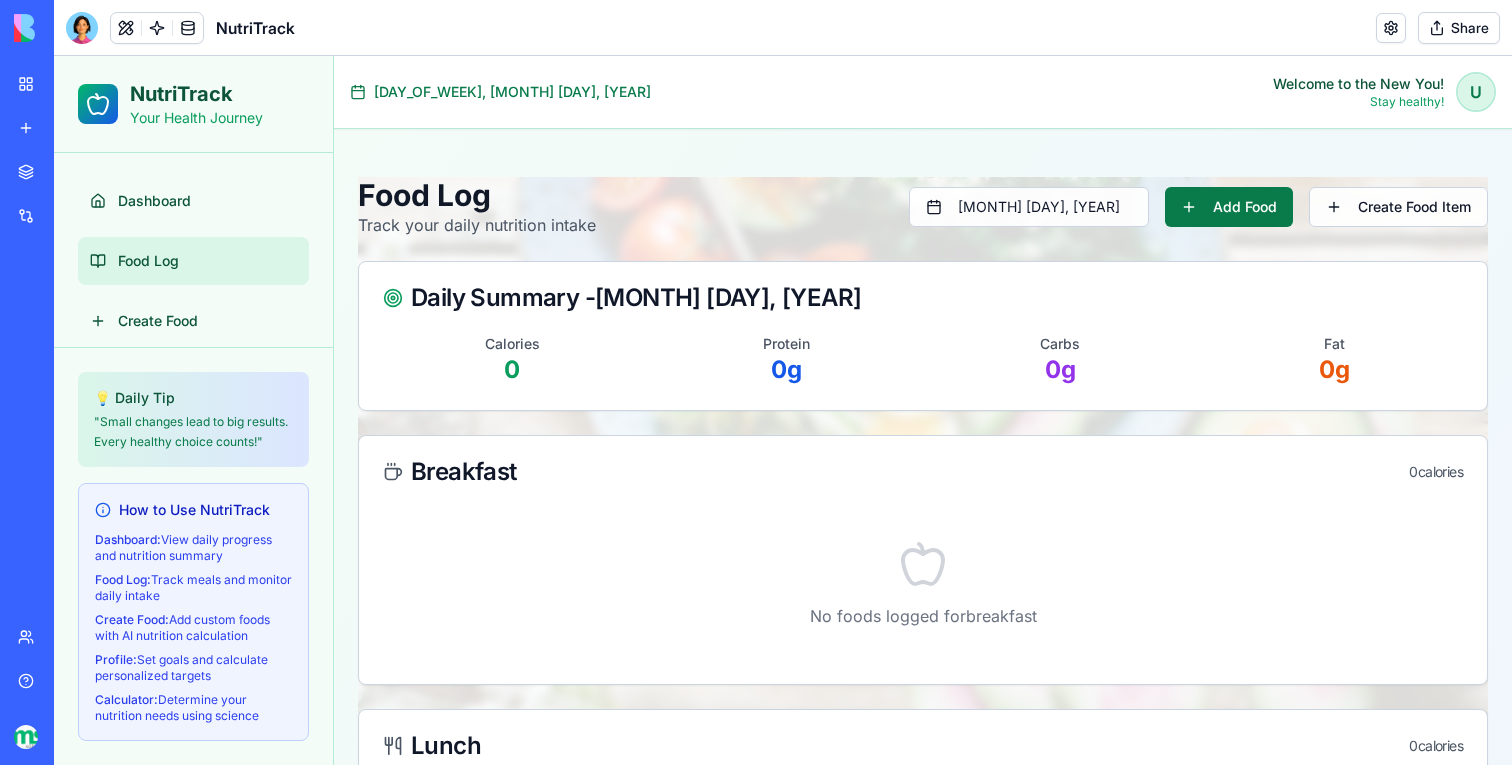 click on "Add Food" at bounding box center (1229, 207) 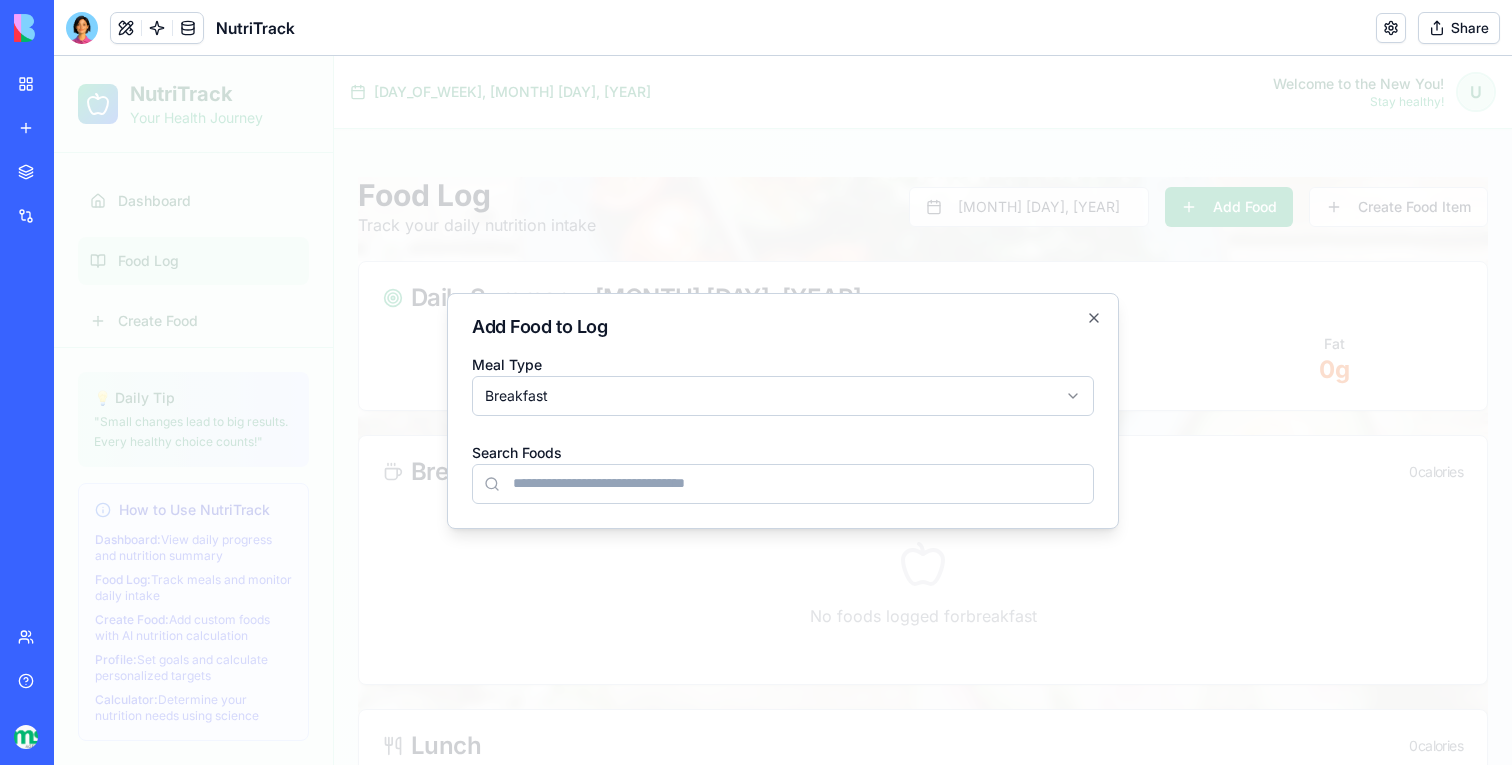 click at bounding box center [783, 410] 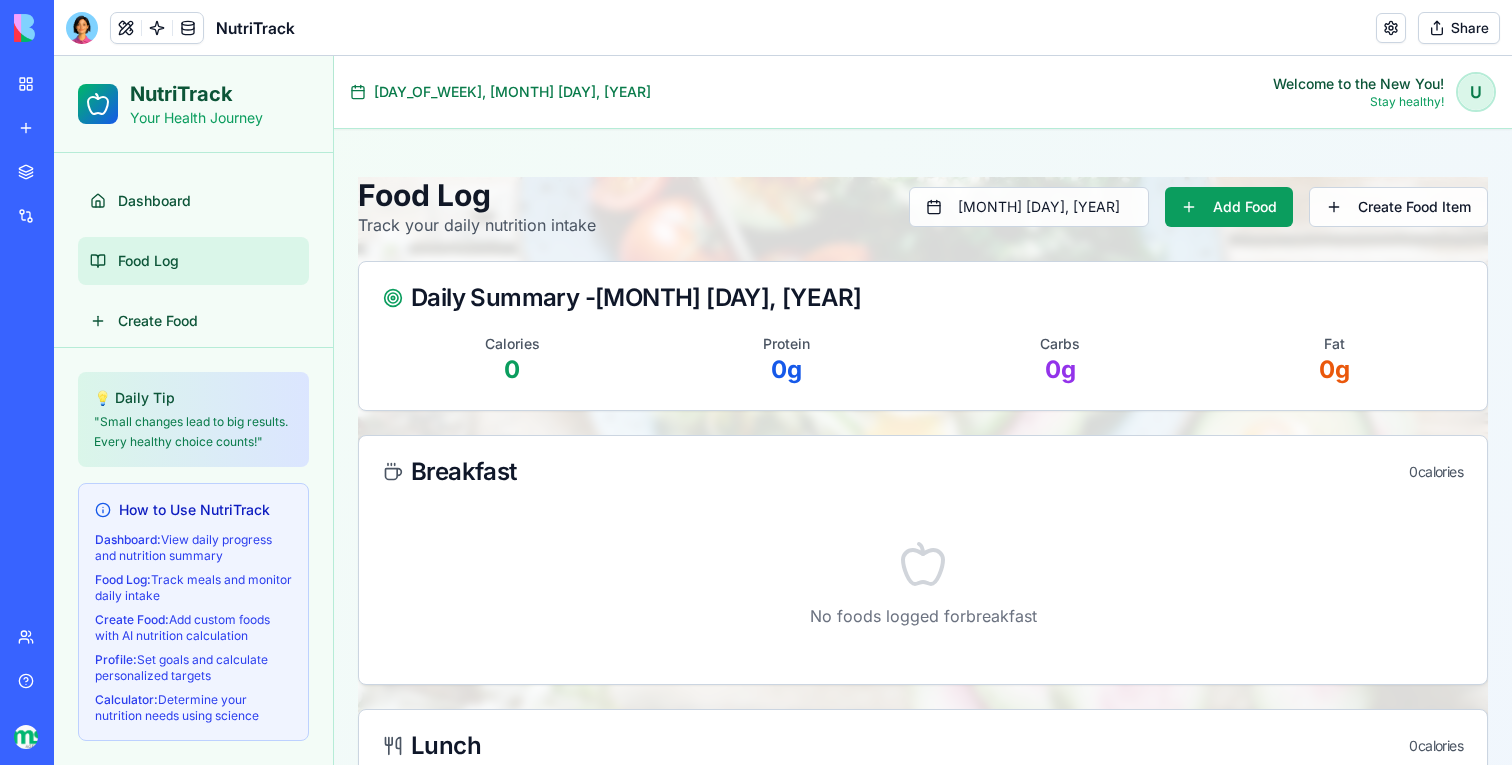 click on "My workspace" at bounding box center [61, 84] 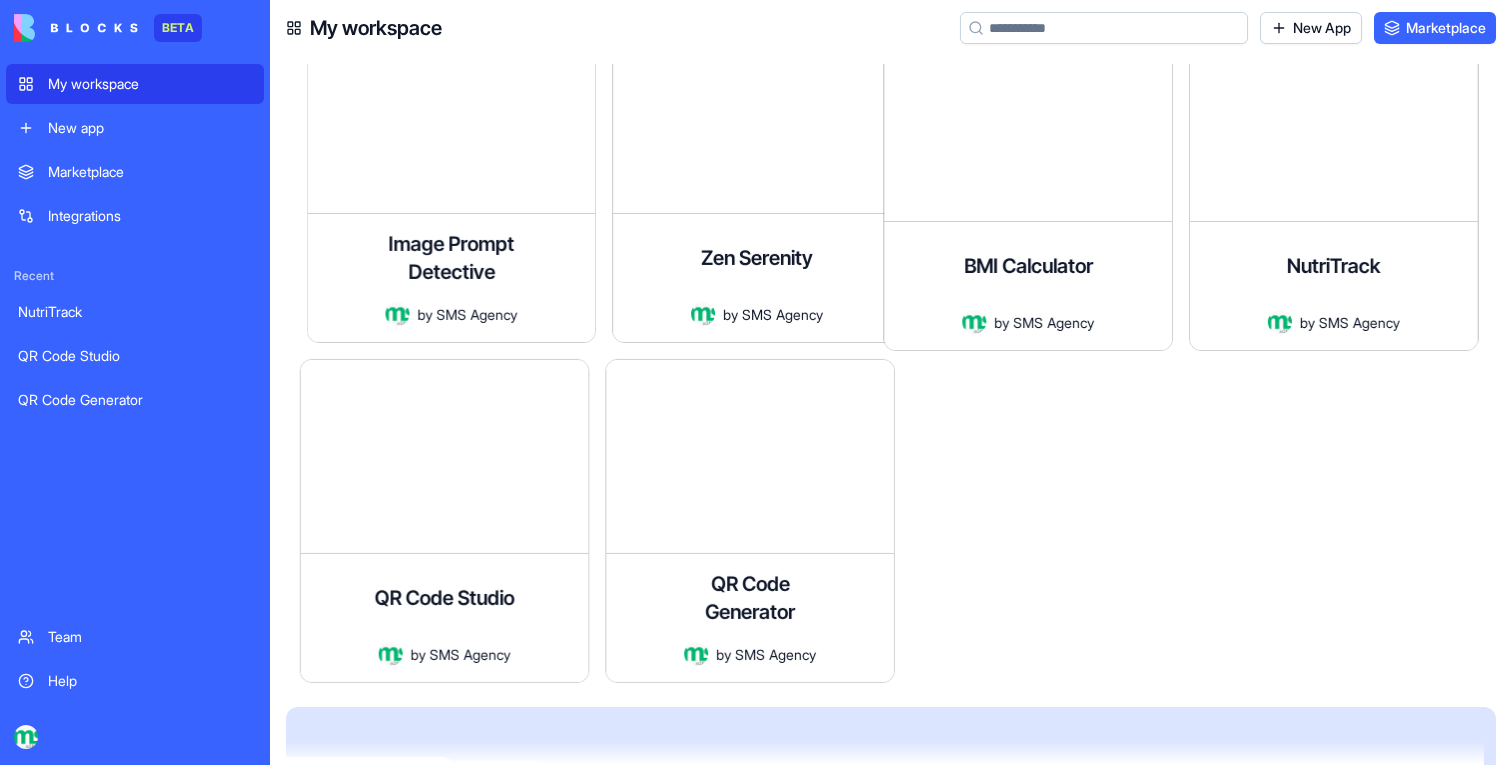 scroll, scrollTop: 608, scrollLeft: 0, axis: vertical 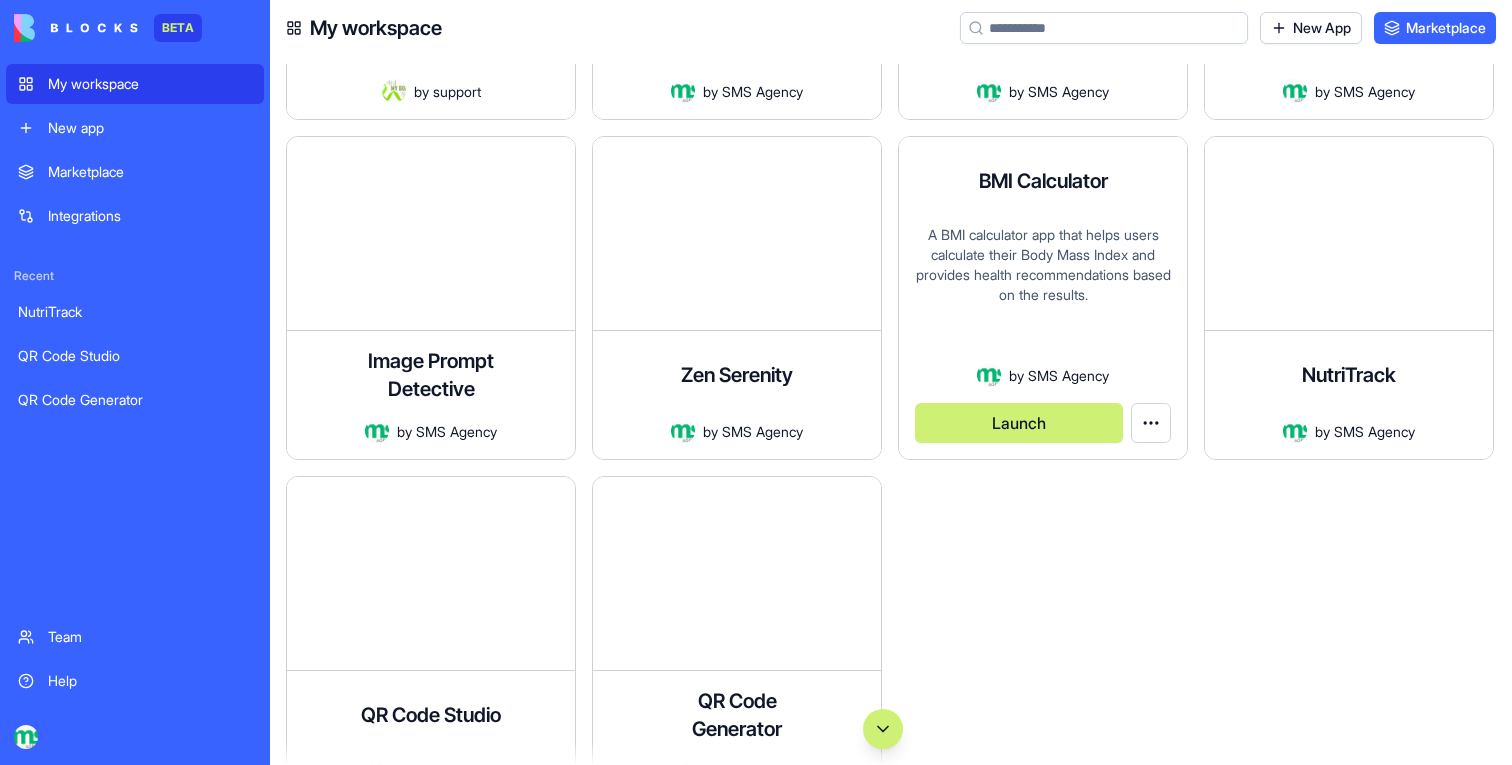 click on "A BMI calculator app that helps users calculate their Body Mass Index and provides health recommendations based on the results." at bounding box center (1043, 294) 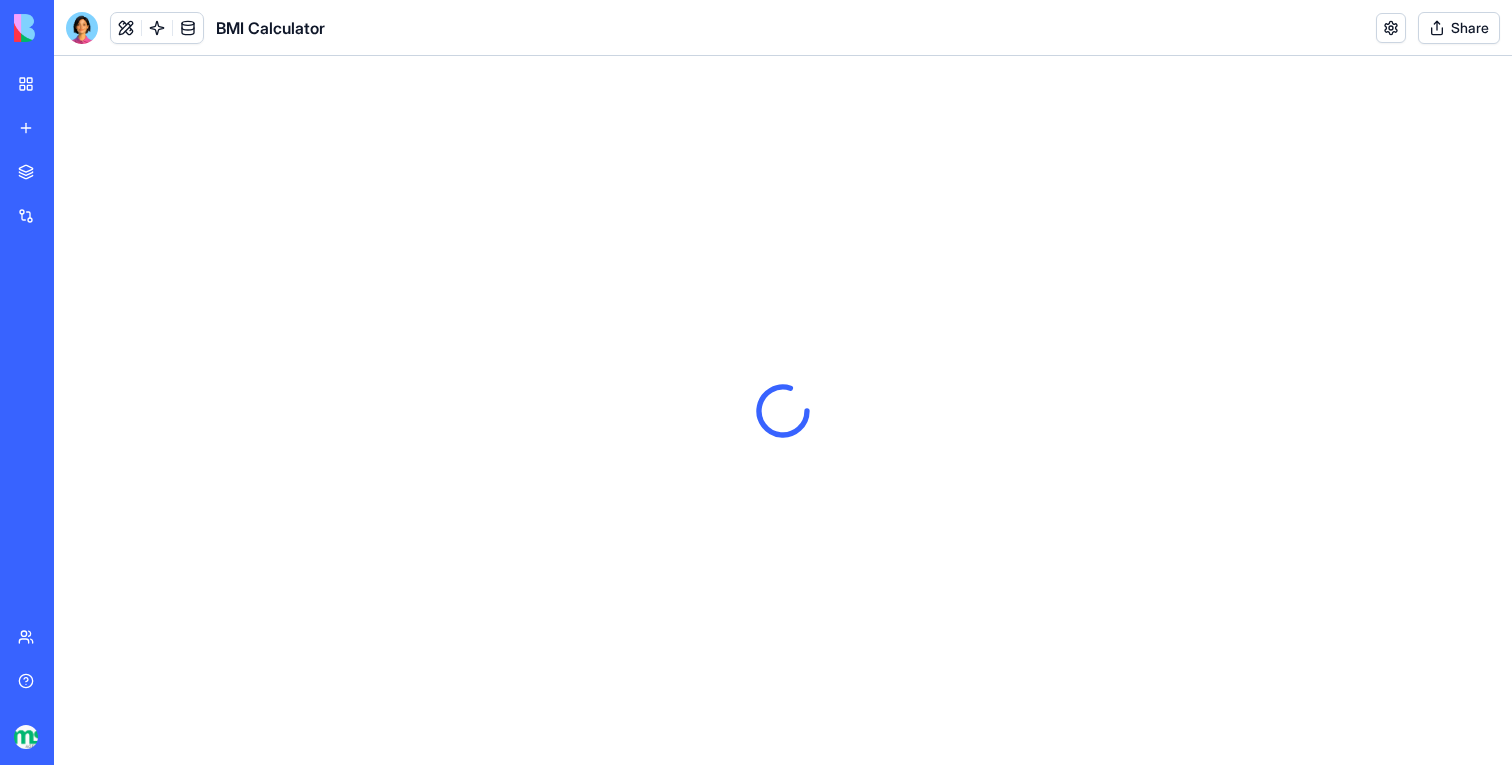 scroll, scrollTop: 0, scrollLeft: 0, axis: both 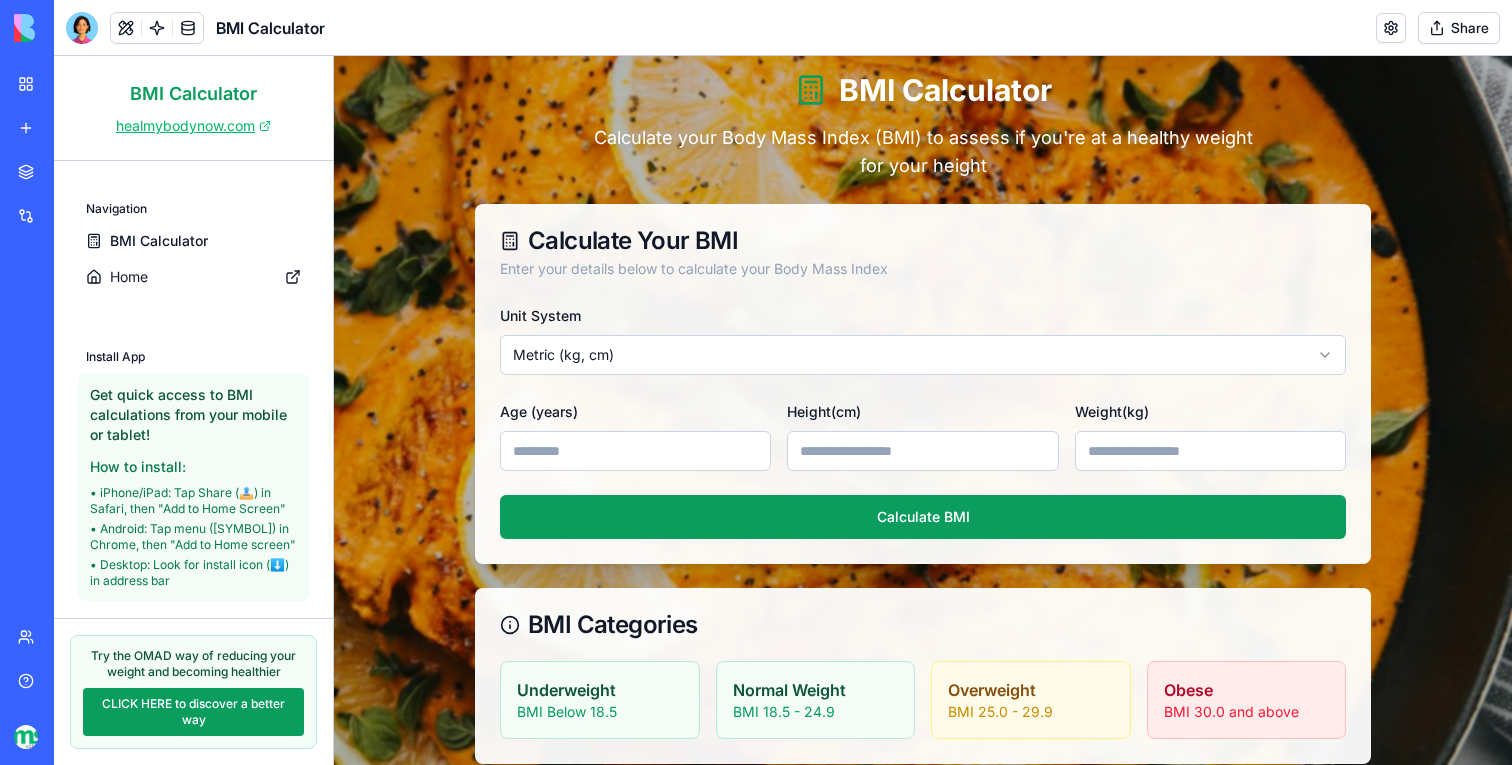 click on "My workspace" at bounding box center (46, 84) 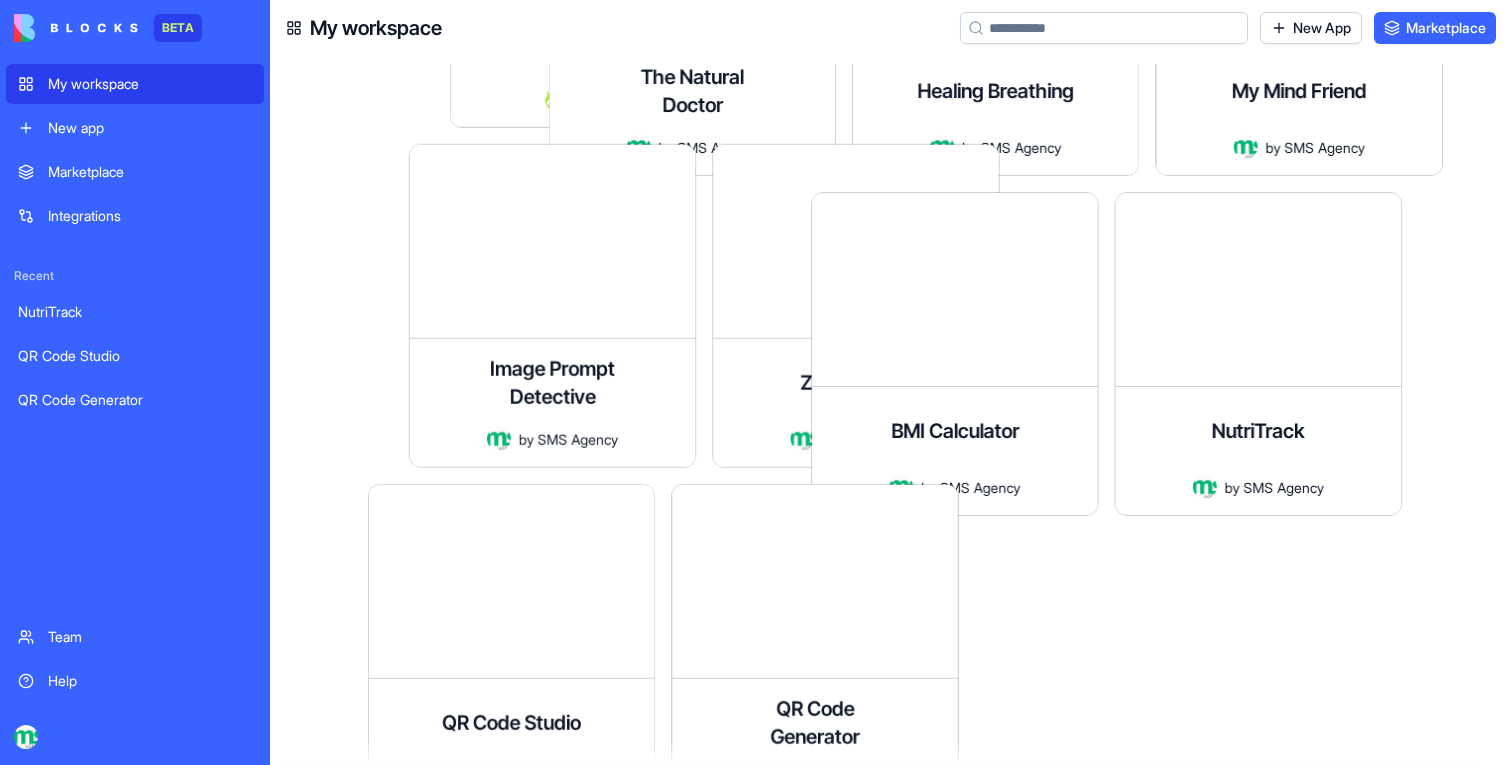 scroll, scrollTop: 526, scrollLeft: 0, axis: vertical 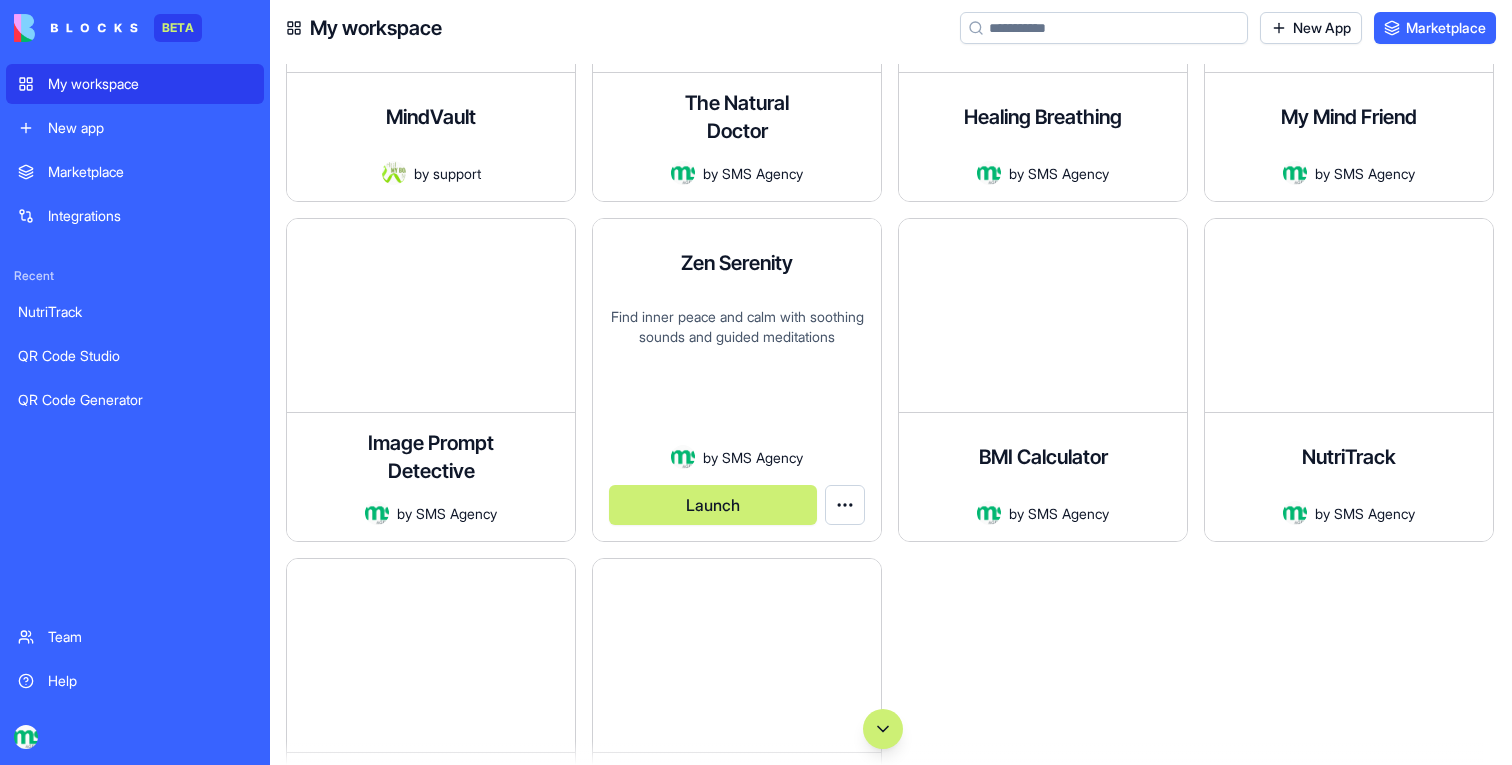 click on "Find inner peace and calm with soothing sounds and guided meditations" at bounding box center [737, 376] 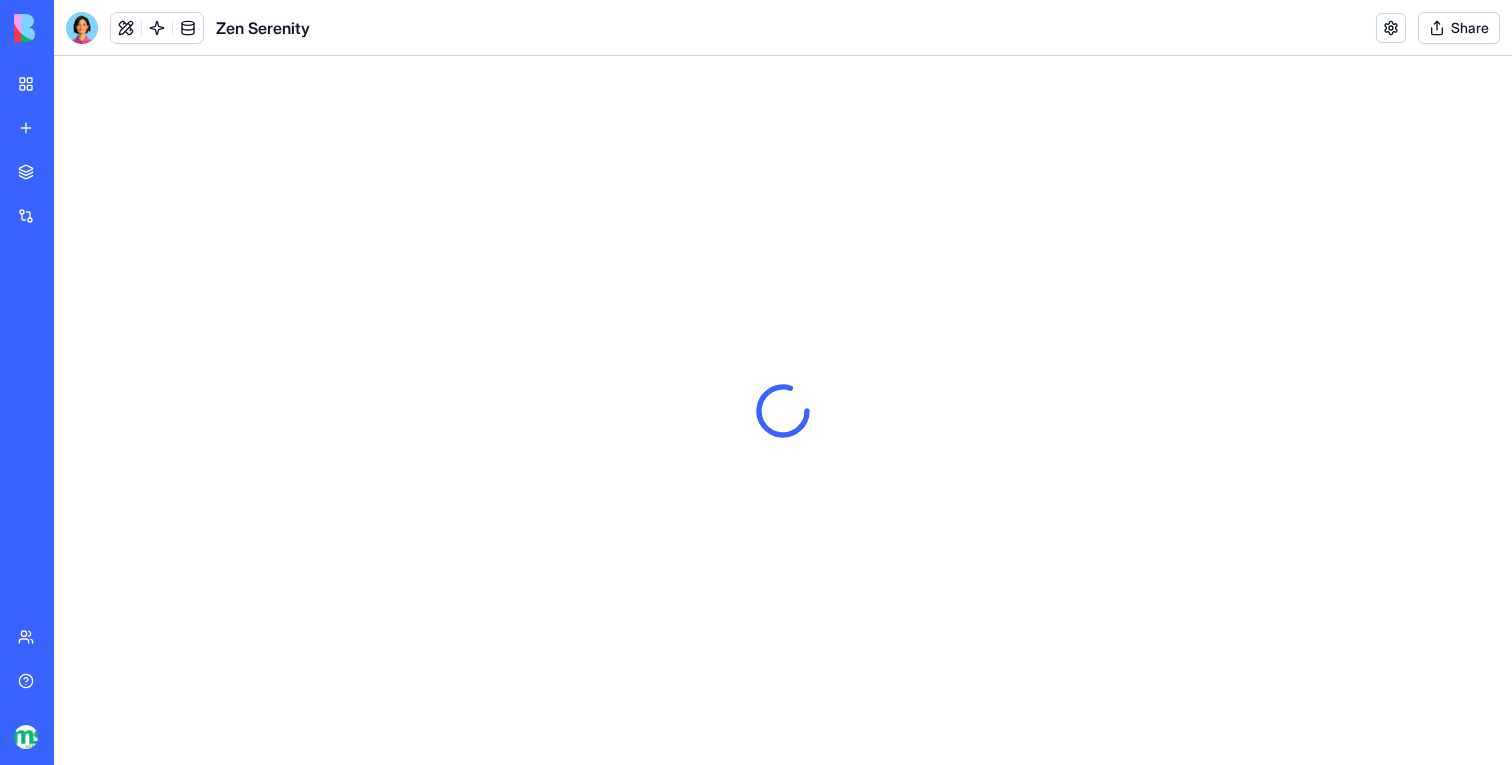 scroll, scrollTop: 0, scrollLeft: 0, axis: both 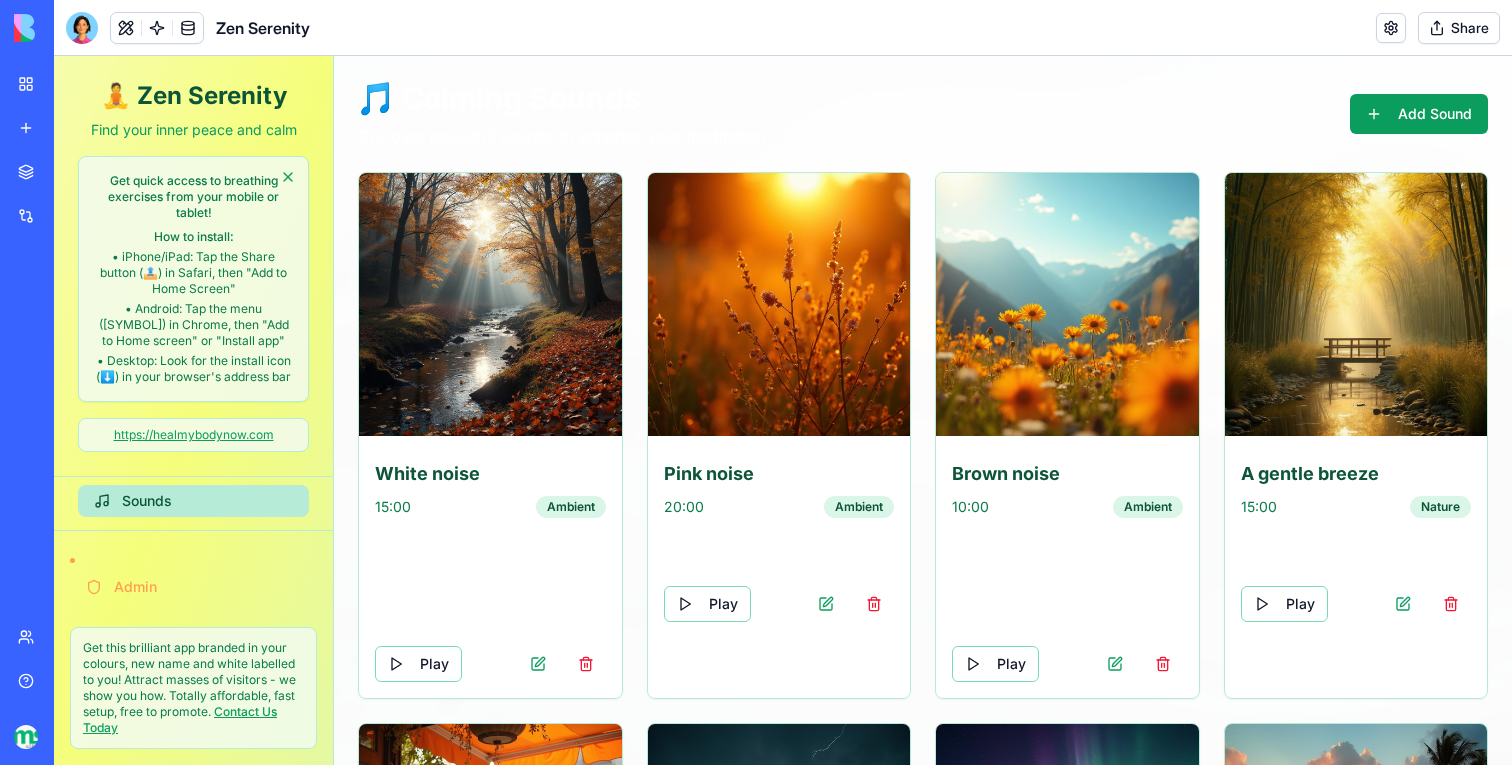 click on "My workspace" at bounding box center [46, 84] 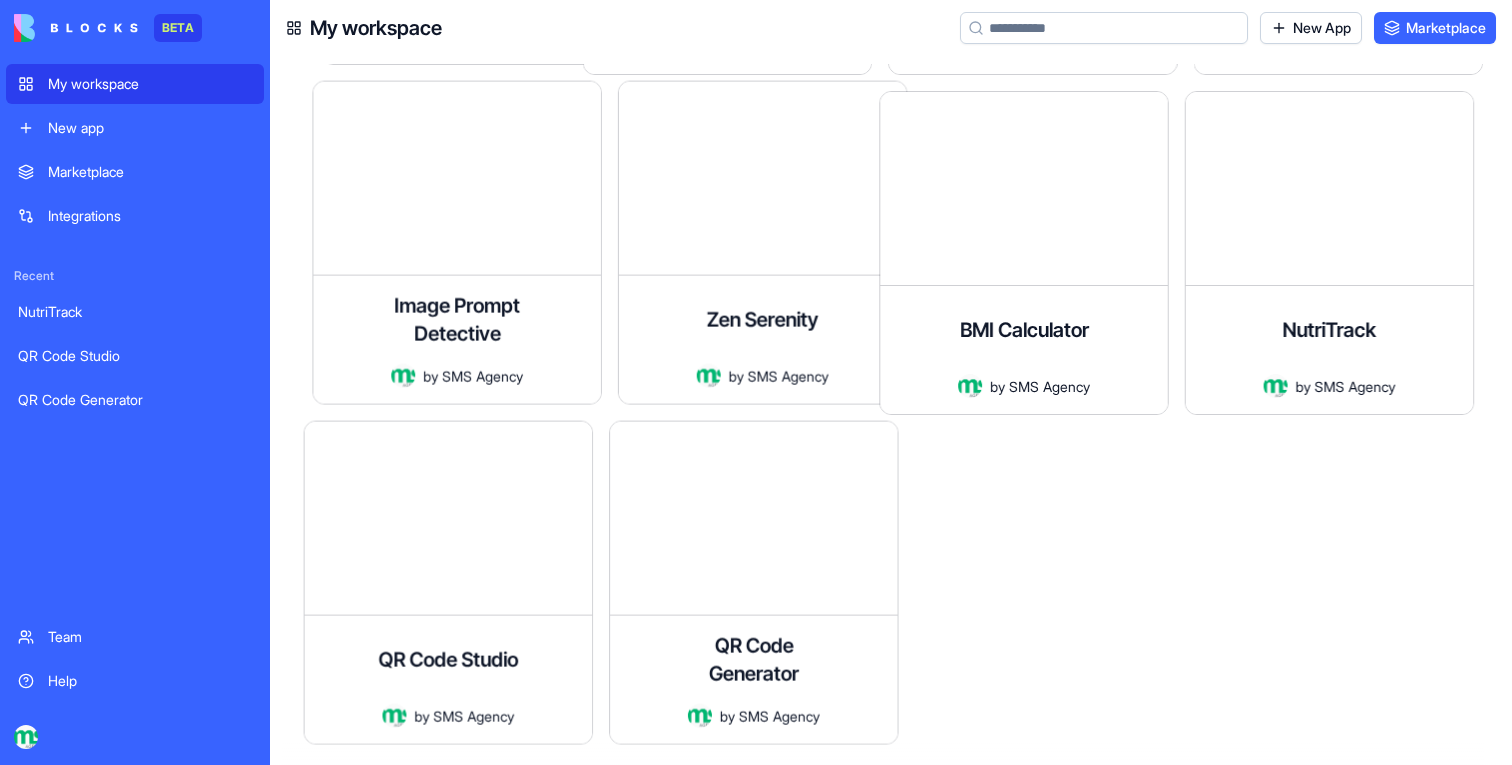scroll, scrollTop: 575, scrollLeft: 0, axis: vertical 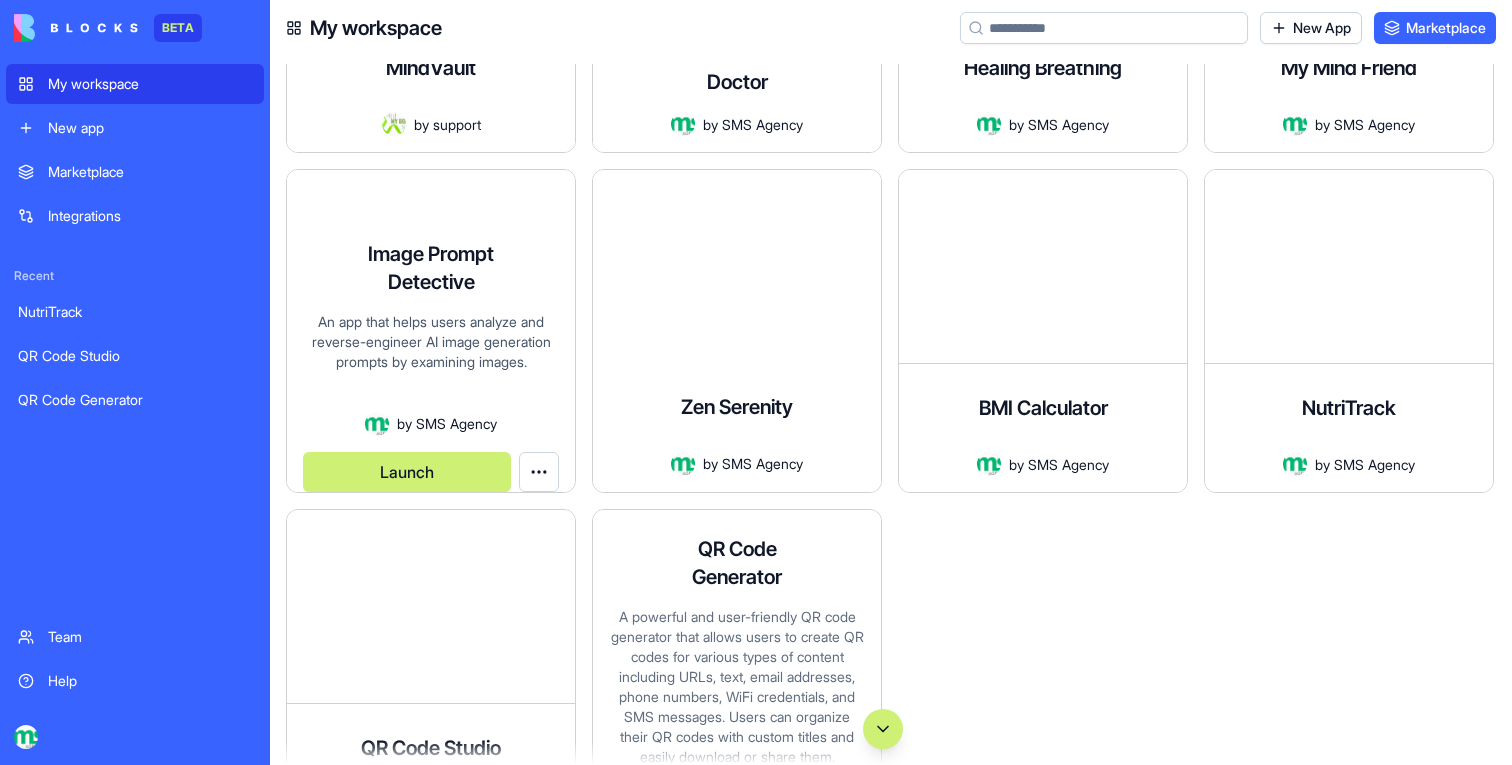 click on "An app that helps users analyze and reverse-engineer AI image generation prompts by examining images." at bounding box center [431, 361] 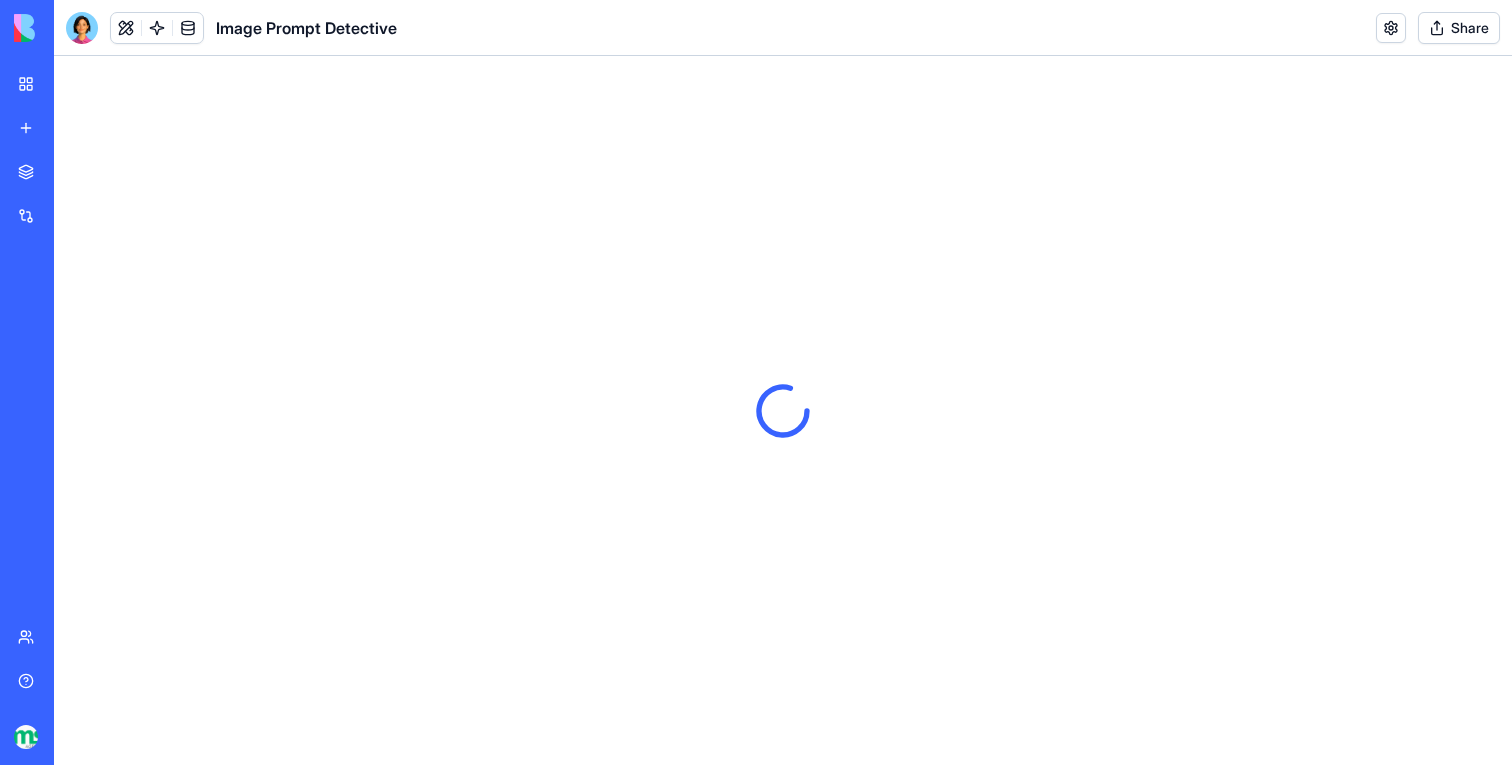 scroll, scrollTop: 0, scrollLeft: 0, axis: both 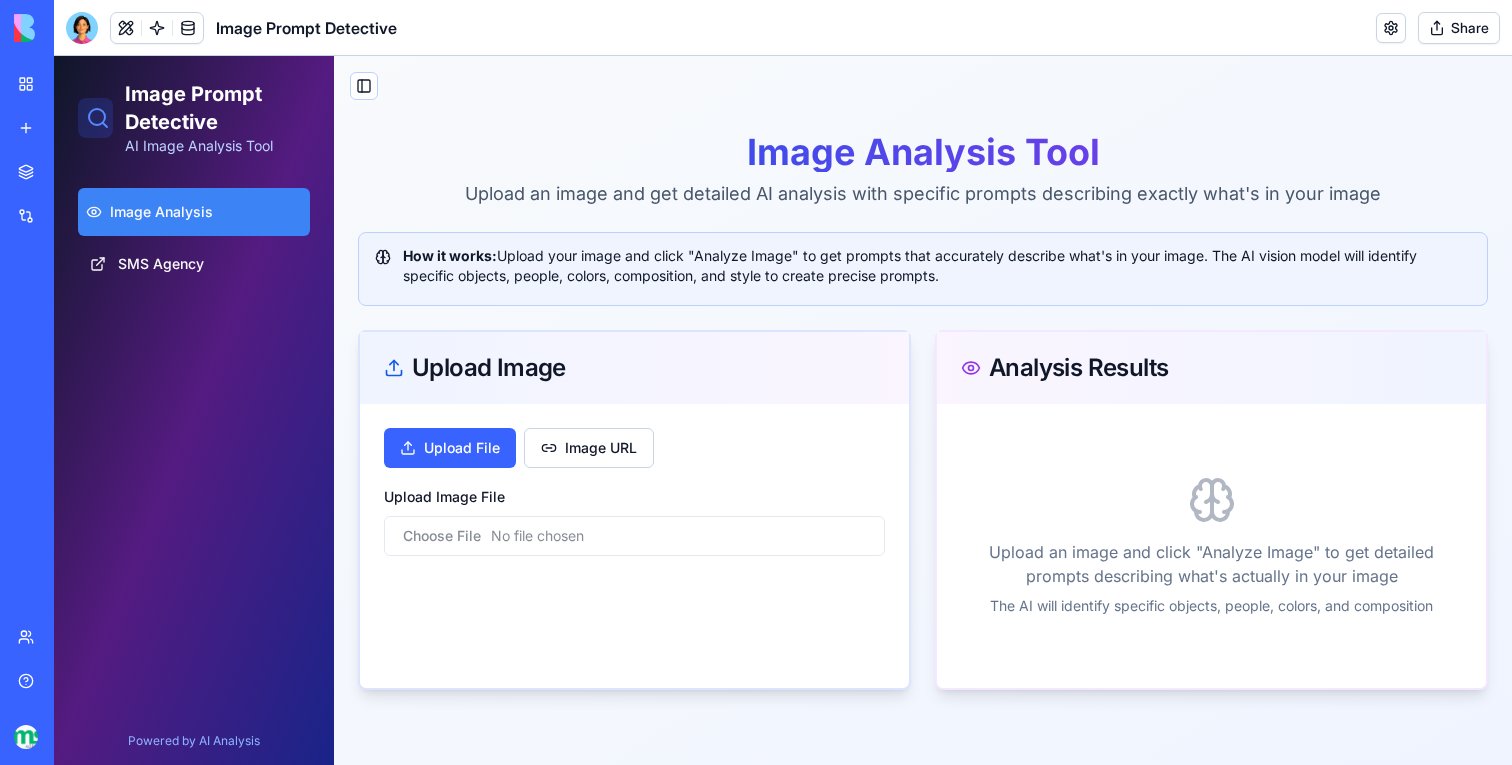 click on "My workspace" at bounding box center (46, 84) 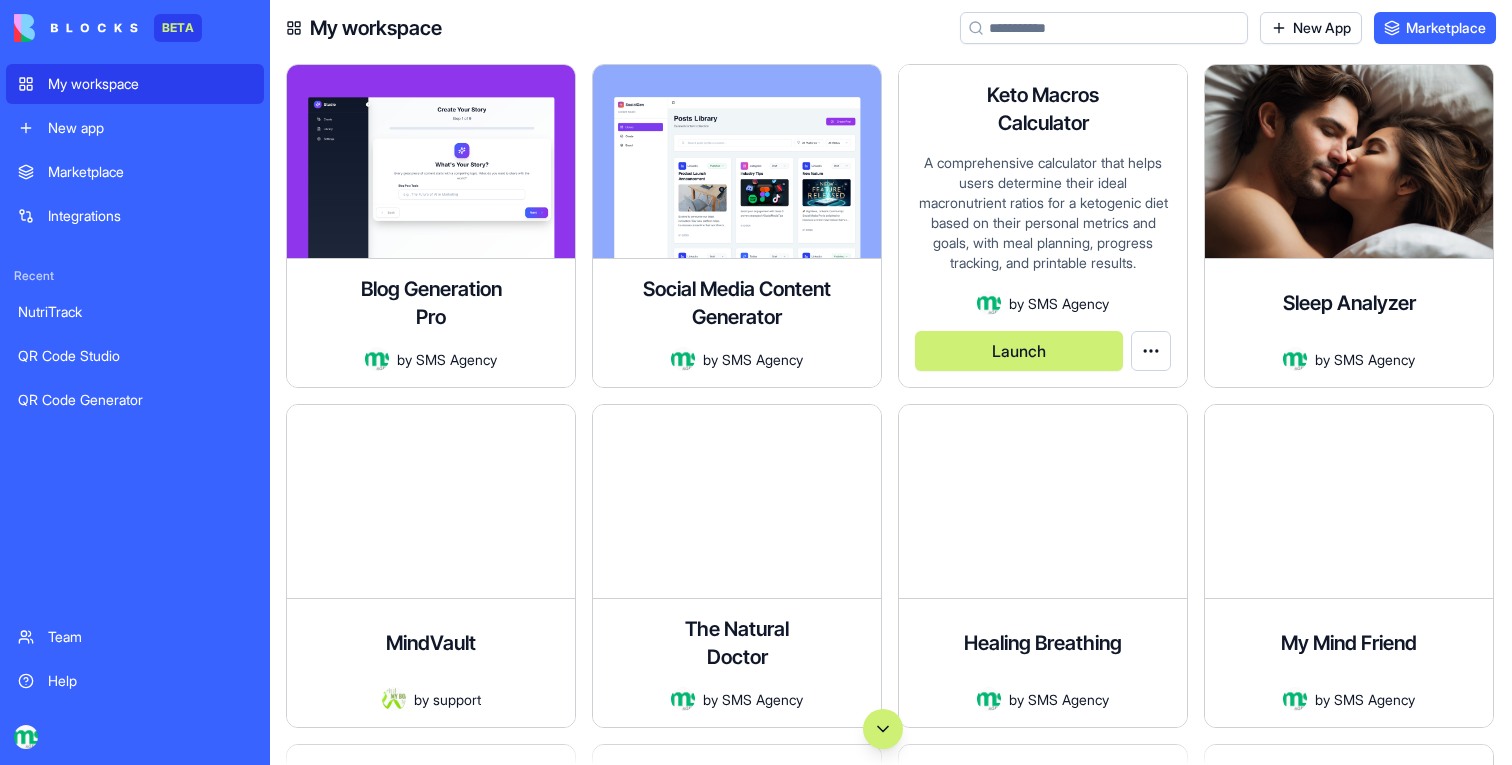 scroll, scrollTop: 2, scrollLeft: 0, axis: vertical 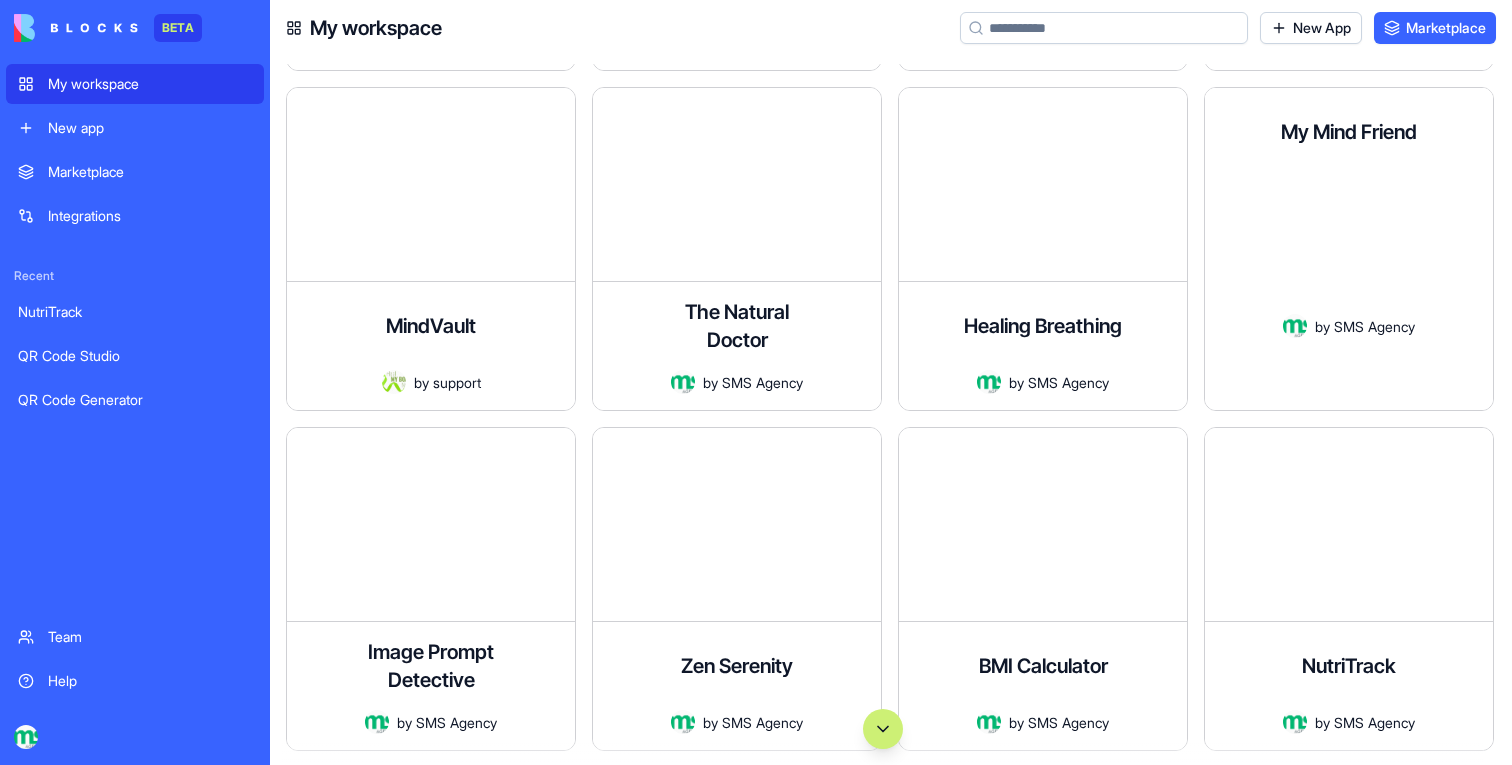 click on "A beautiful app to save and organize your digital memories, bookmarks, notes, images, quotes, and highlights." at bounding box center (1349, 245) 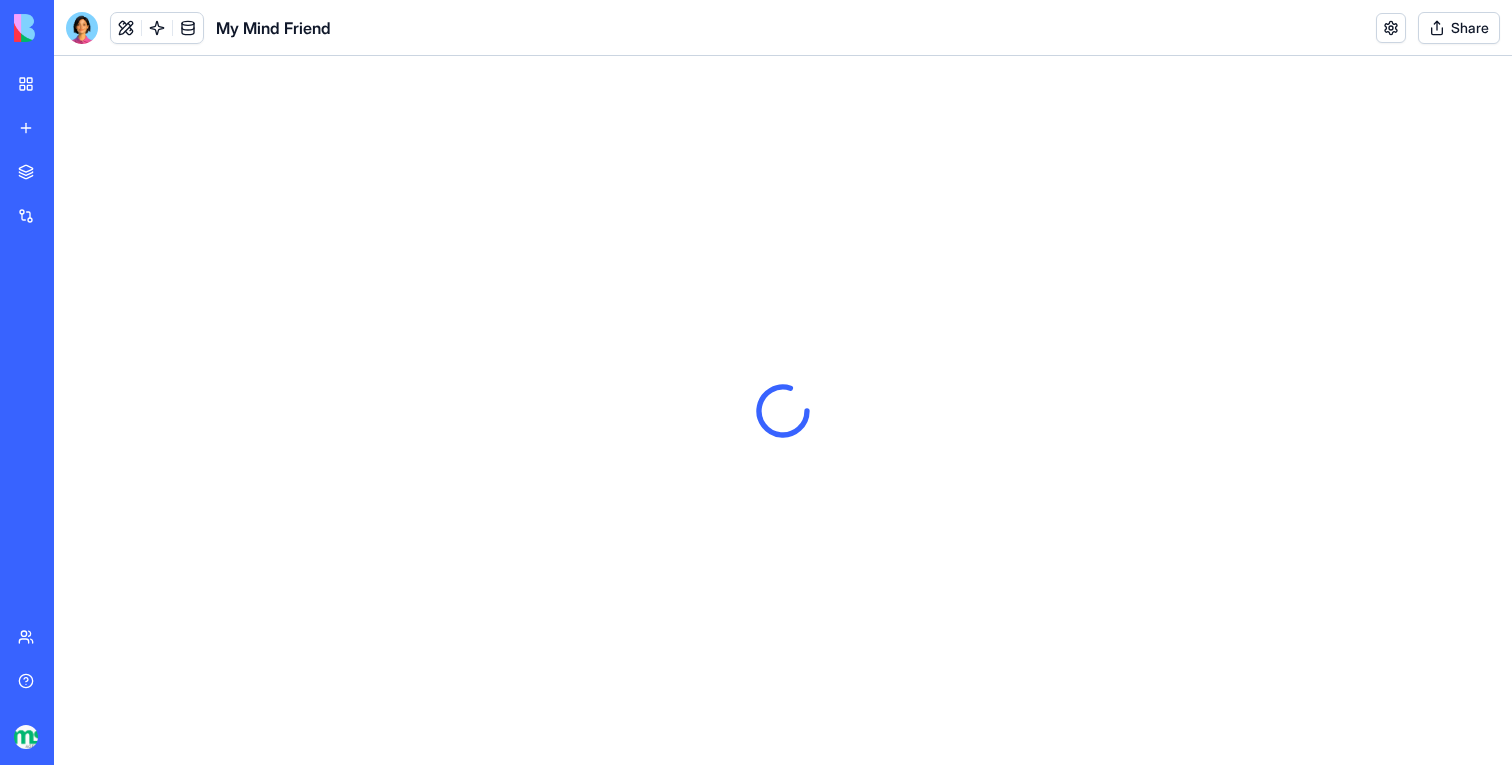 scroll, scrollTop: 0, scrollLeft: 0, axis: both 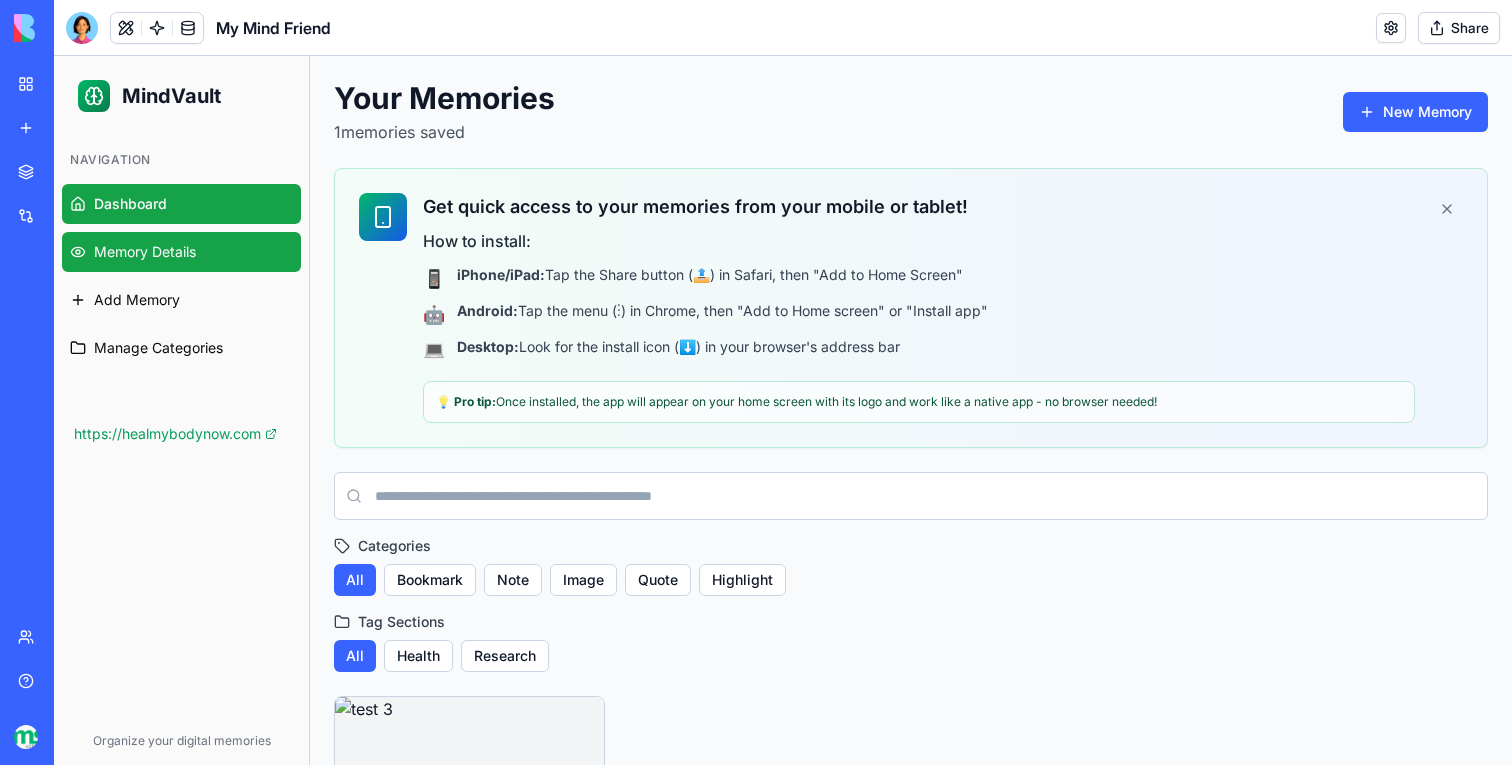 click on "Memory Details" at bounding box center [181, 252] 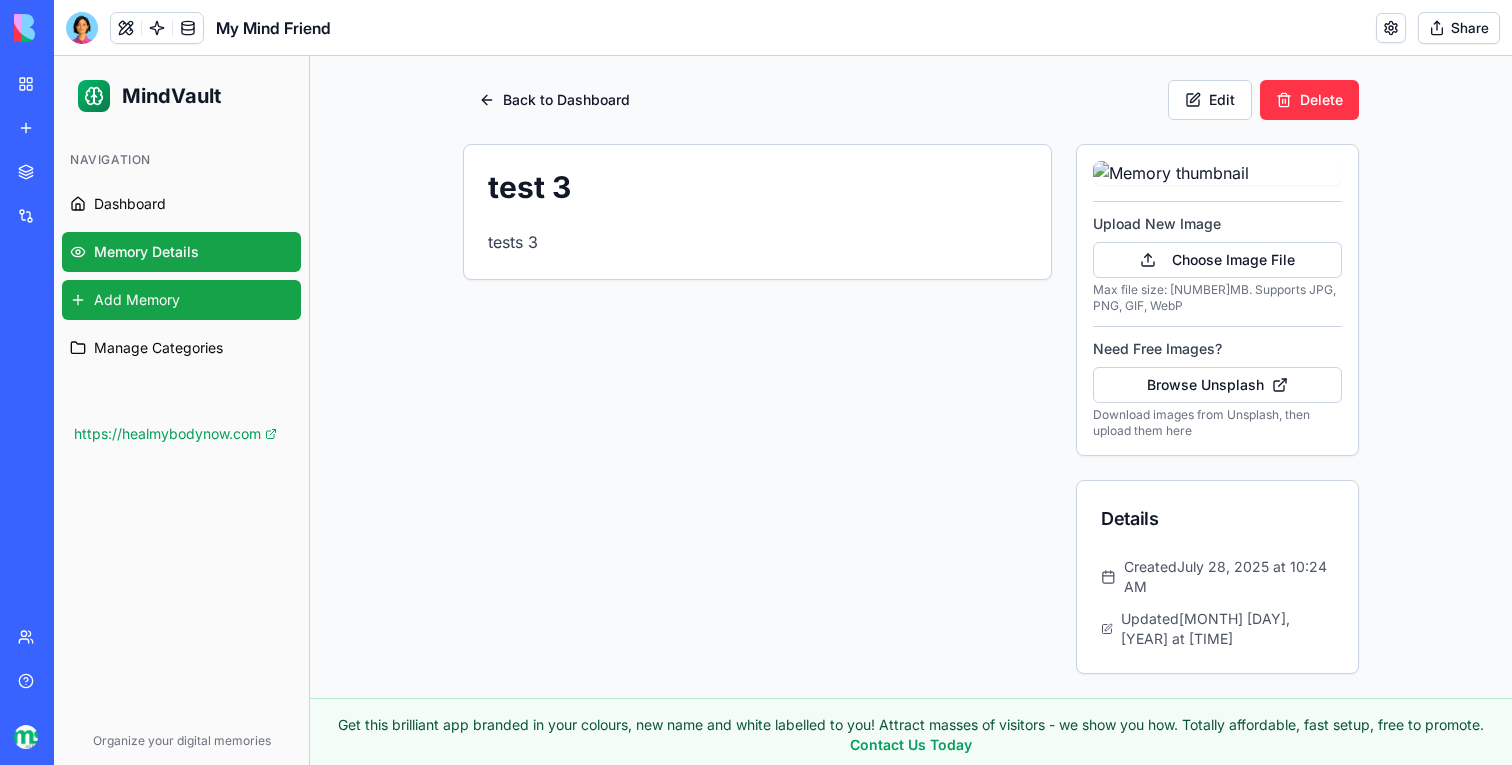 click on "Add Memory" at bounding box center (137, 300) 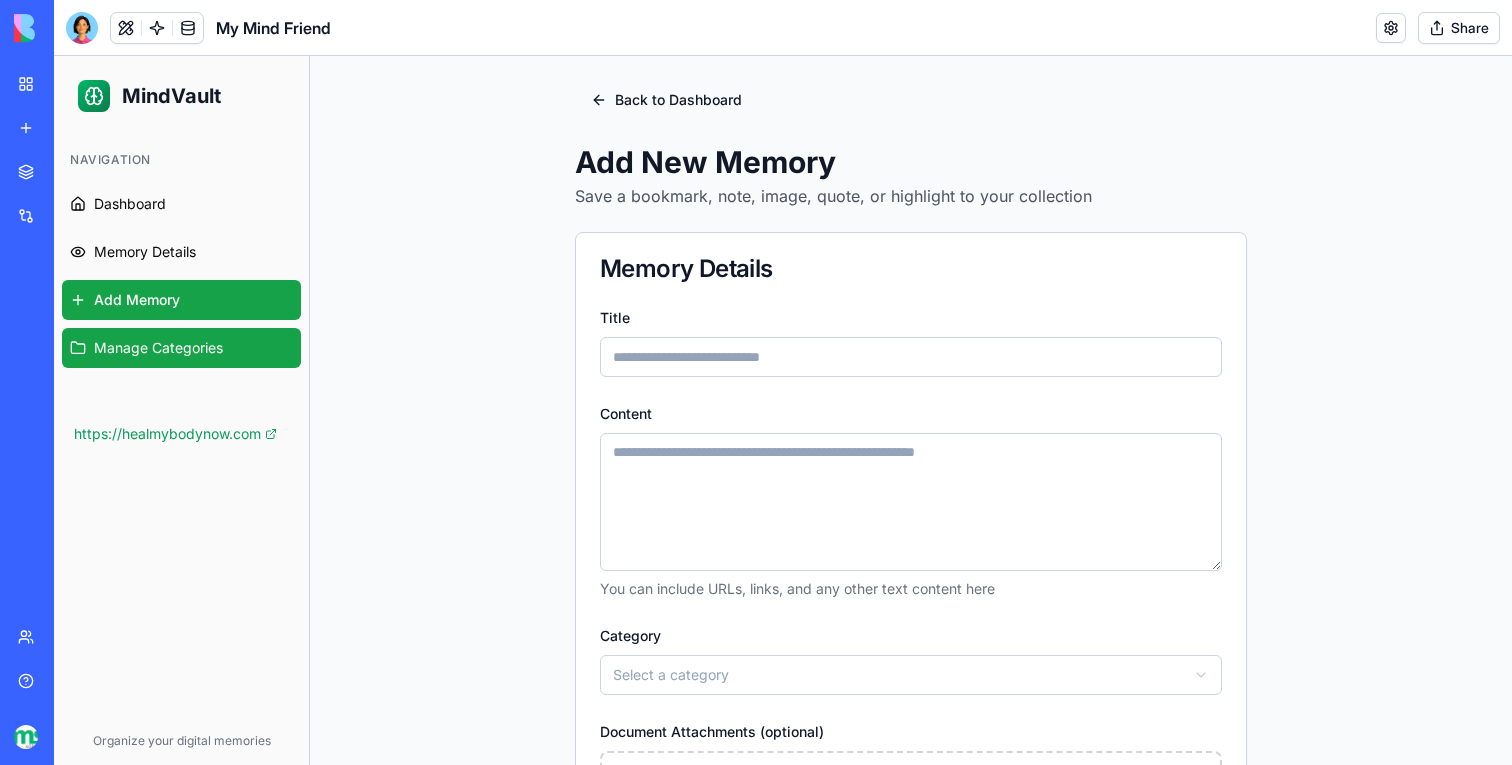 click on "Manage Categories" at bounding box center [181, 348] 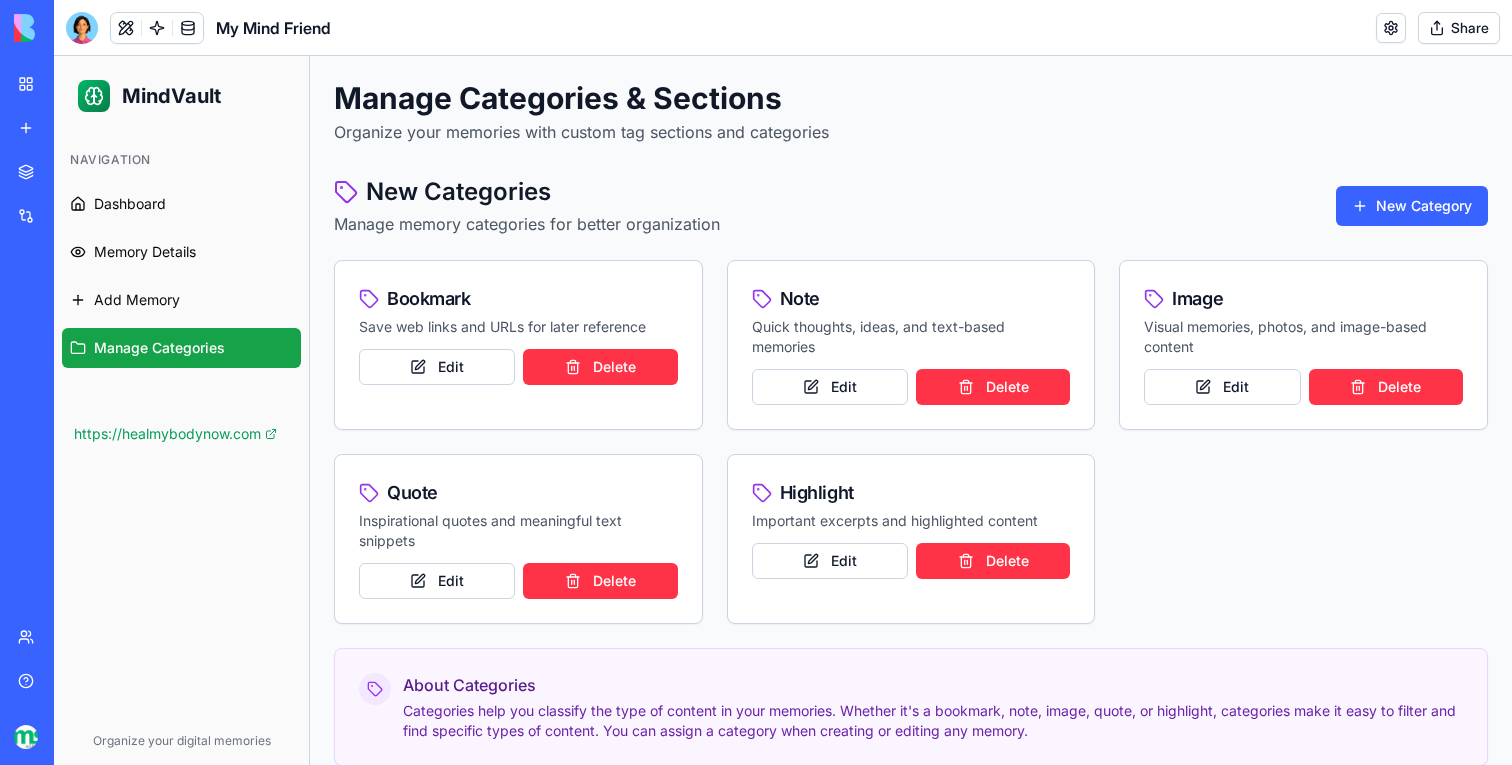 click on "My workspace" at bounding box center (46, 84) 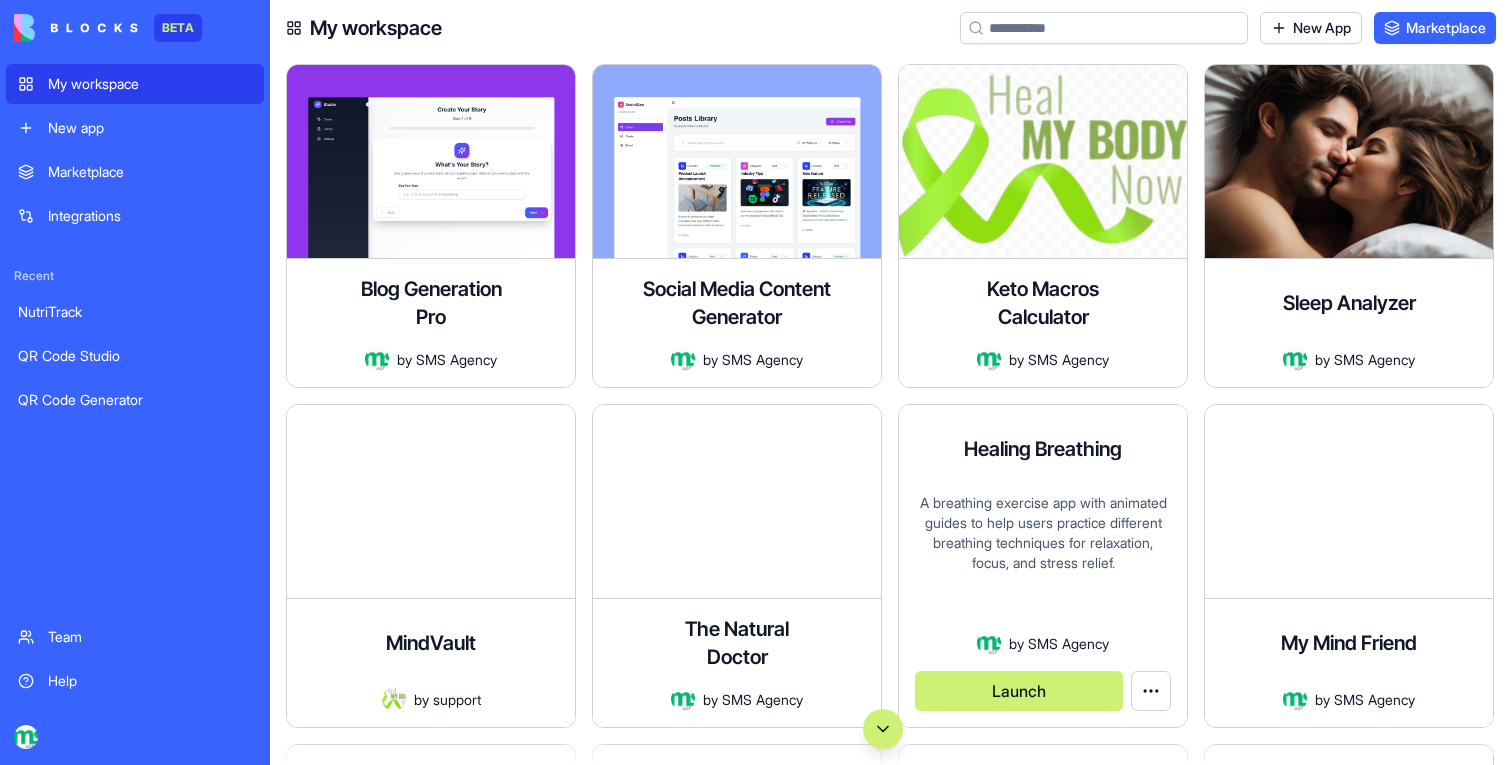 click on "A breathing exercise app with animated guides to help users practice different breathing techniques for relaxation, focus, and stress relief." at bounding box center (1043, 562) 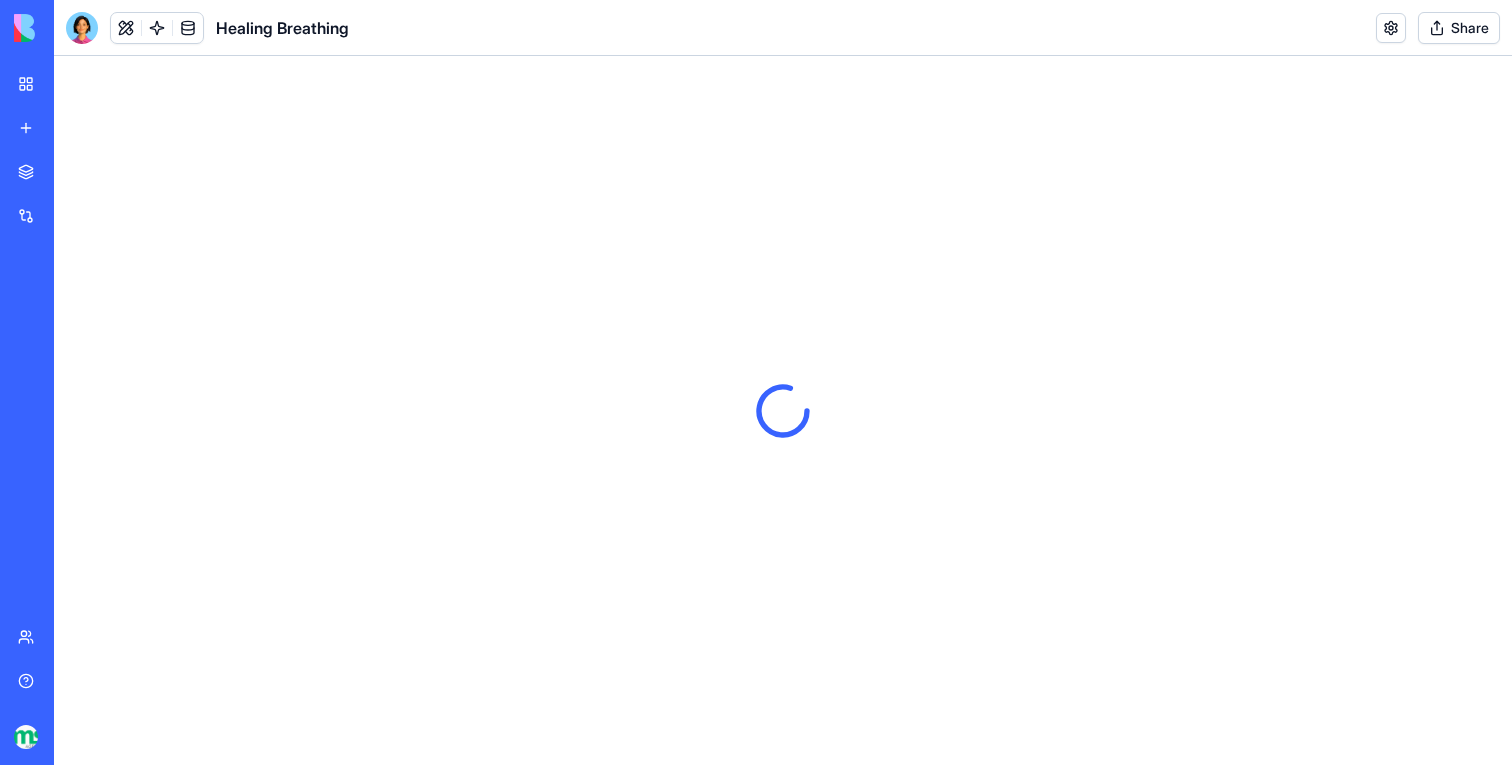 scroll, scrollTop: 0, scrollLeft: 0, axis: both 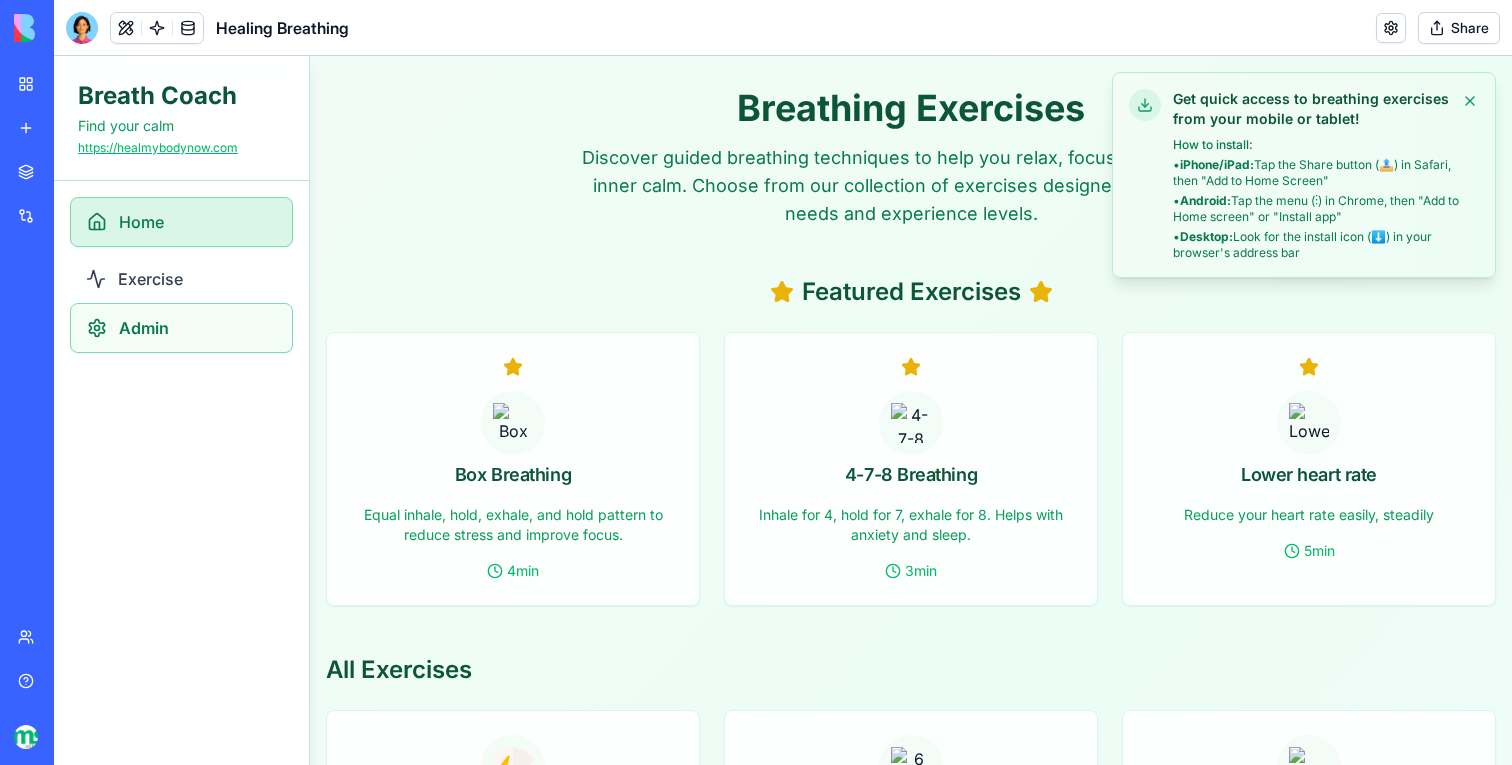 click on "My workspace" at bounding box center (46, 84) 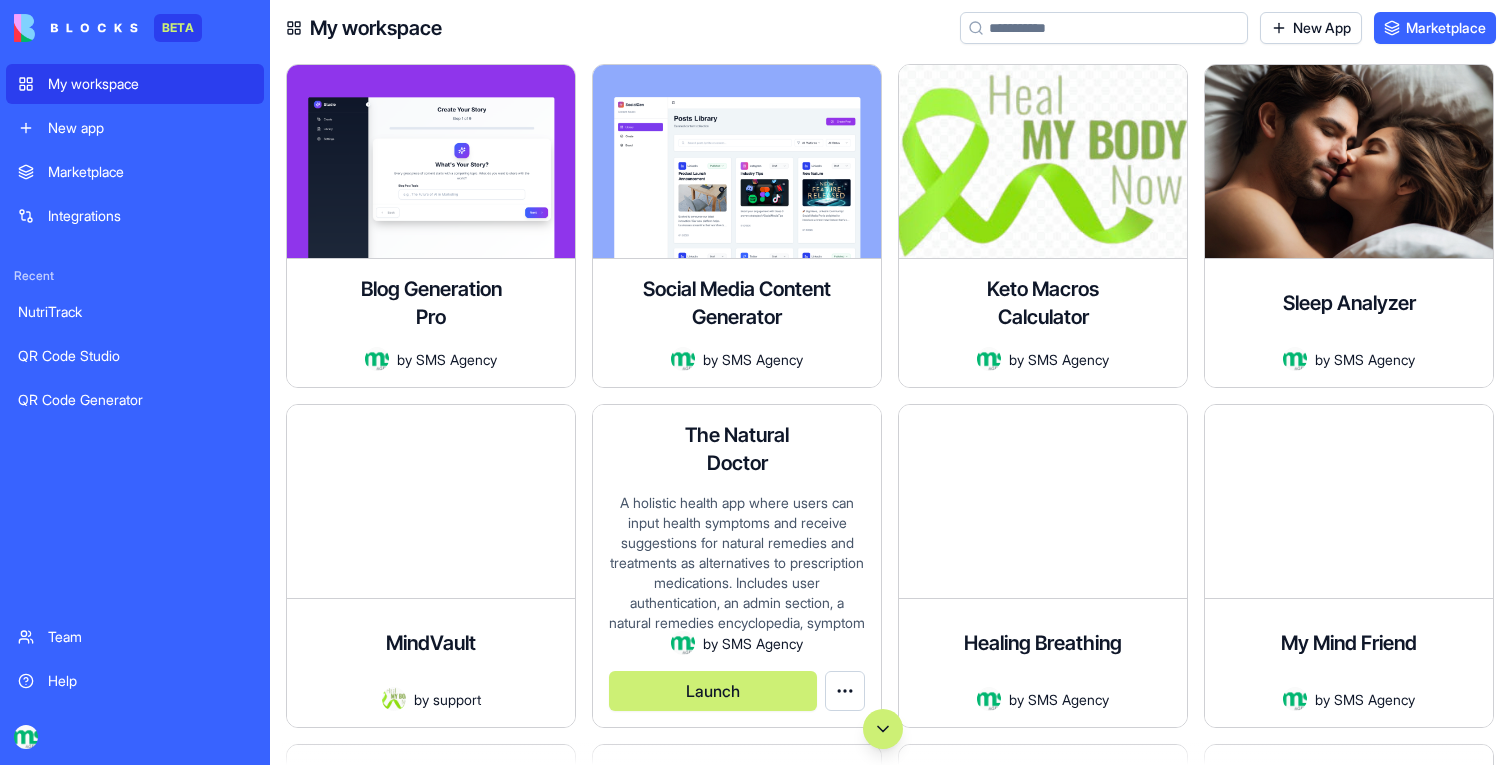 click on "A holistic health app where users can input health symptoms and receive suggestions for natural remedies and treatments as alternatives to prescription medications. Includes user authentication, an admin section, a natural remedies encyclopedia, symptom tracking, and a community forum for sharing experiences." at bounding box center (737, 562) 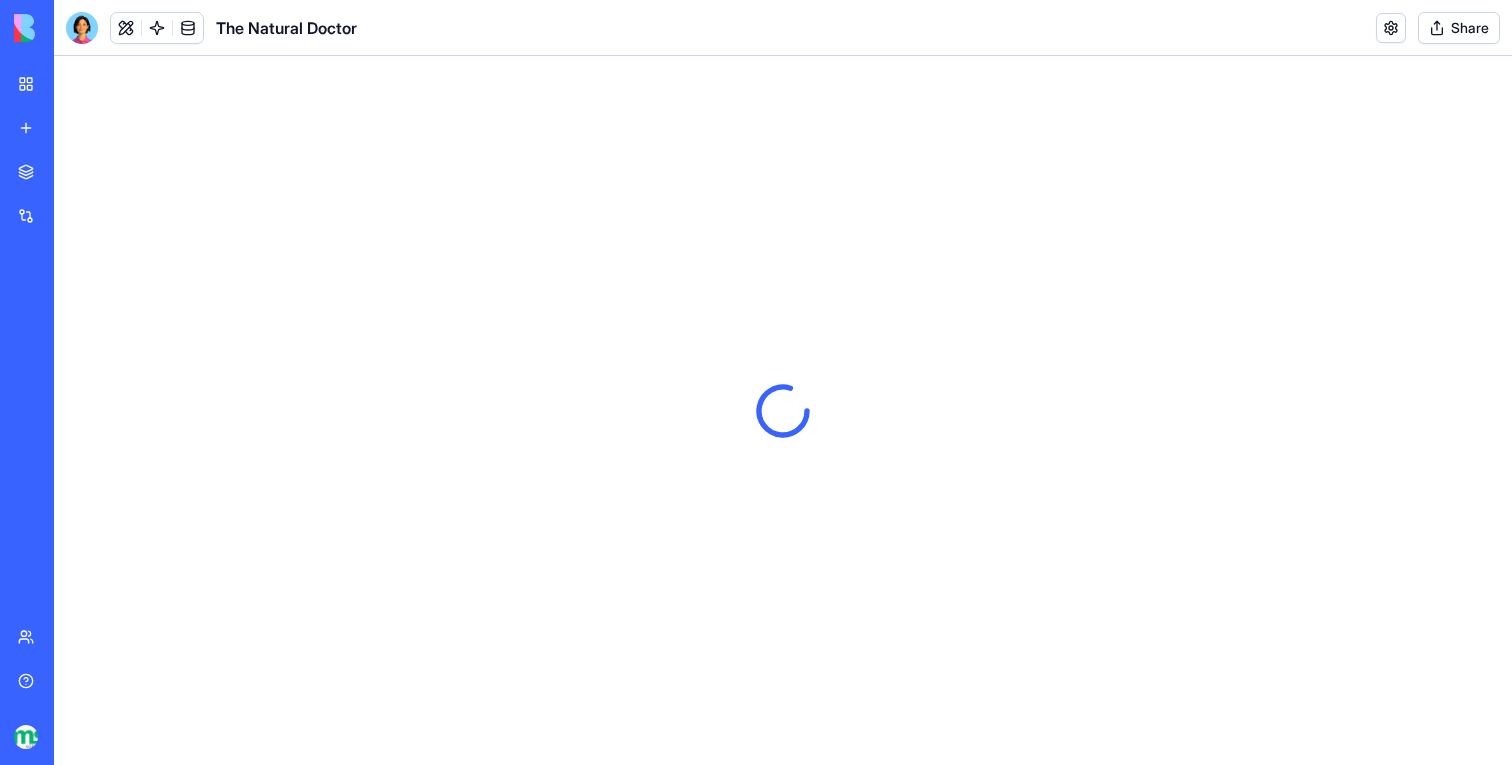 scroll, scrollTop: 0, scrollLeft: 0, axis: both 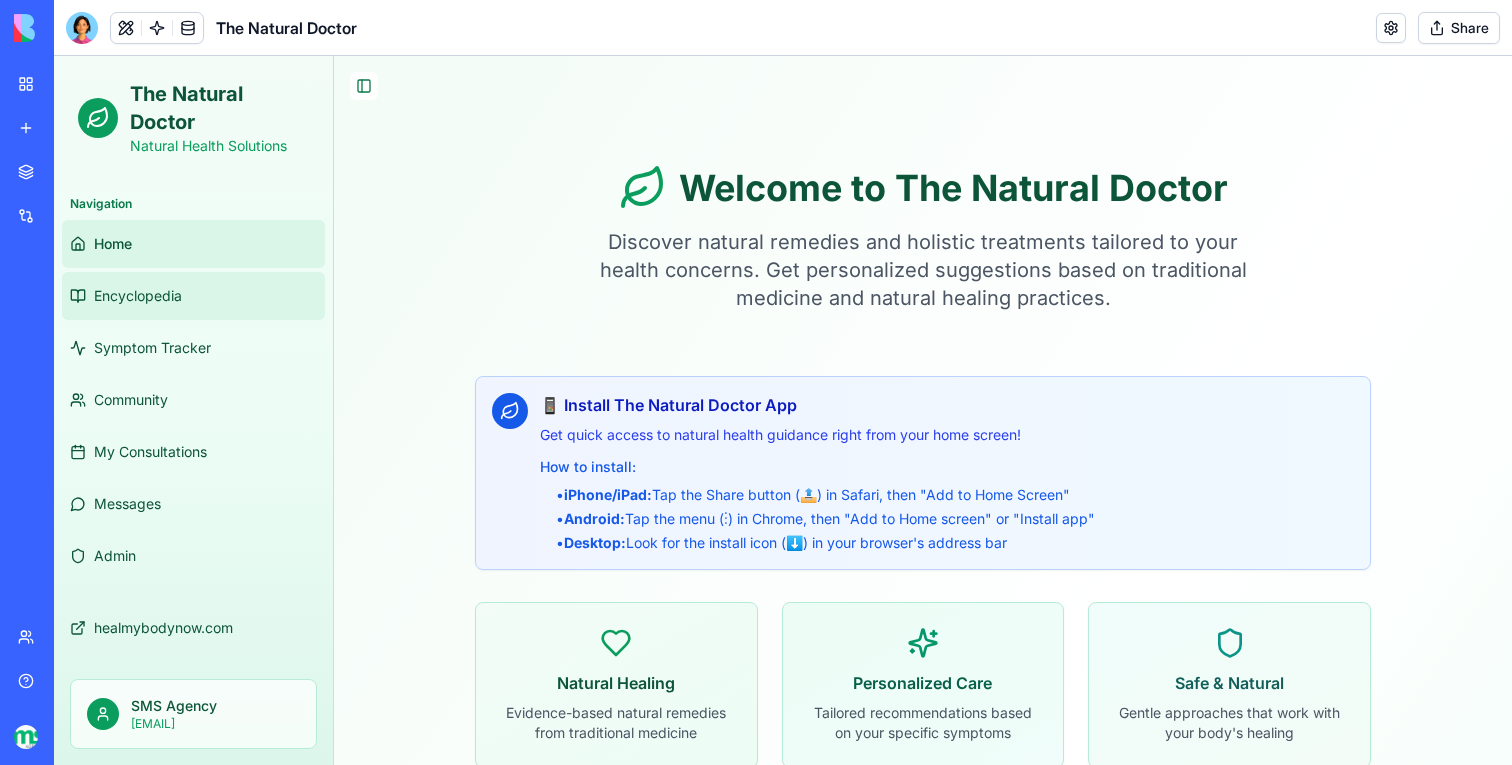 click on "Encyclopedia" at bounding box center (193, 296) 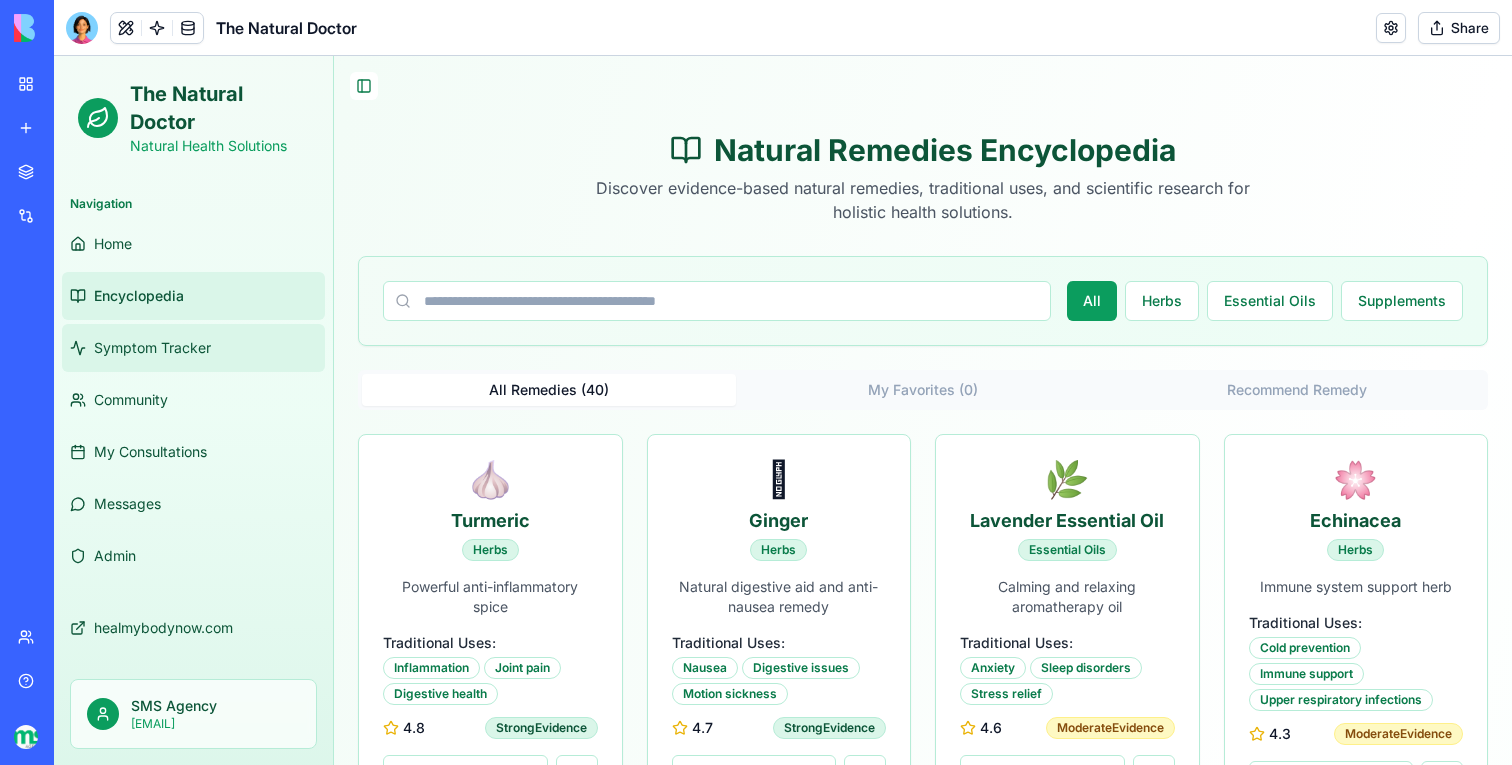 click on "Symptom Tracker" at bounding box center [152, 348] 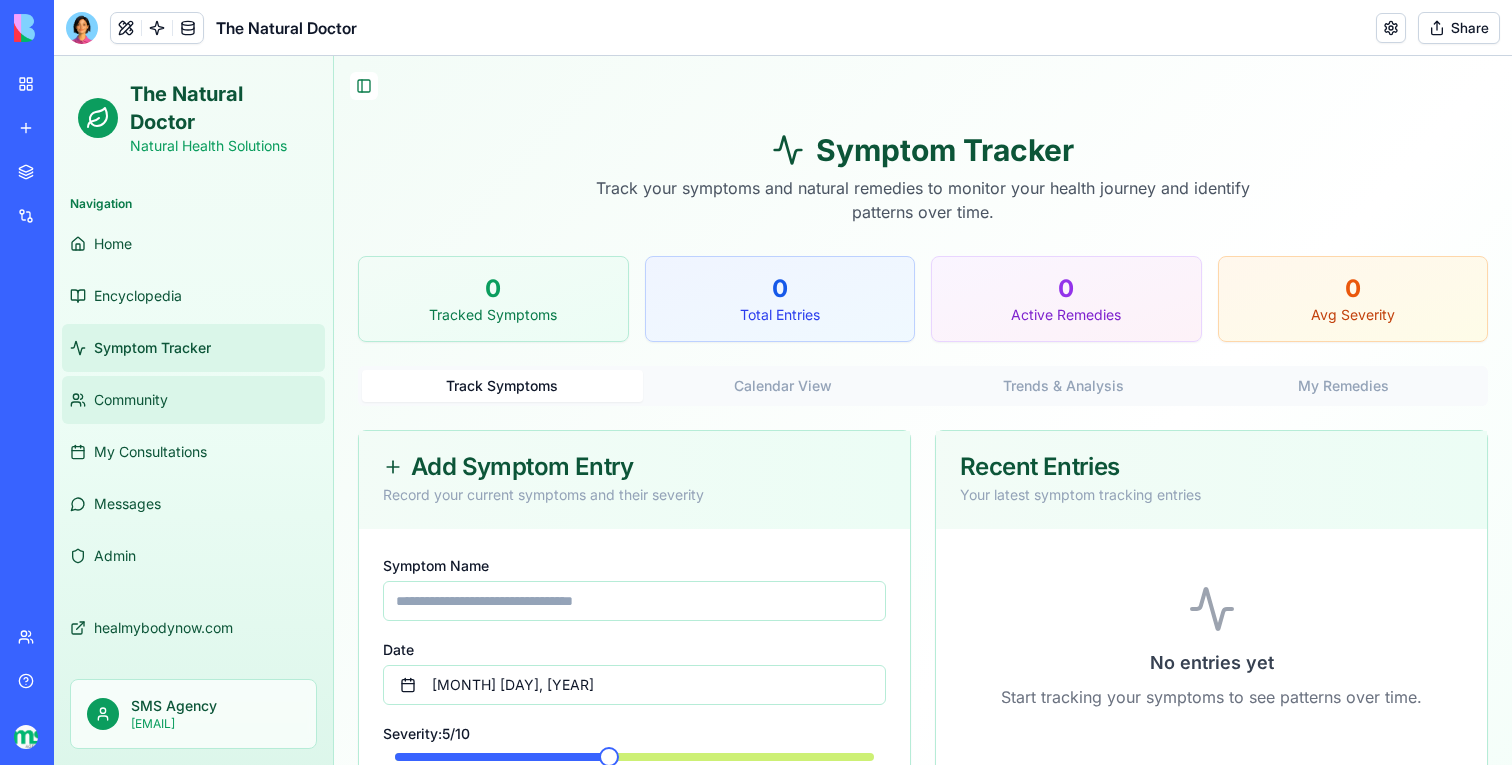click on "Community" at bounding box center (193, 400) 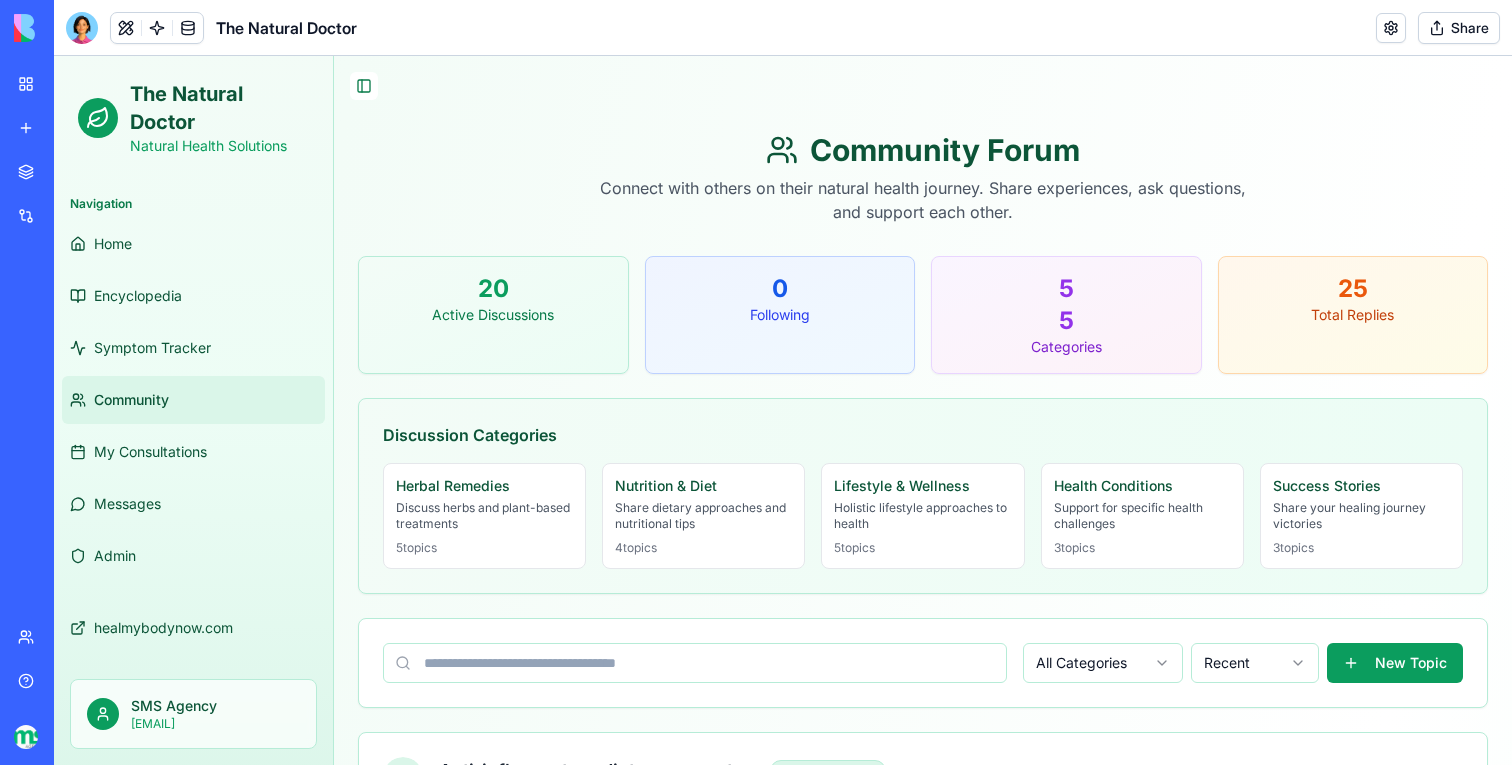 click on "My Consultations" at bounding box center [193, 452] 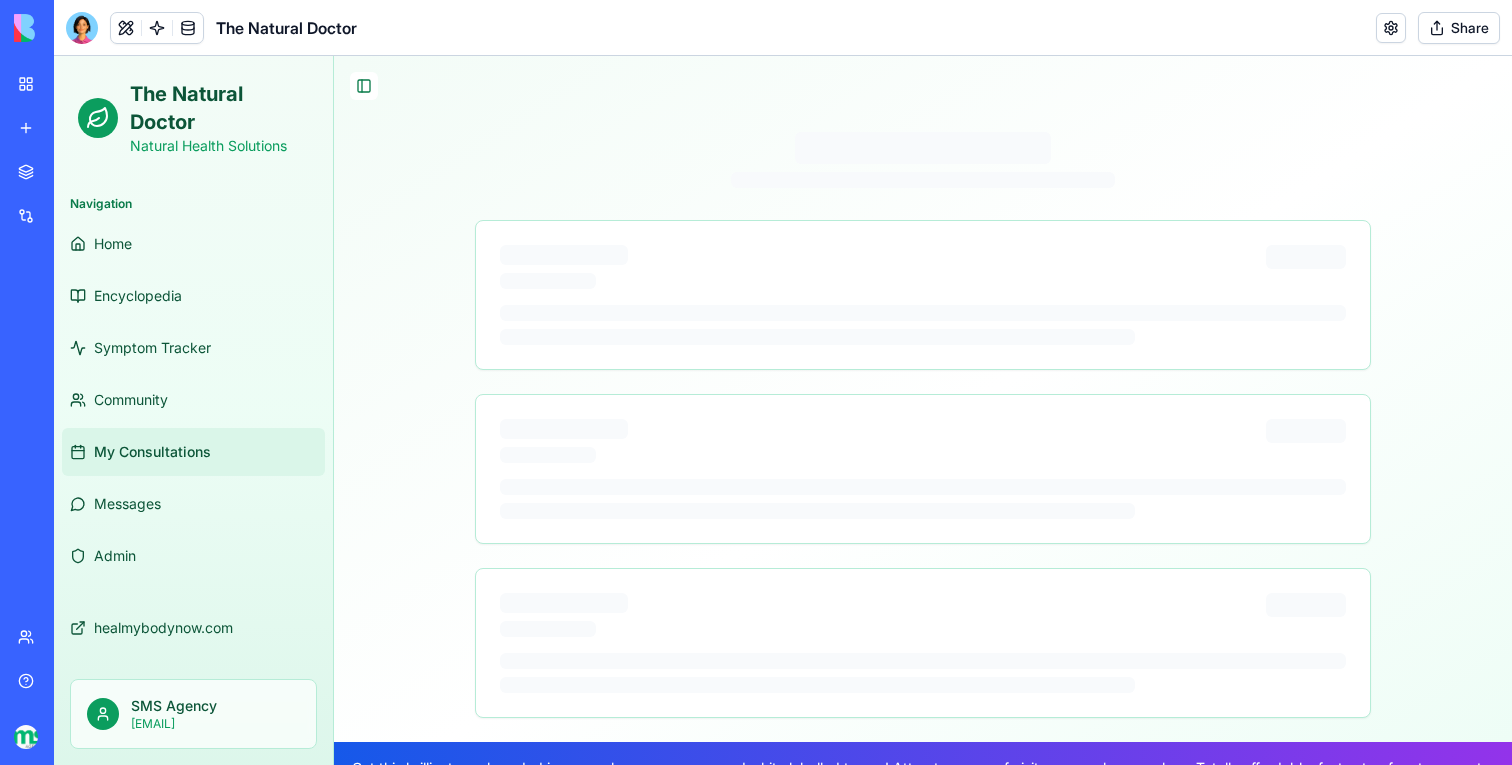 click on "Messages" at bounding box center (193, 504) 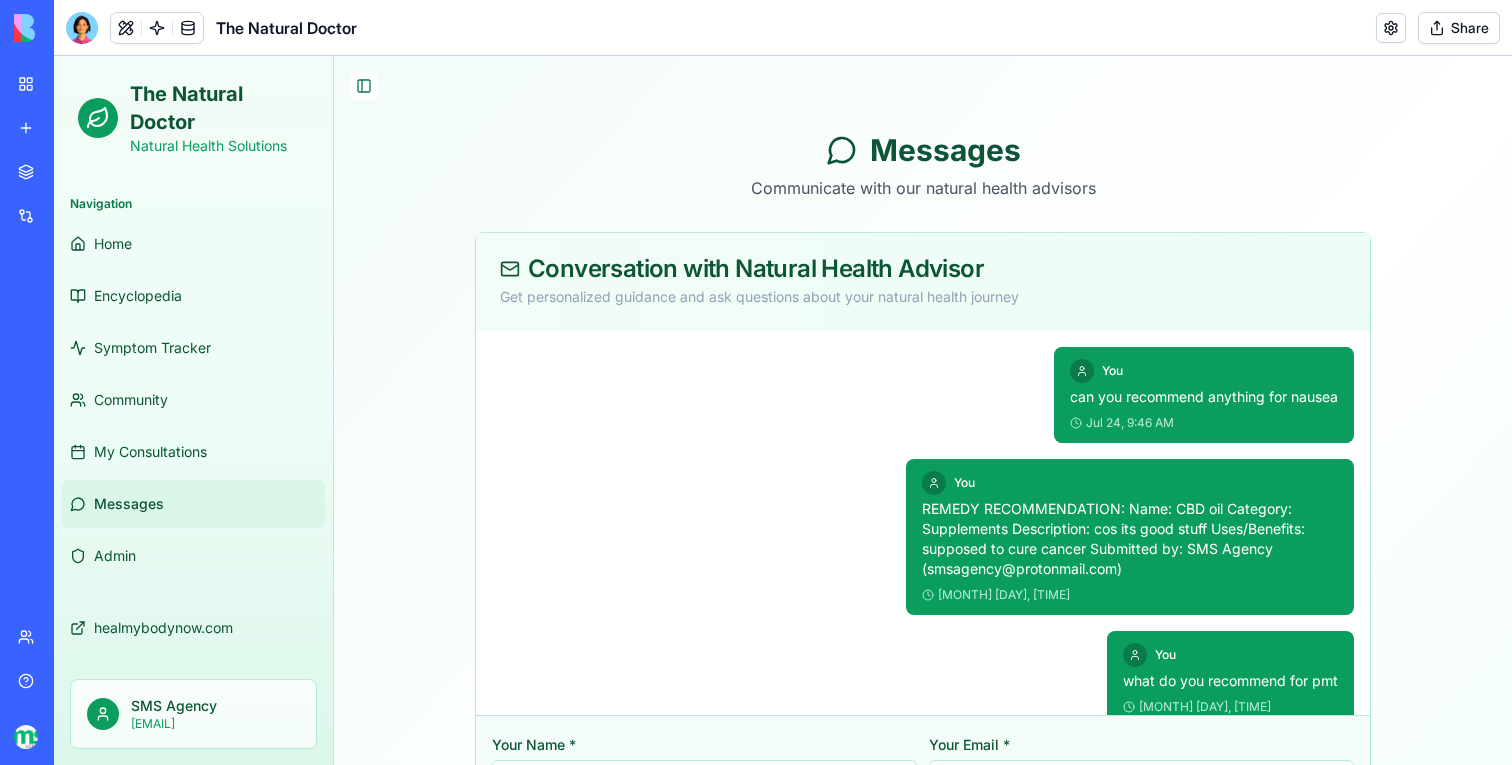 click on "My workspace" at bounding box center [46, 84] 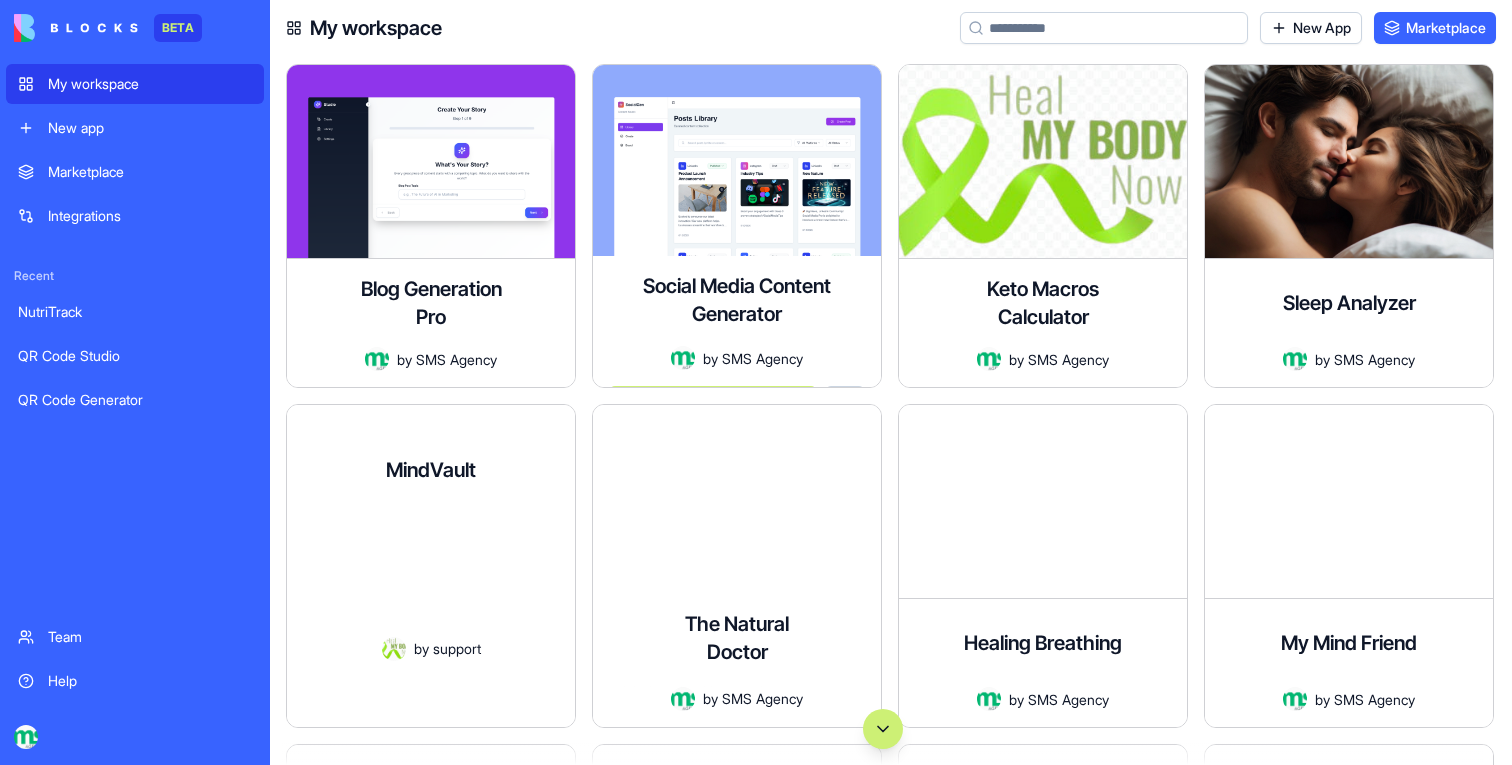 click on "MindVault" at bounding box center [431, 470] 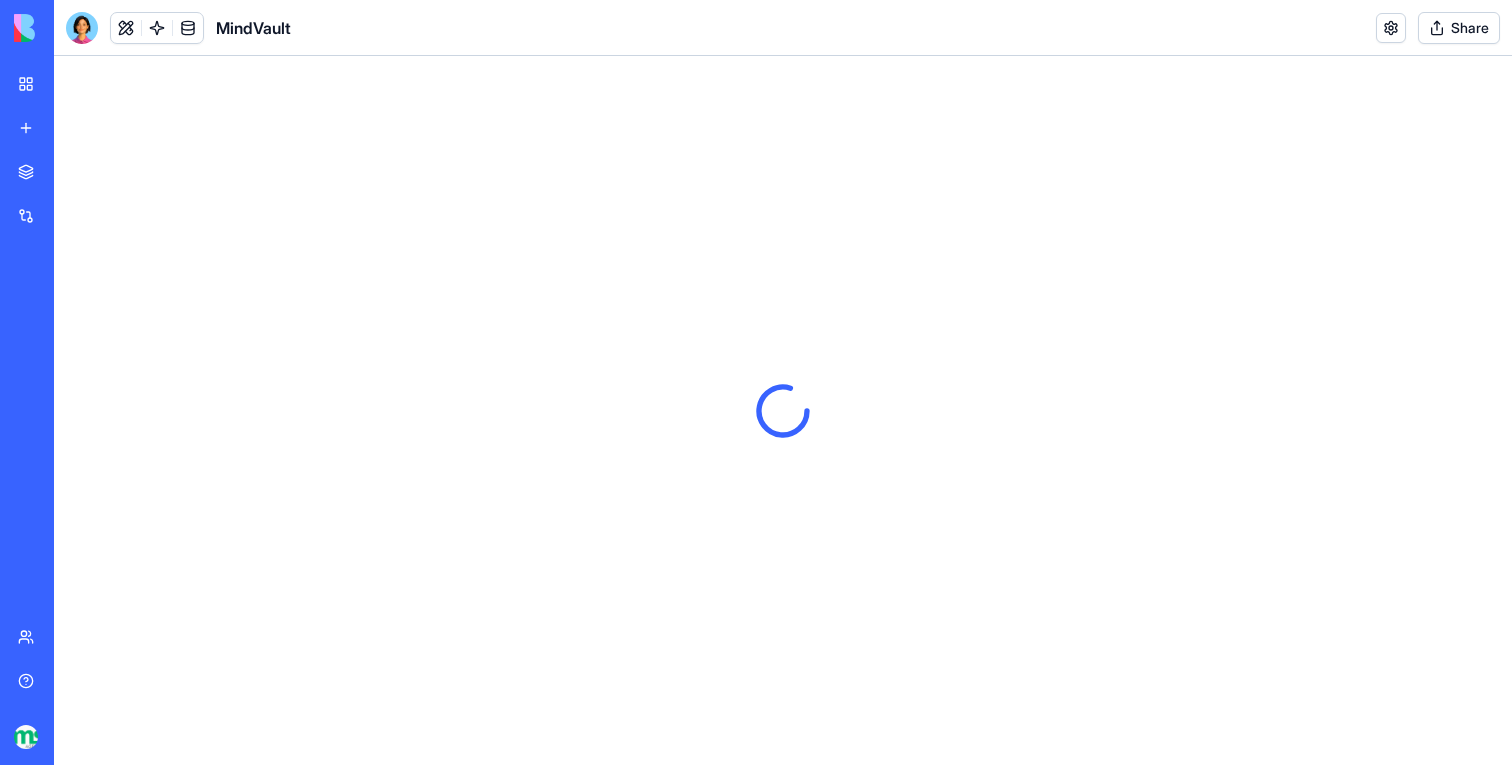 scroll, scrollTop: 0, scrollLeft: 0, axis: both 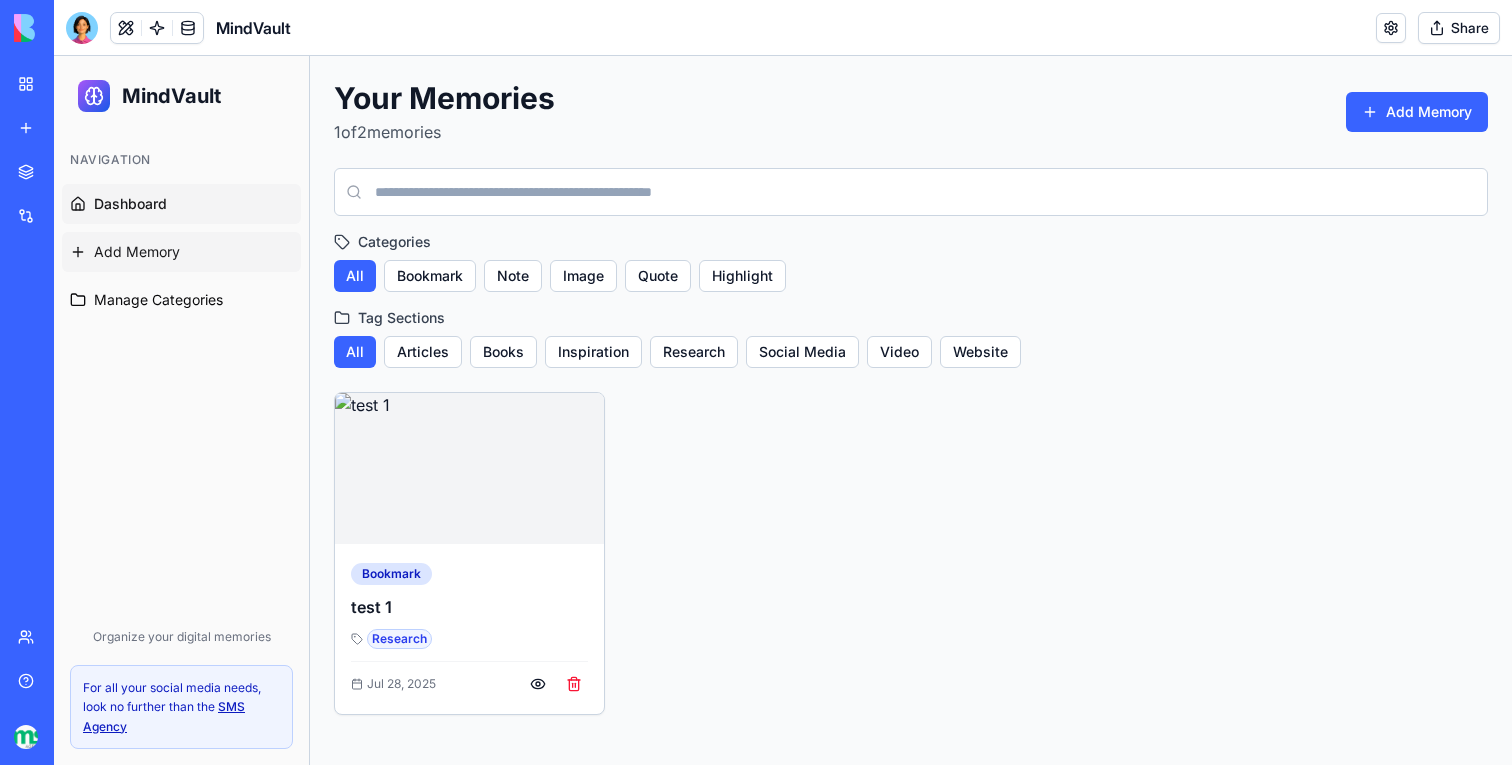 click on "Add Memory" at bounding box center (137, 252) 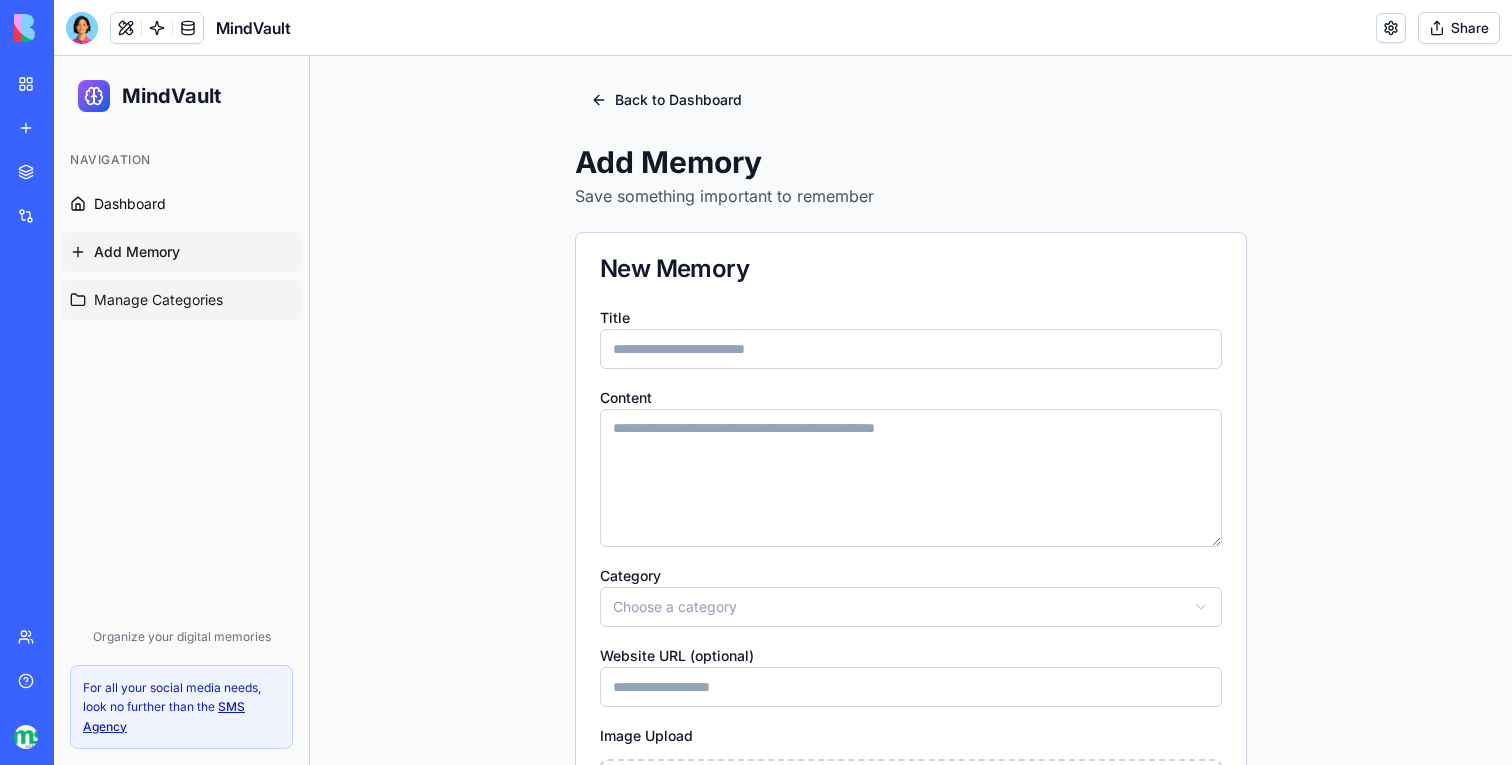 click on "Manage Categories" at bounding box center (158, 300) 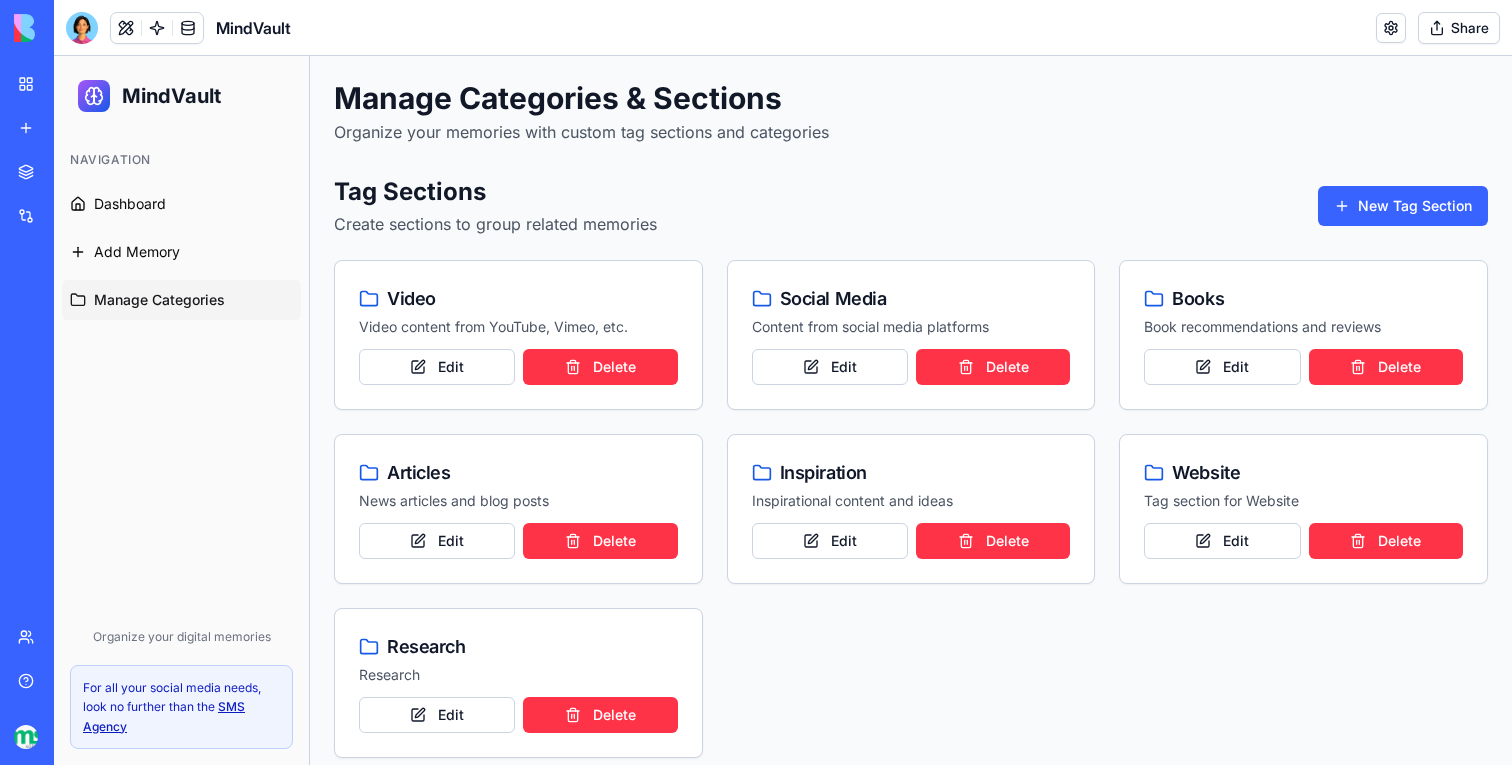 click on "My workspace" at bounding box center [46, 84] 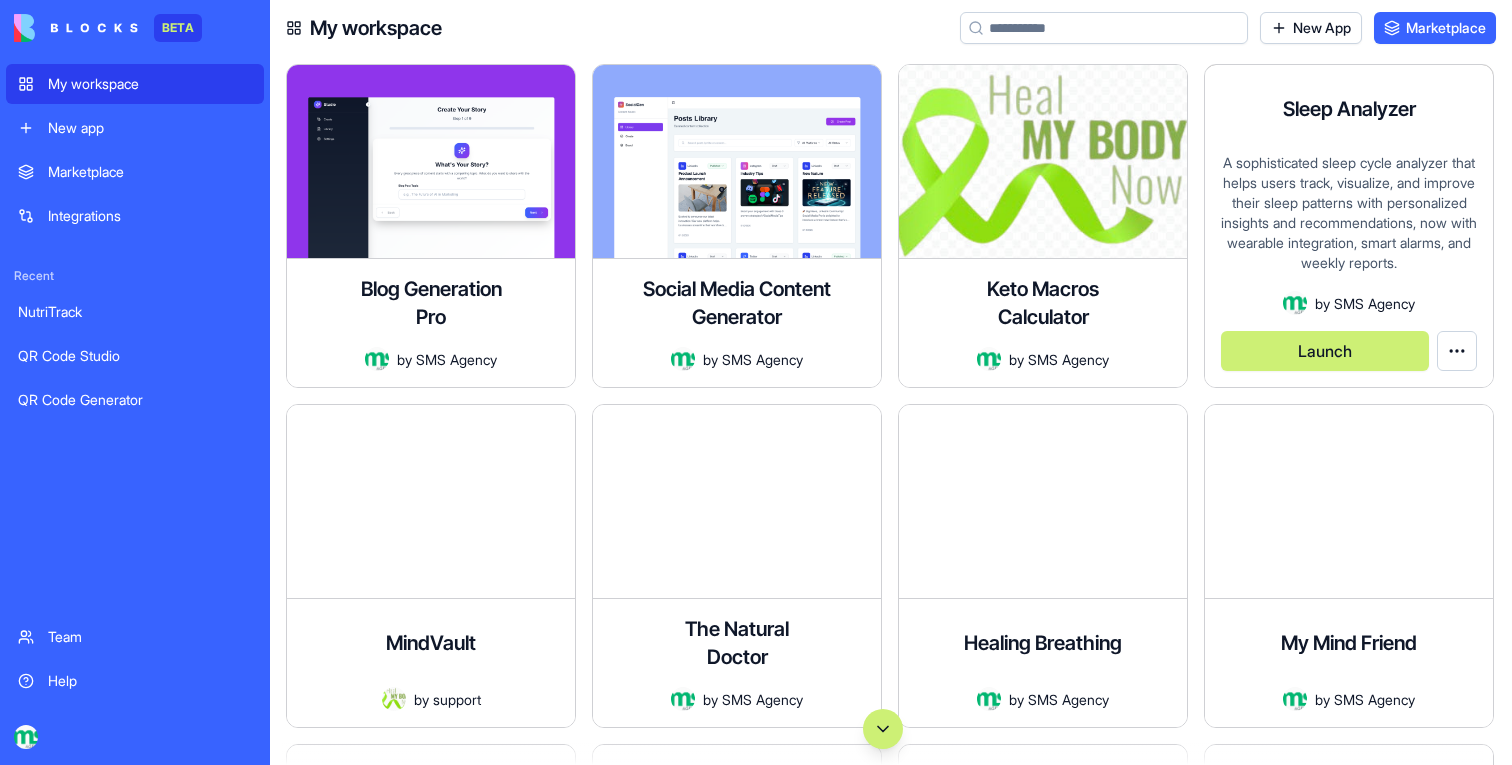 click on "Launch" at bounding box center (1325, 351) 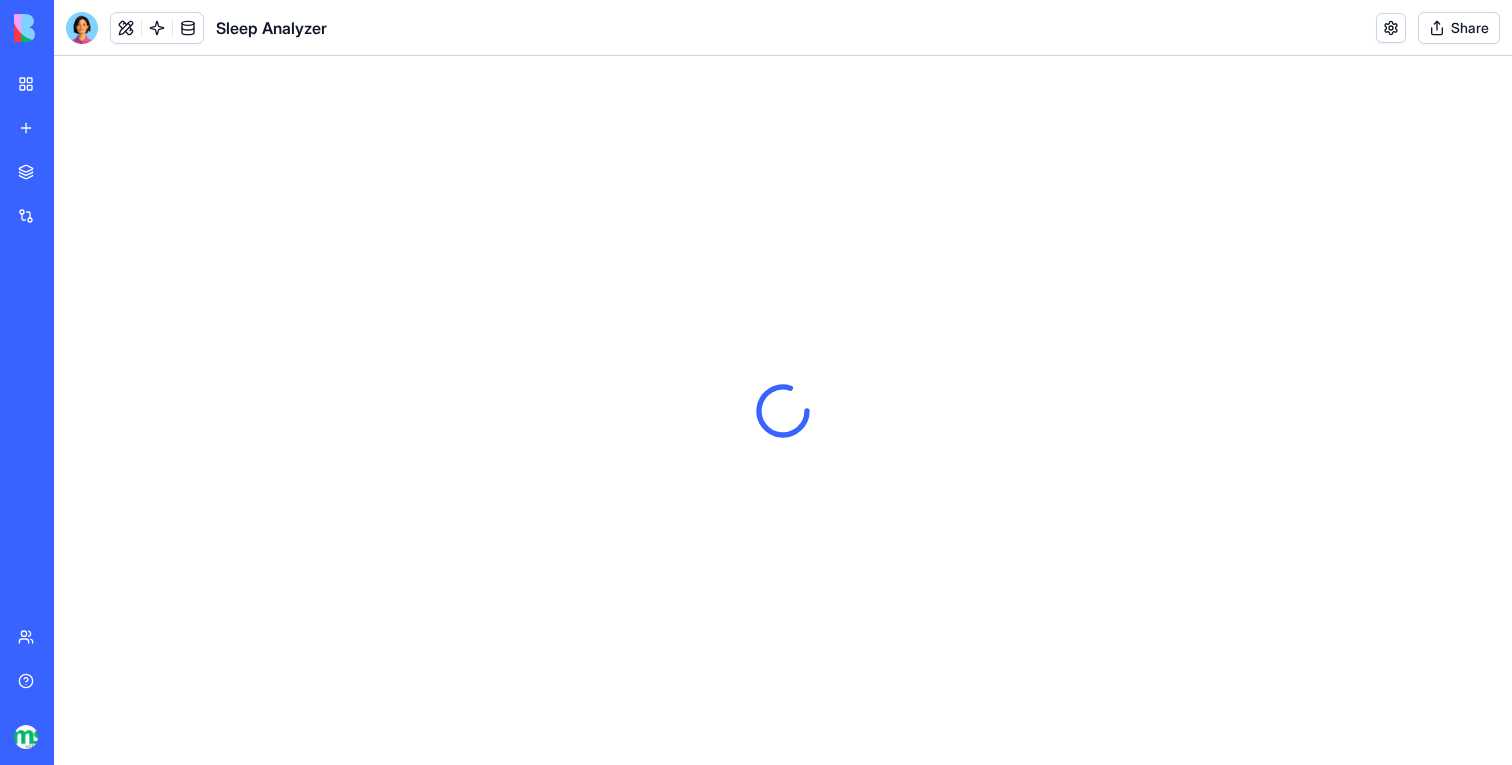 scroll, scrollTop: 0, scrollLeft: 0, axis: both 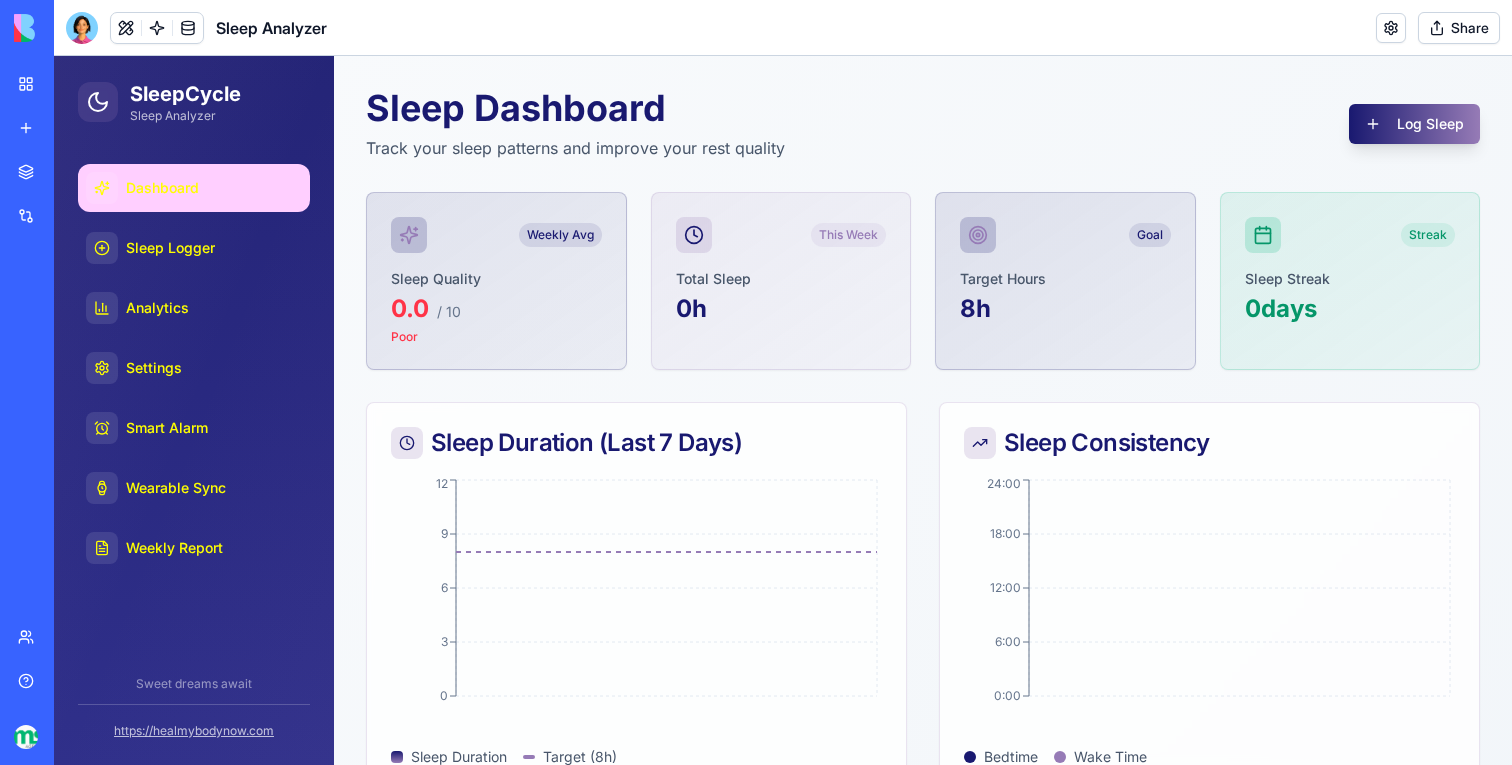 click on "My workspace" at bounding box center [46, 84] 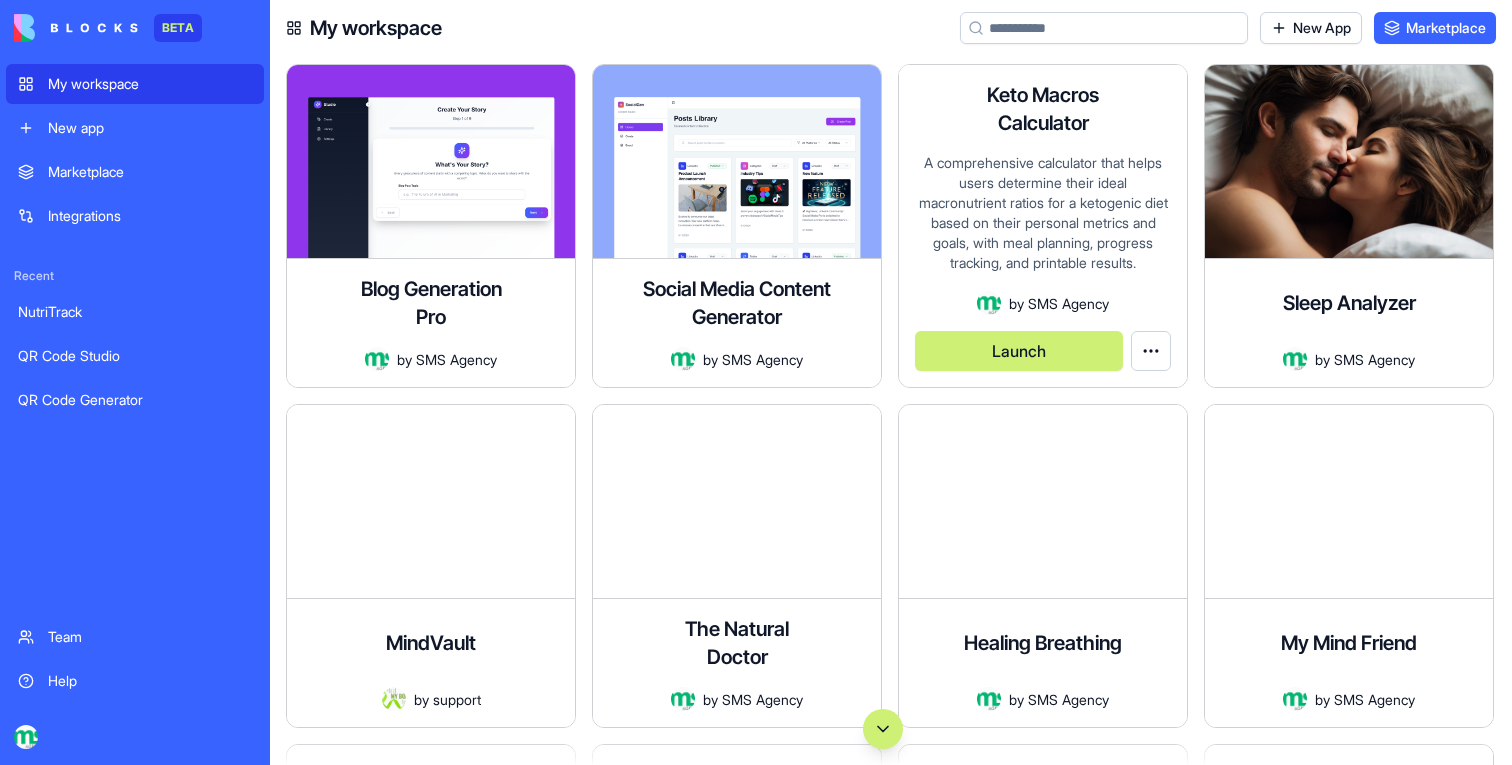 click on "A comprehensive calculator that helps users determine their ideal macronutrient ratios for a ketogenic diet based on their personal metrics and goals, with meal planning, progress tracking, and printable results." at bounding box center (1043, 222) 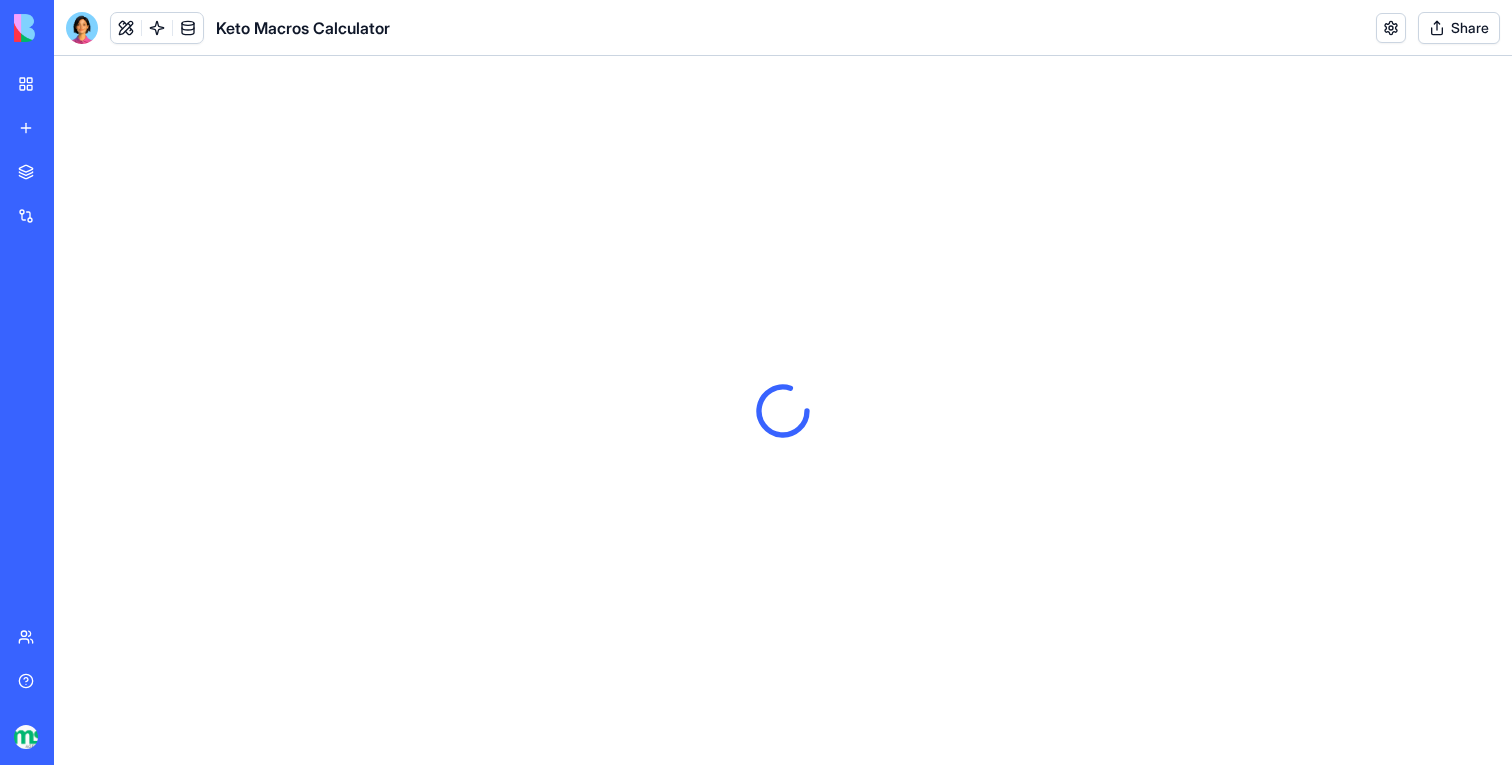 scroll, scrollTop: 0, scrollLeft: 0, axis: both 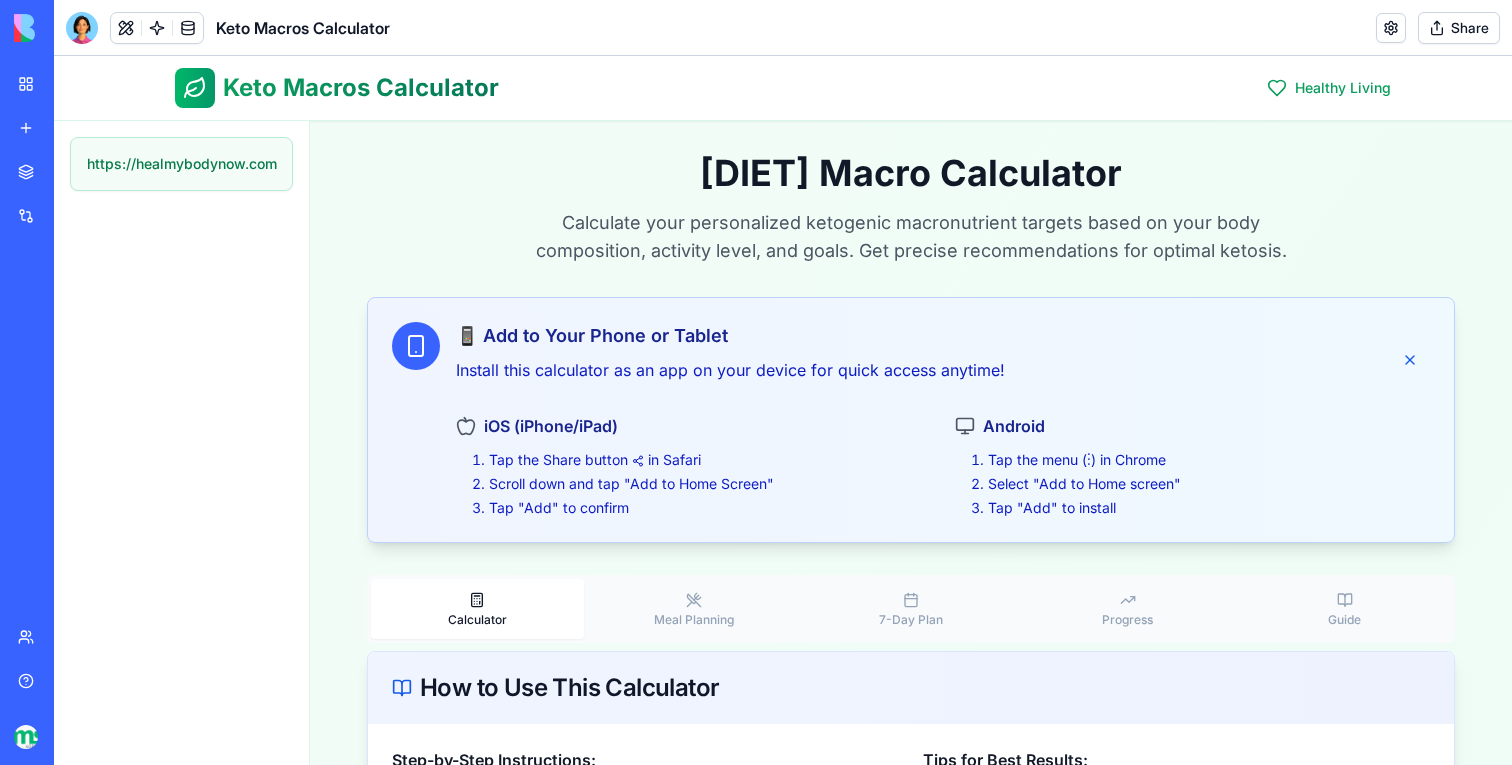 click on "My workspace" at bounding box center (46, 84) 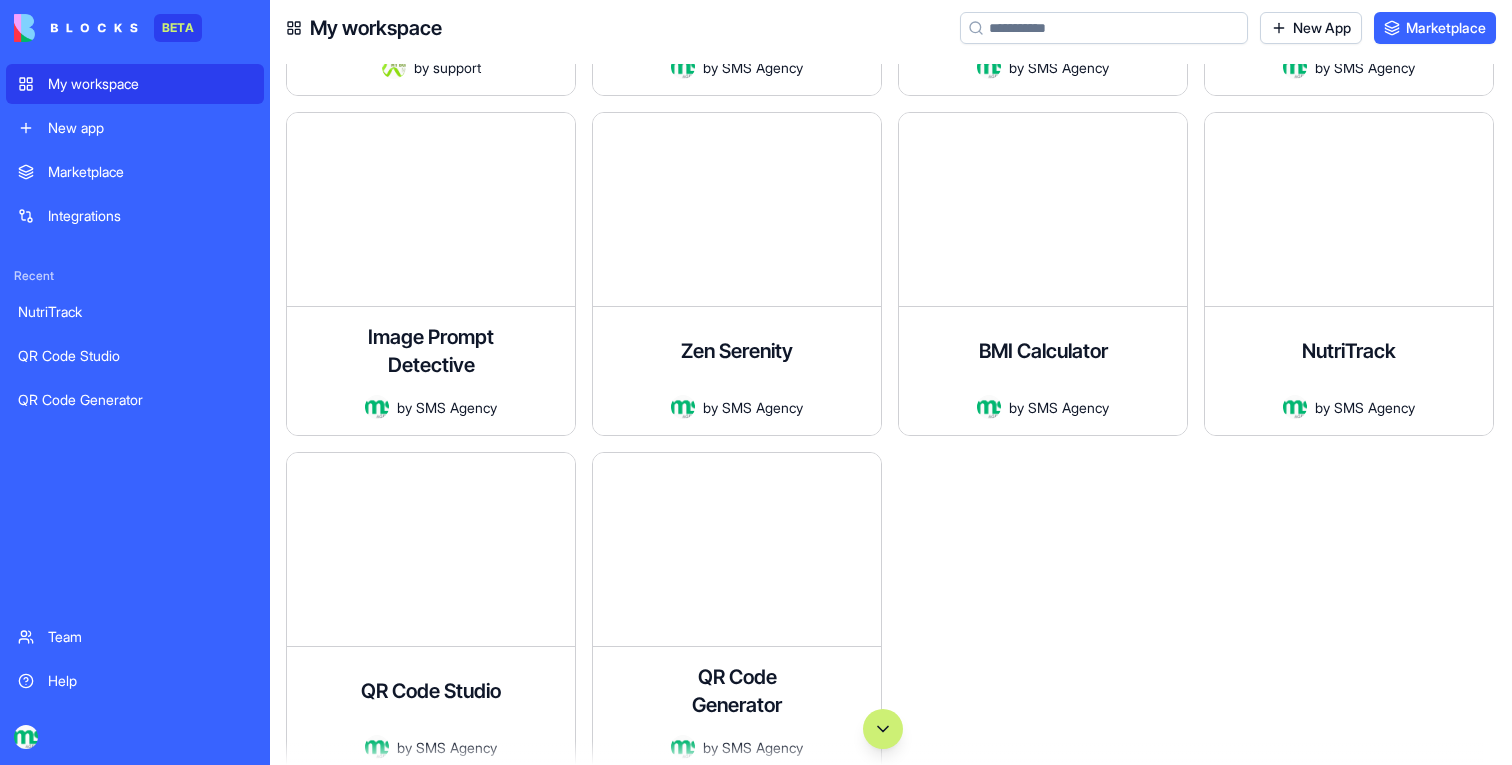 scroll, scrollTop: 638, scrollLeft: 0, axis: vertical 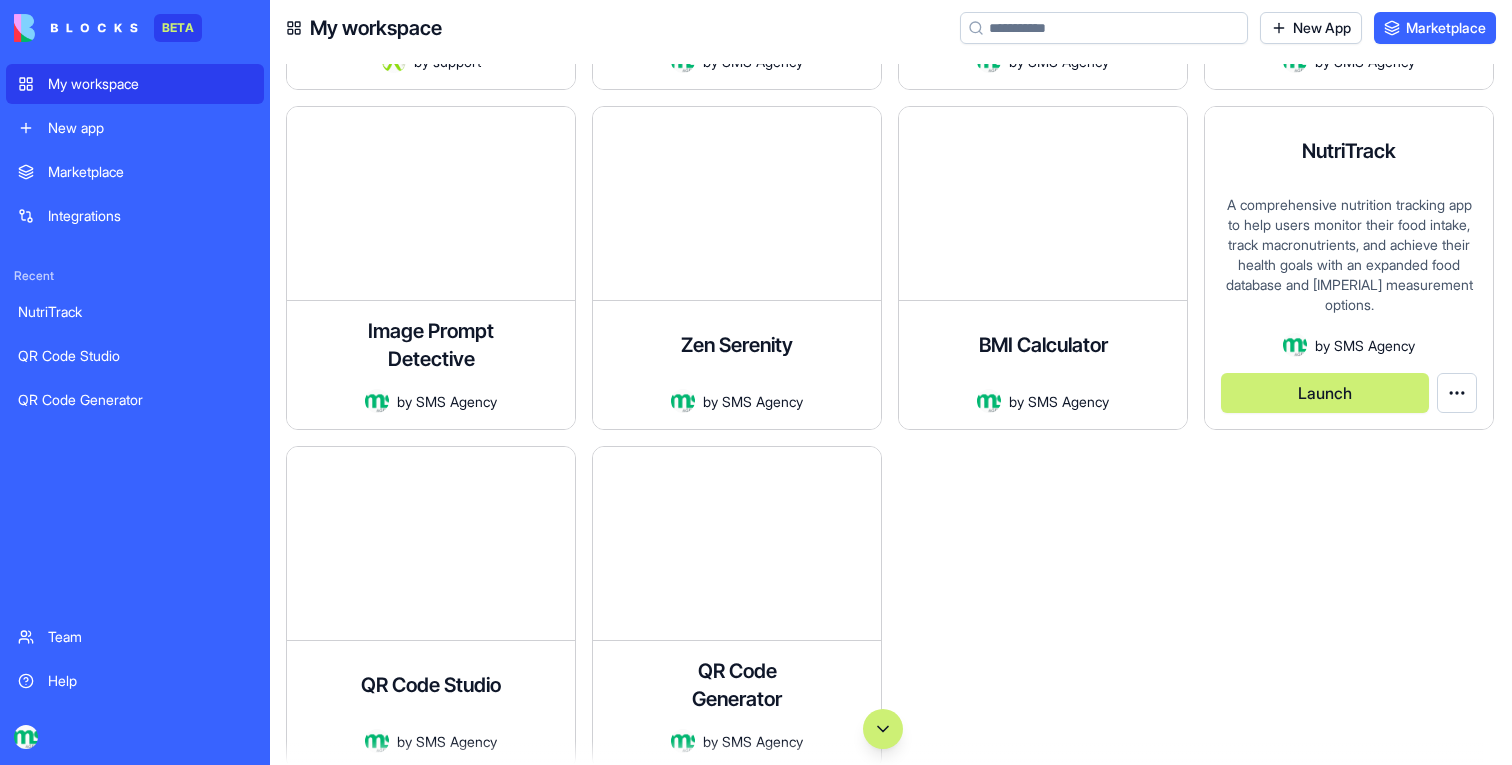 click on "Launch" at bounding box center [1325, 393] 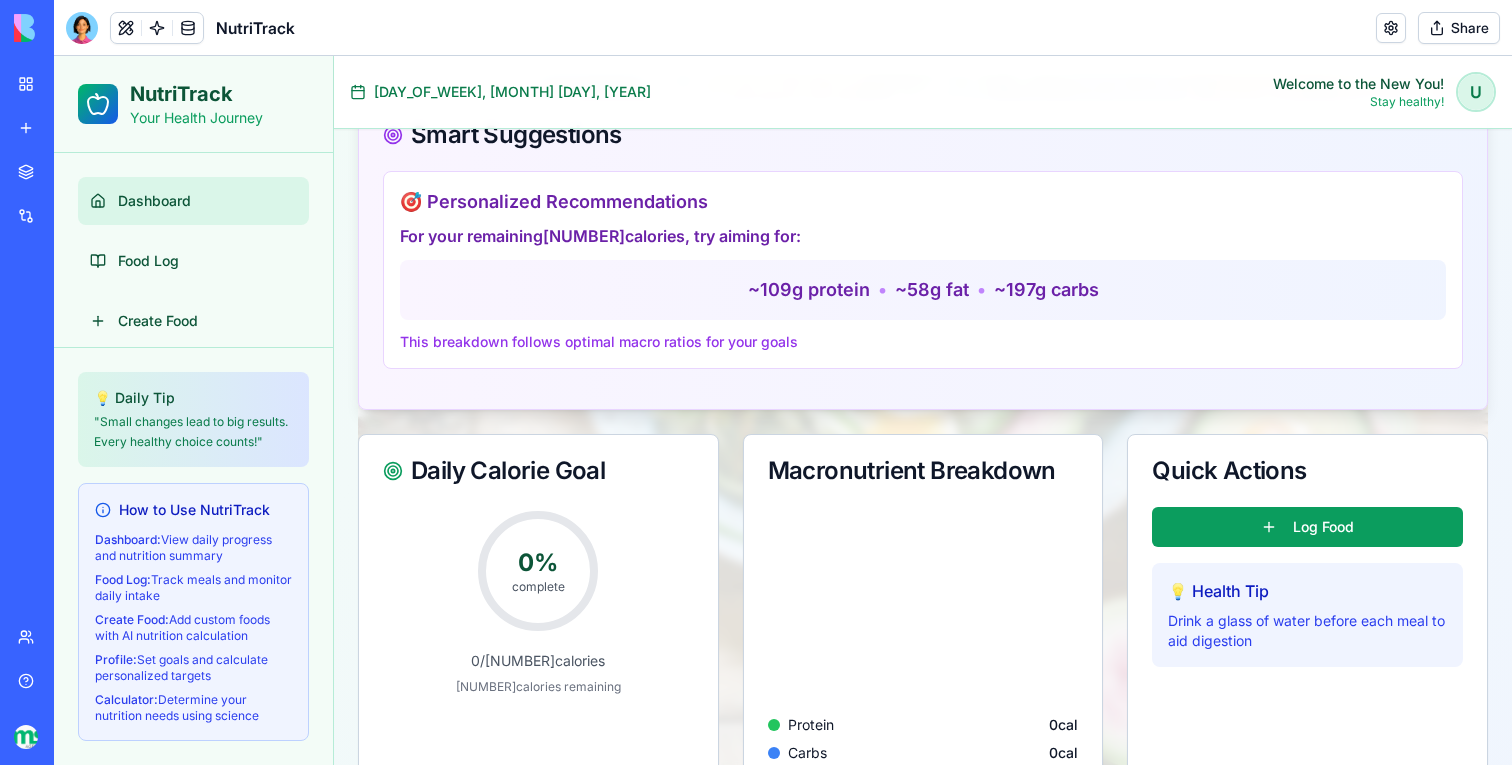 scroll, scrollTop: 400, scrollLeft: 0, axis: vertical 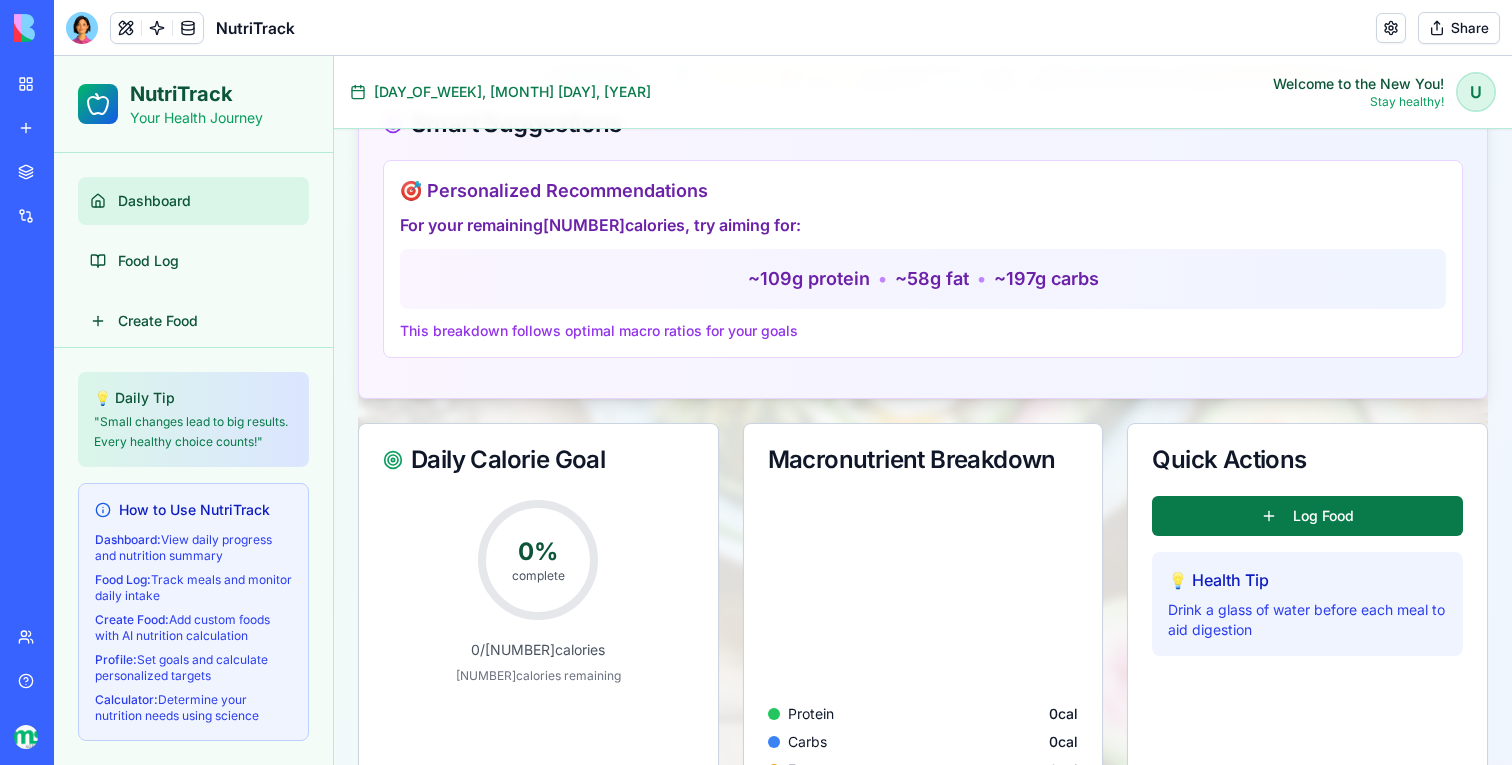 click on "Log Food" at bounding box center [1307, 516] 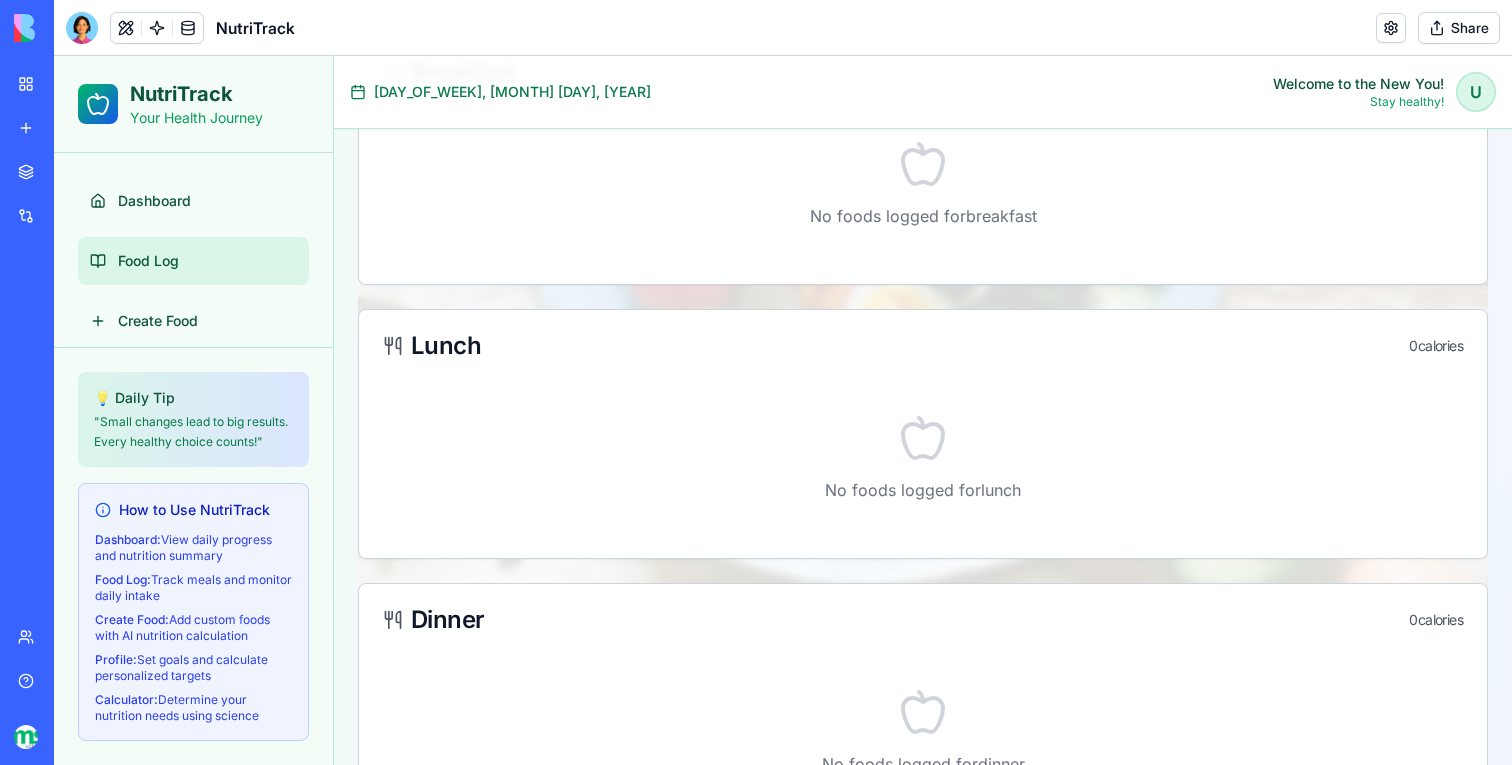 scroll, scrollTop: 0, scrollLeft: 0, axis: both 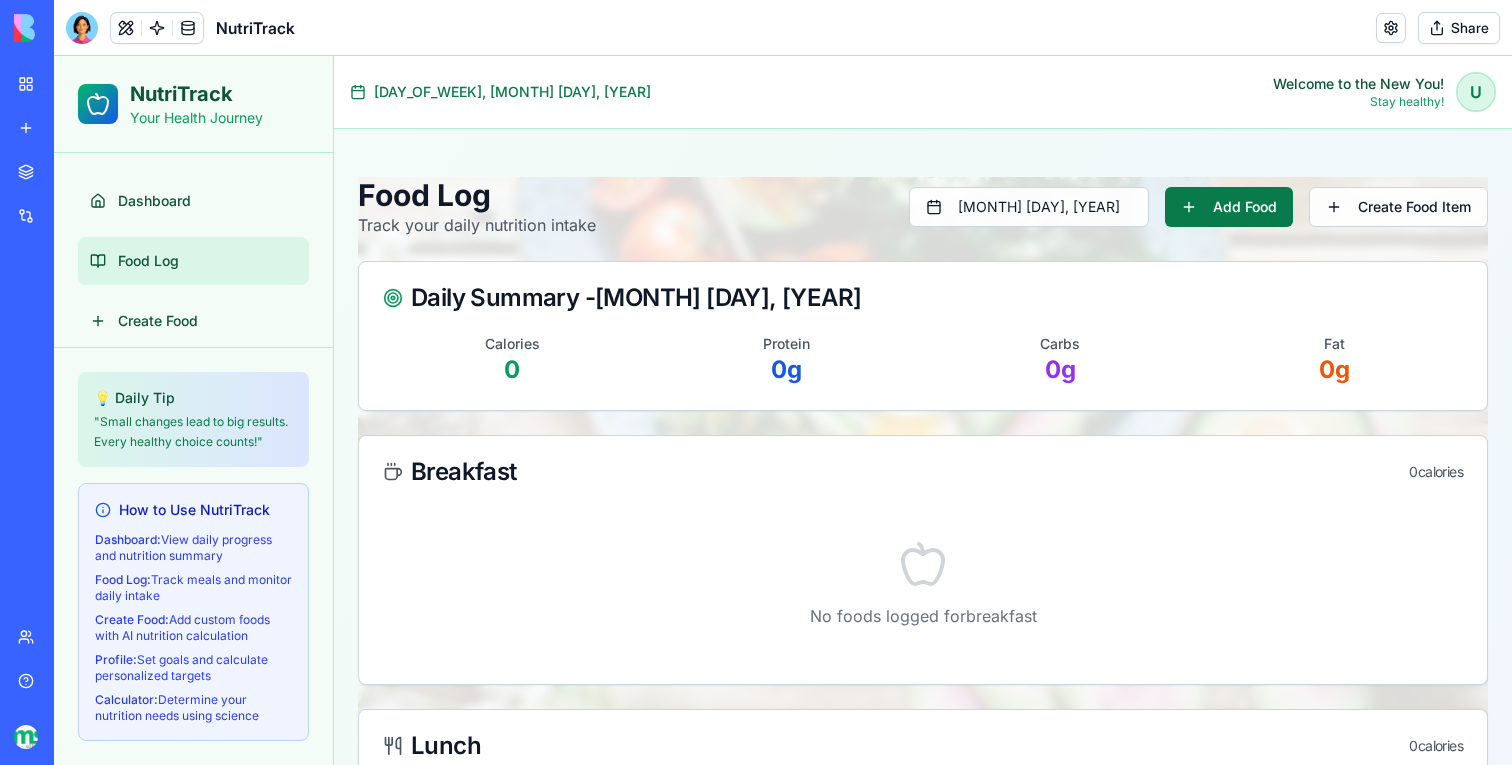 click on "Add Food" at bounding box center [1229, 207] 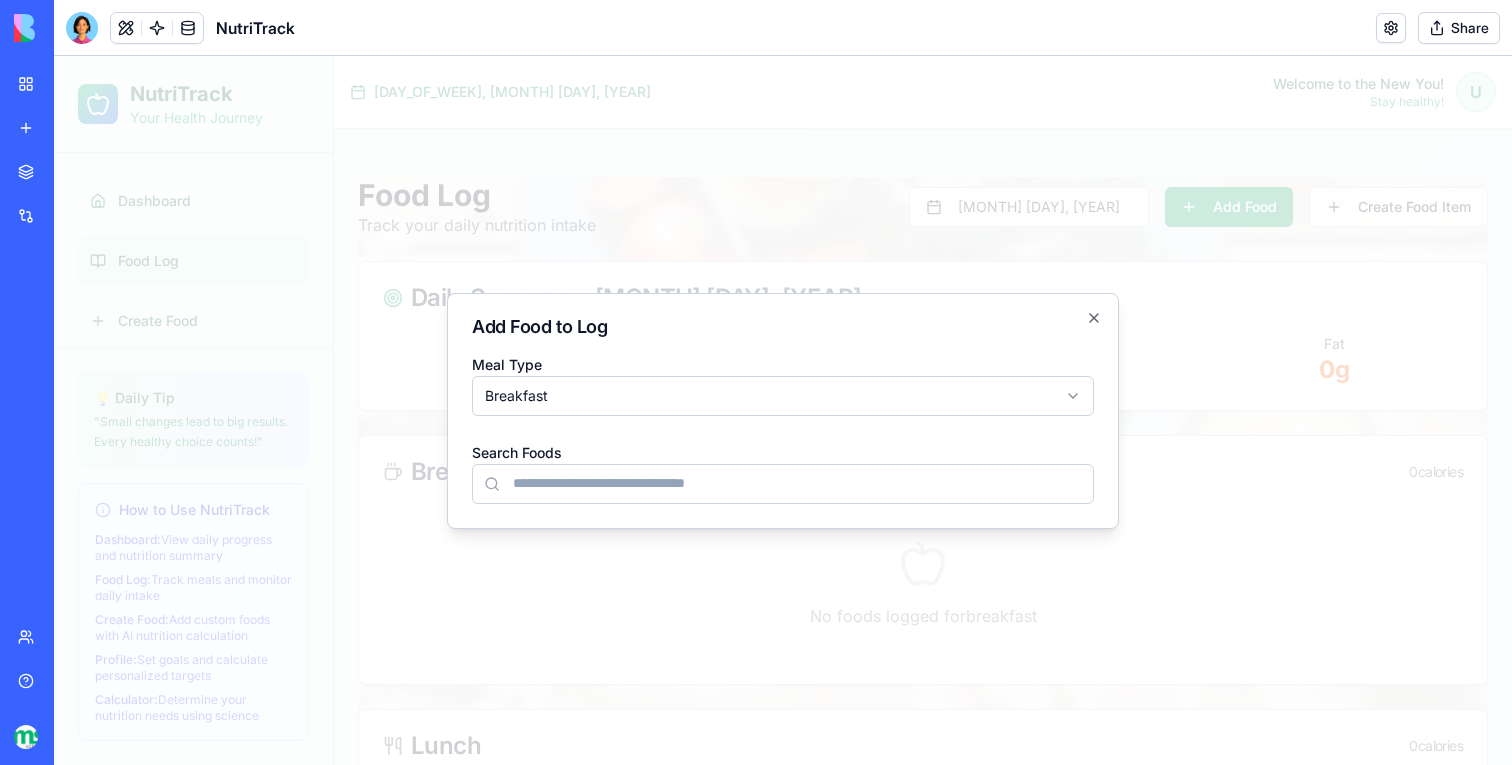 click at bounding box center [783, 410] 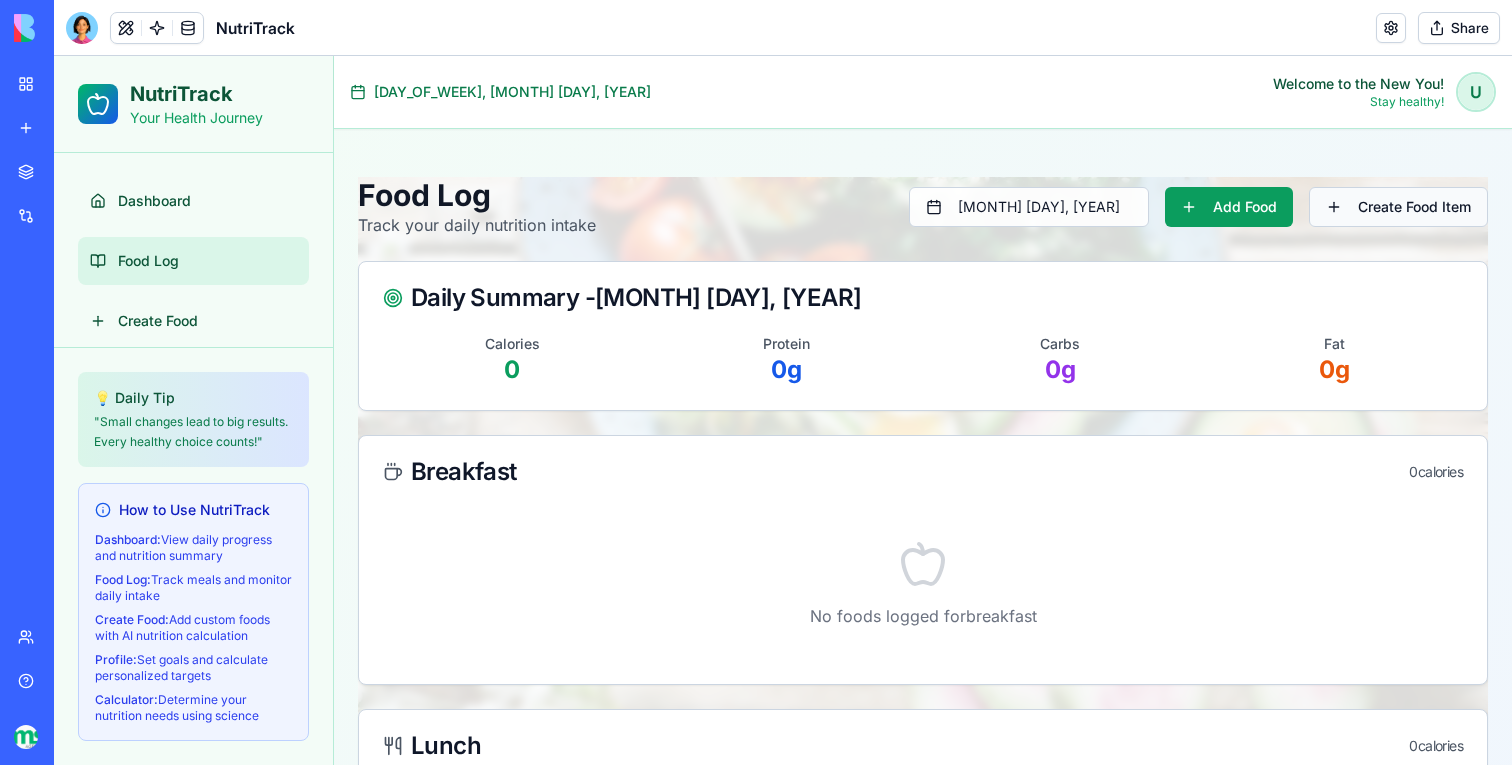 click on "Create Food Item" at bounding box center [1398, 207] 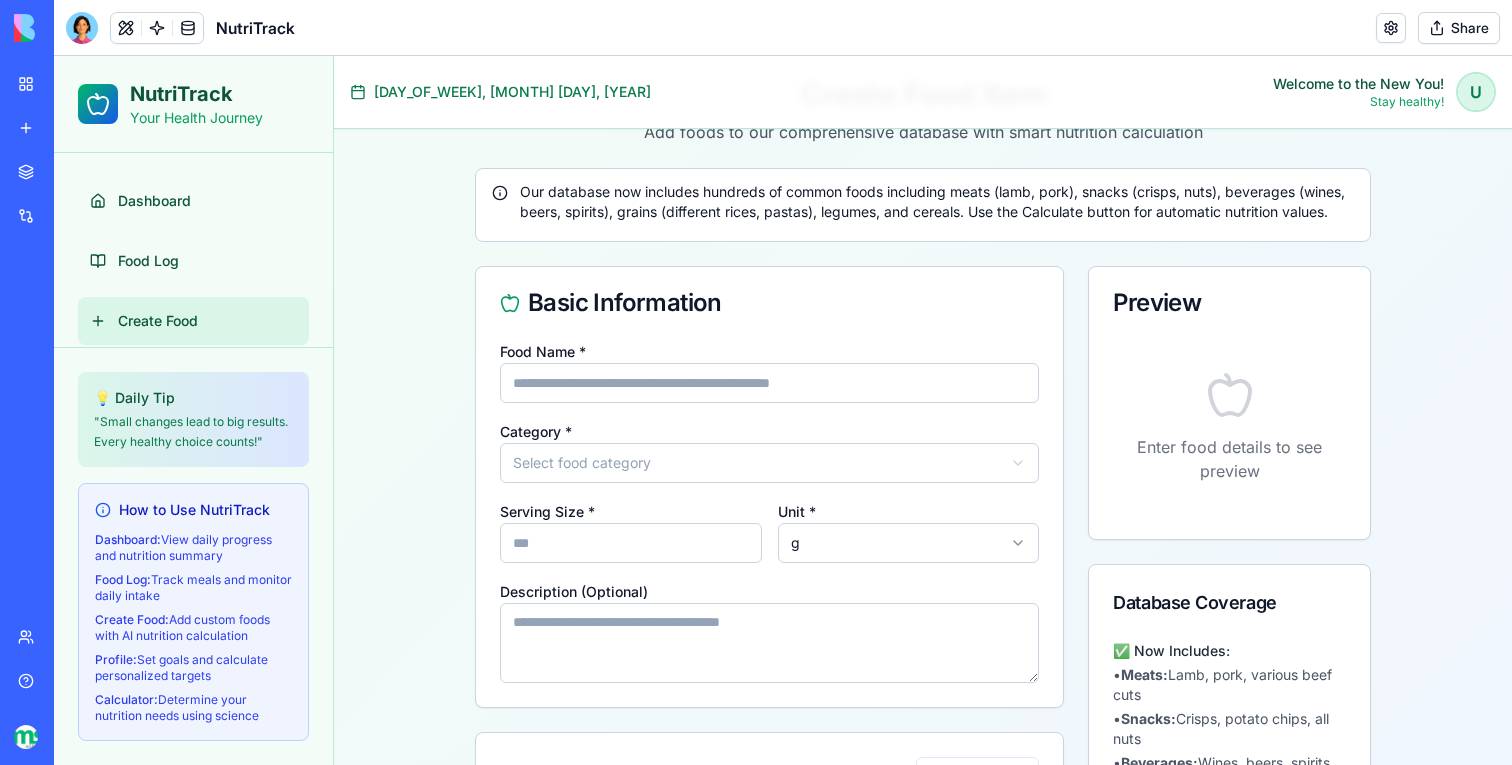 scroll, scrollTop: 0, scrollLeft: 0, axis: both 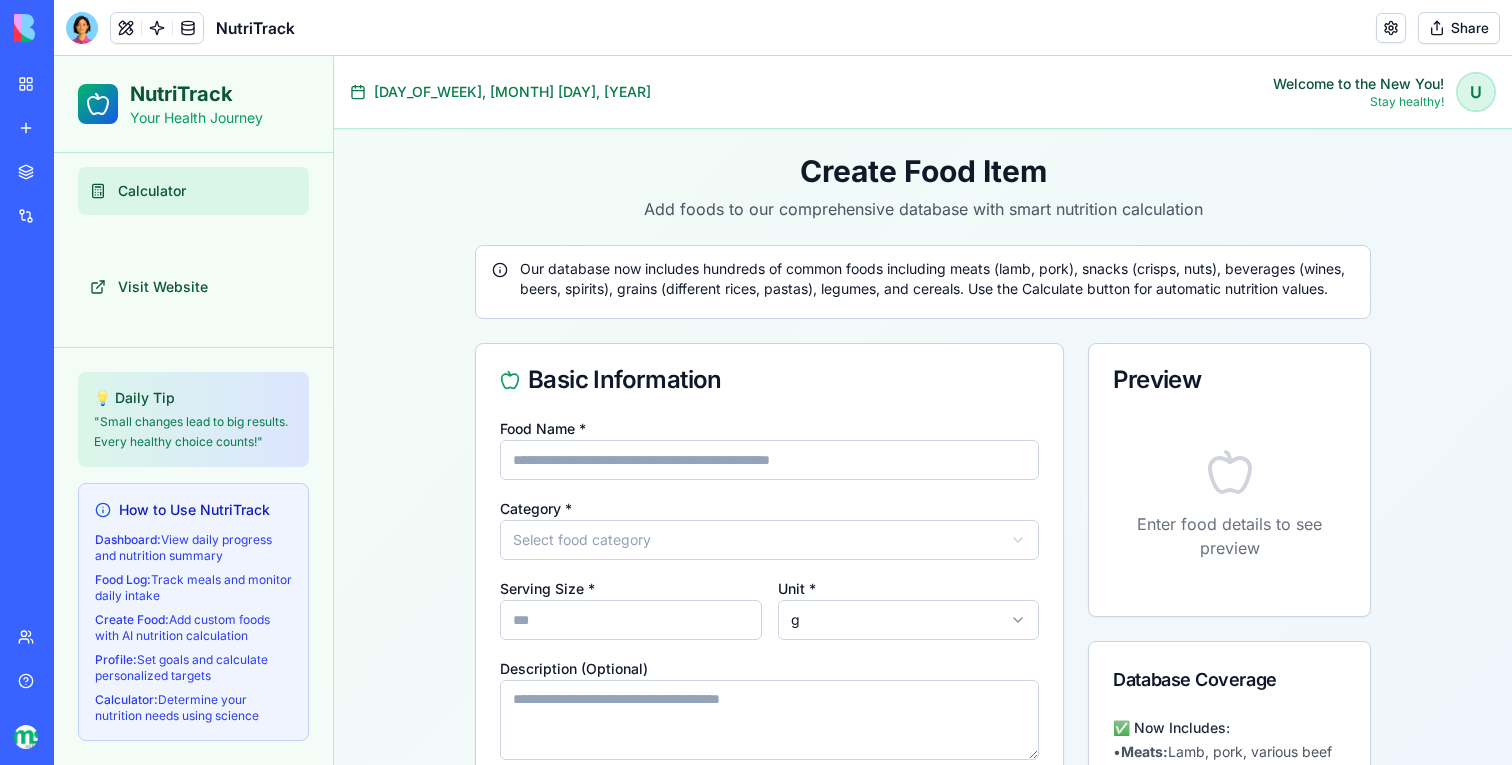 click on "Calculator" at bounding box center [152, 191] 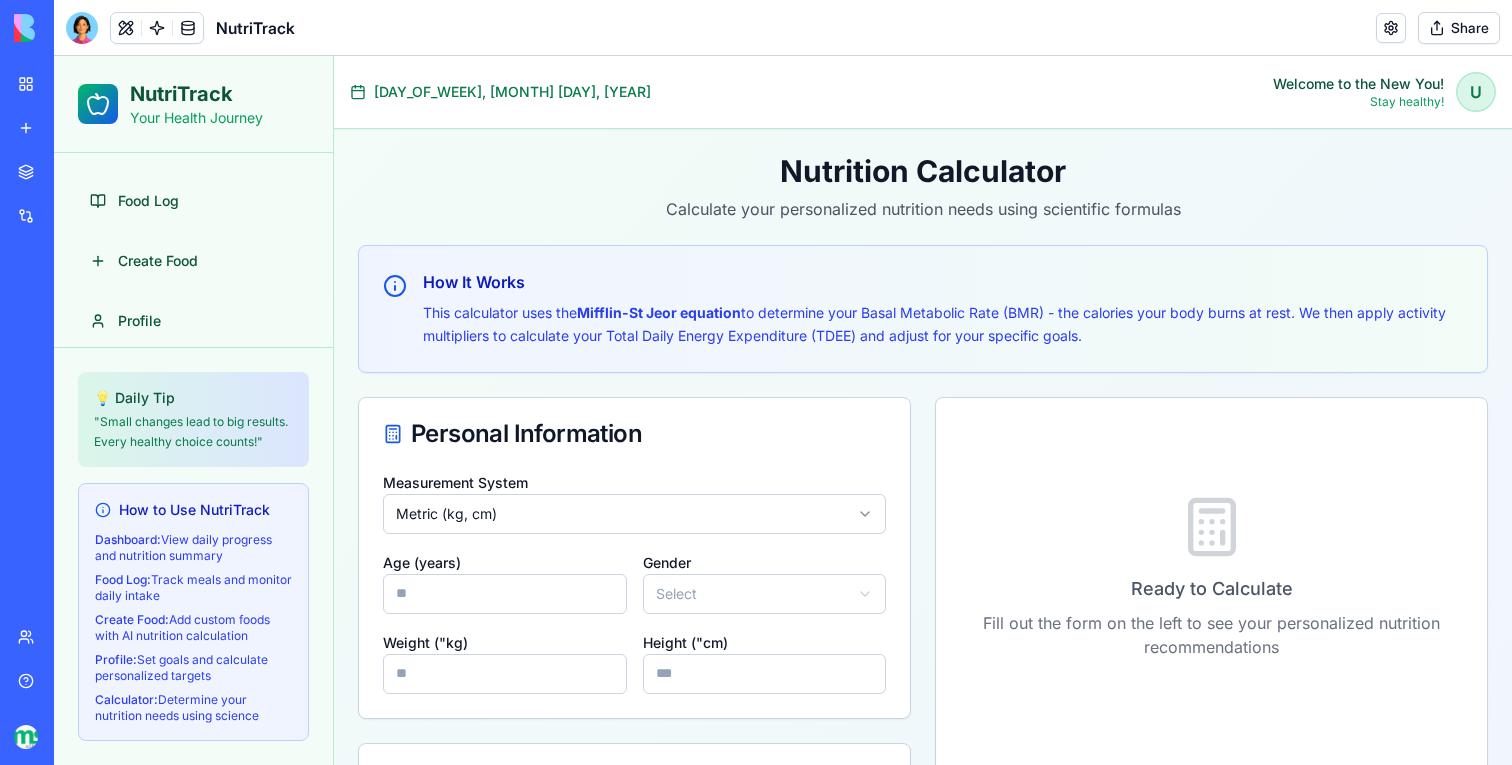 scroll, scrollTop: 61, scrollLeft: 0, axis: vertical 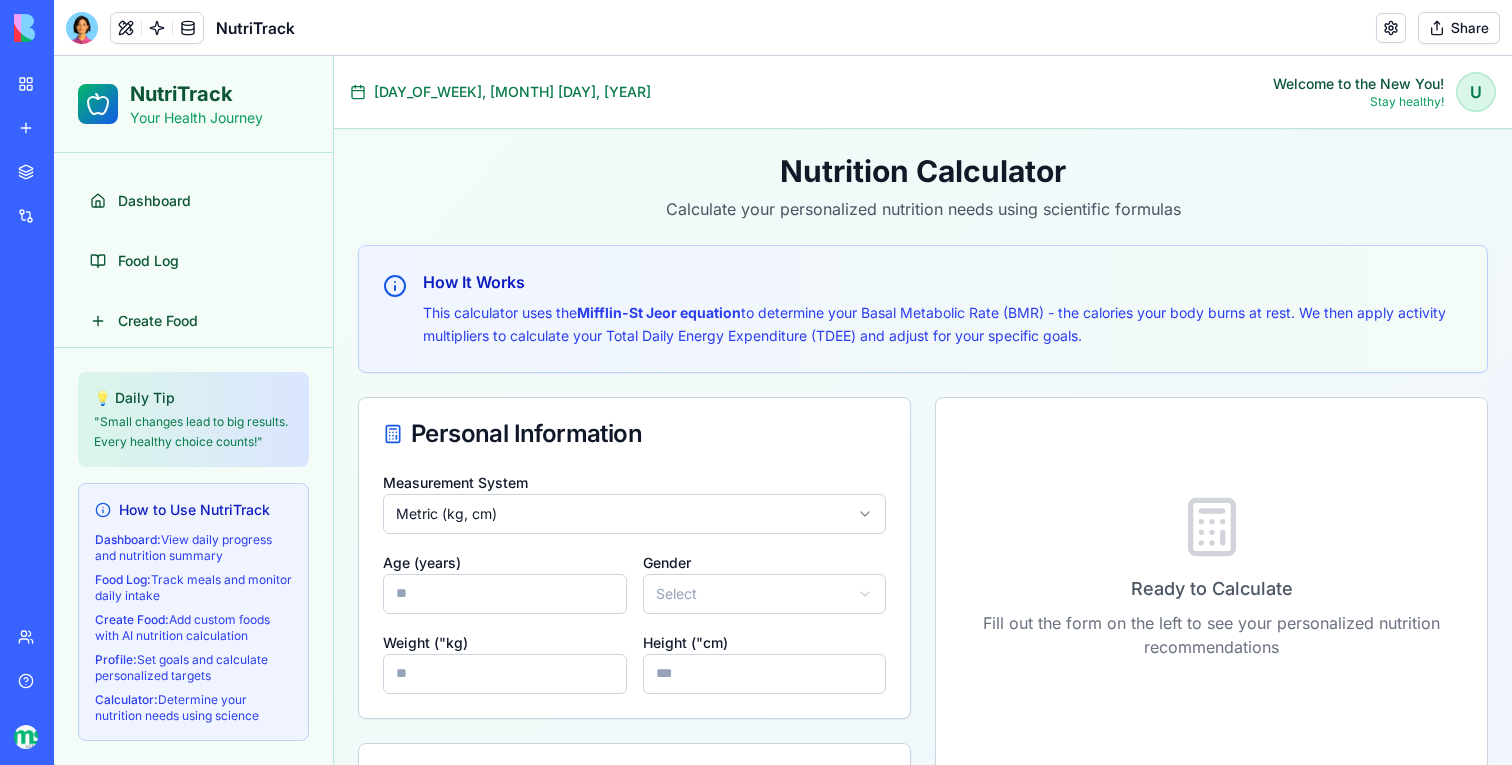 drag, startPoint x: 1565, startPoint y: 160, endPoint x: 1480, endPoint y: 94, distance: 107.61505 